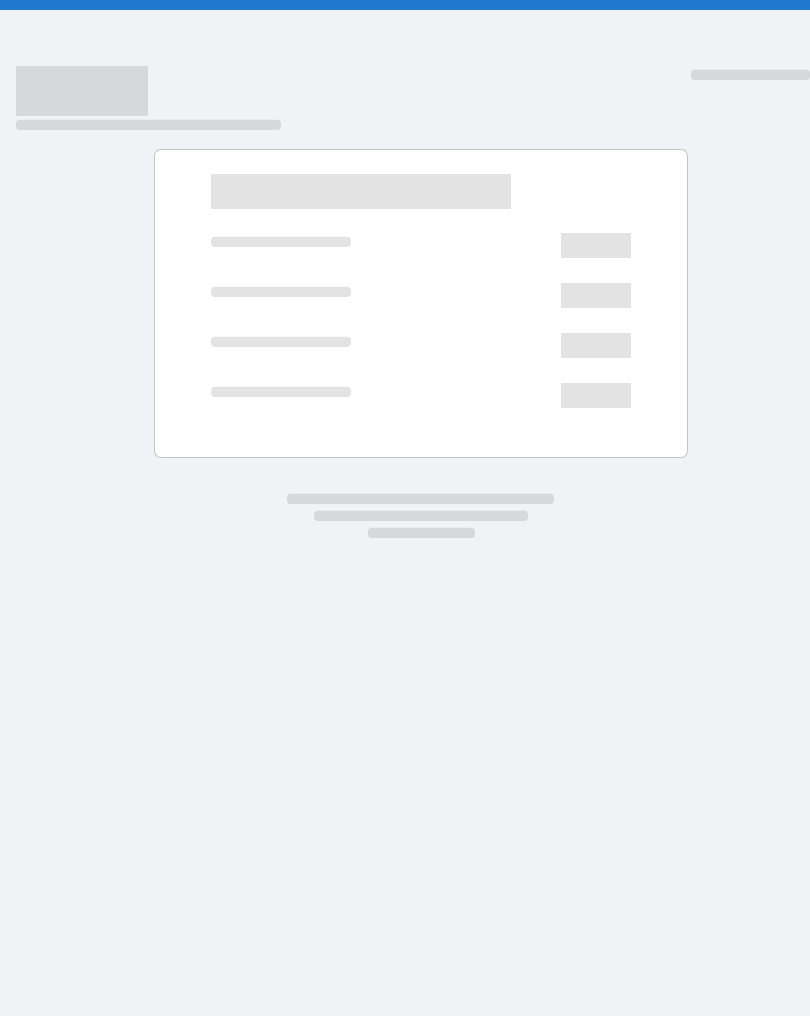 scroll, scrollTop: 0, scrollLeft: 0, axis: both 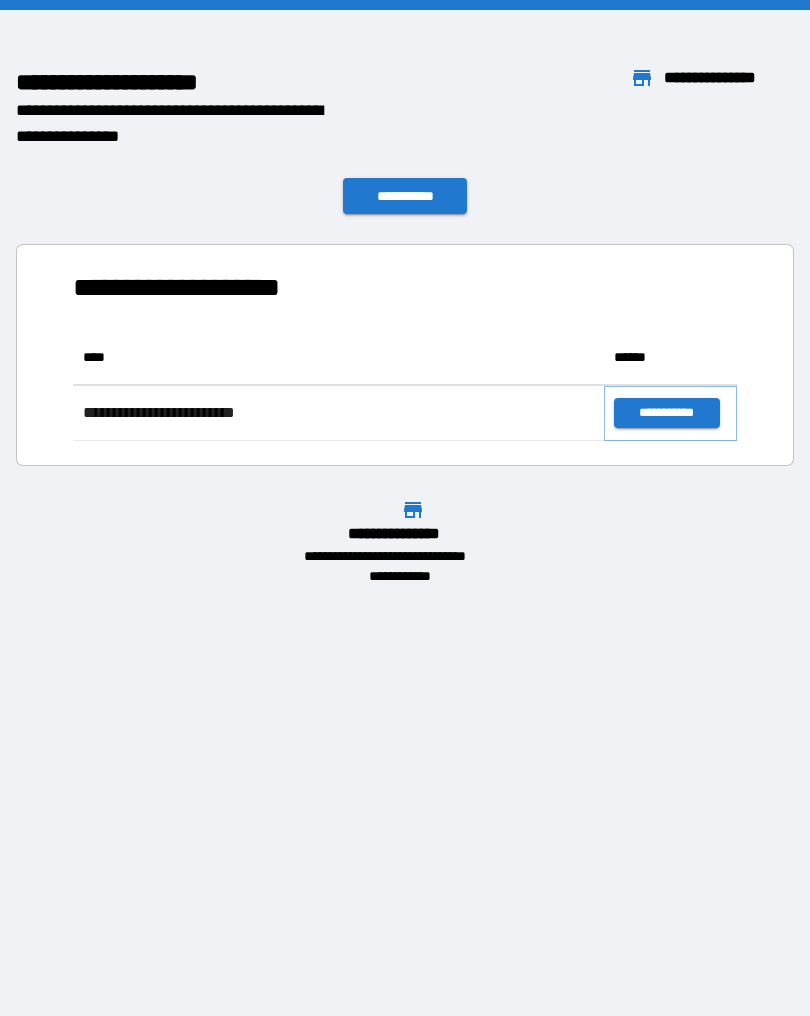 click on "**********" at bounding box center [666, 413] 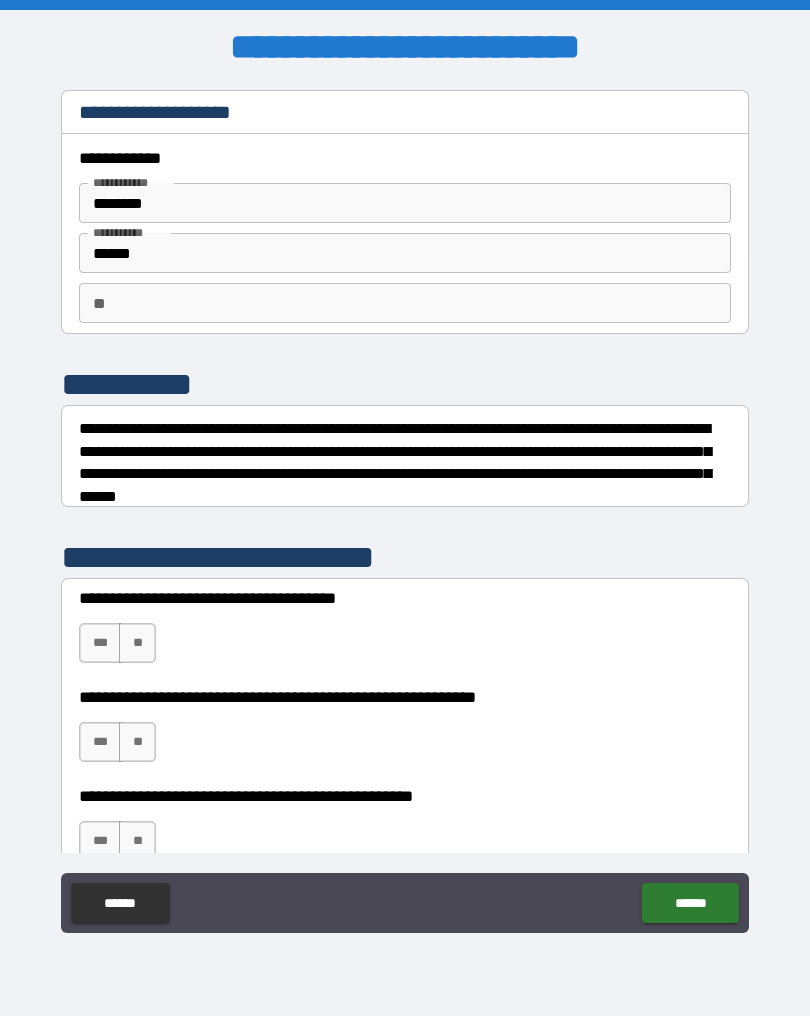 click on "***" at bounding box center (100, 643) 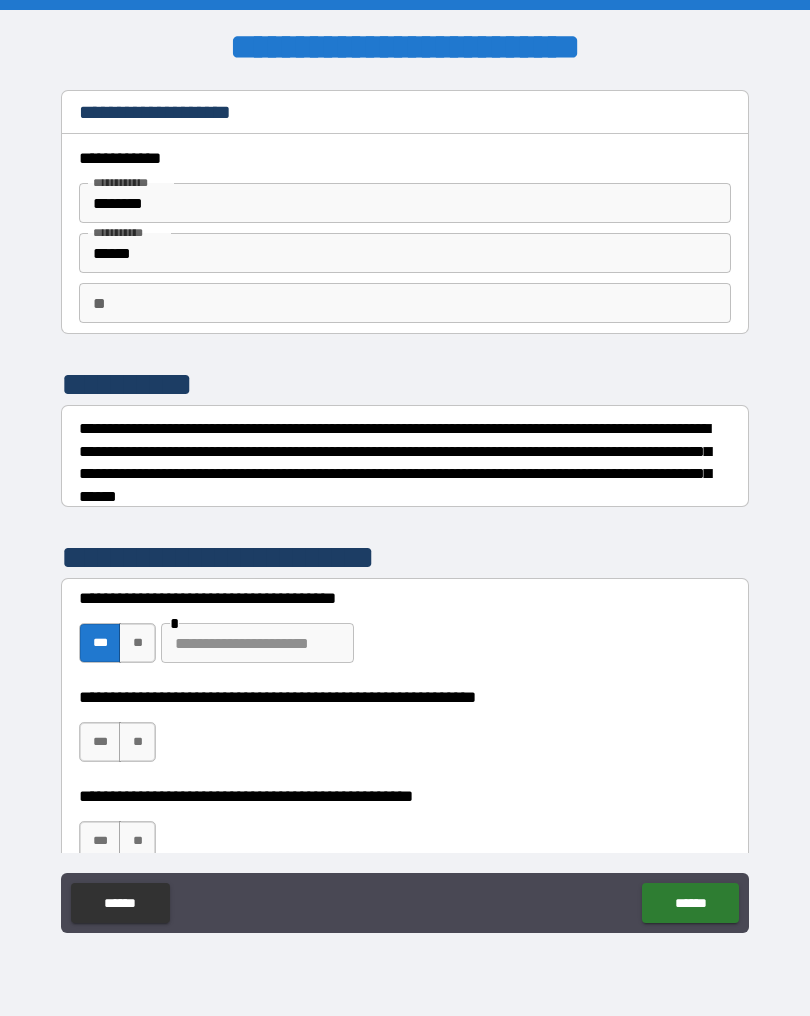 click at bounding box center [257, 643] 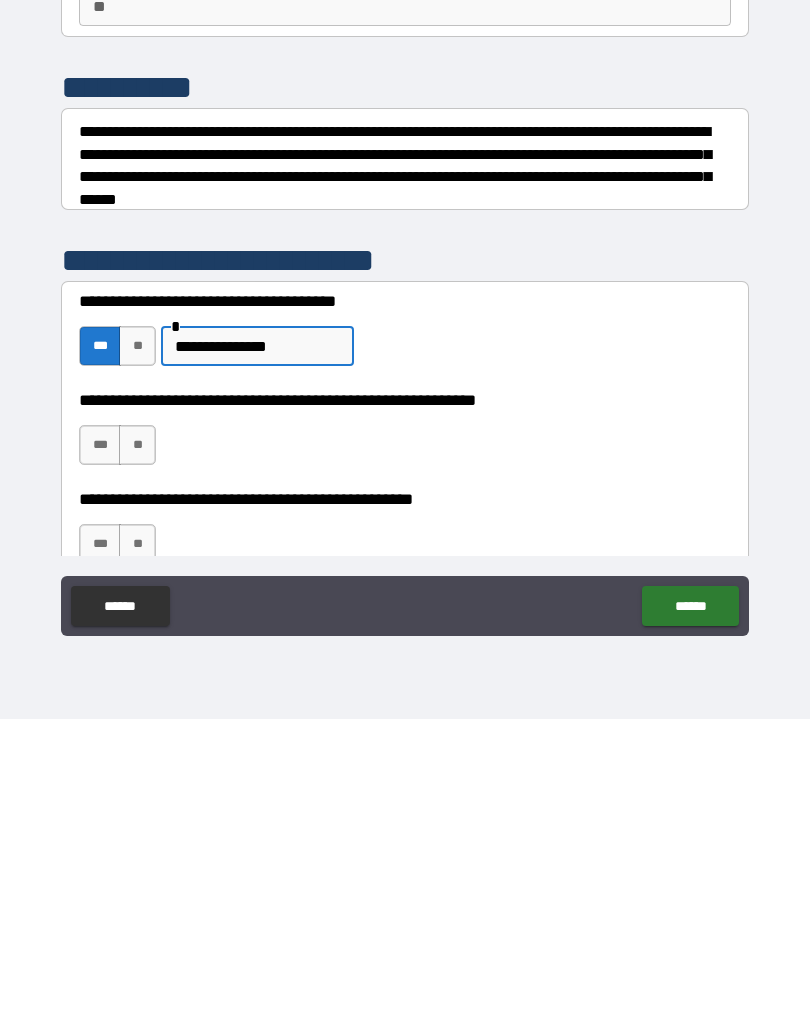 type on "**********" 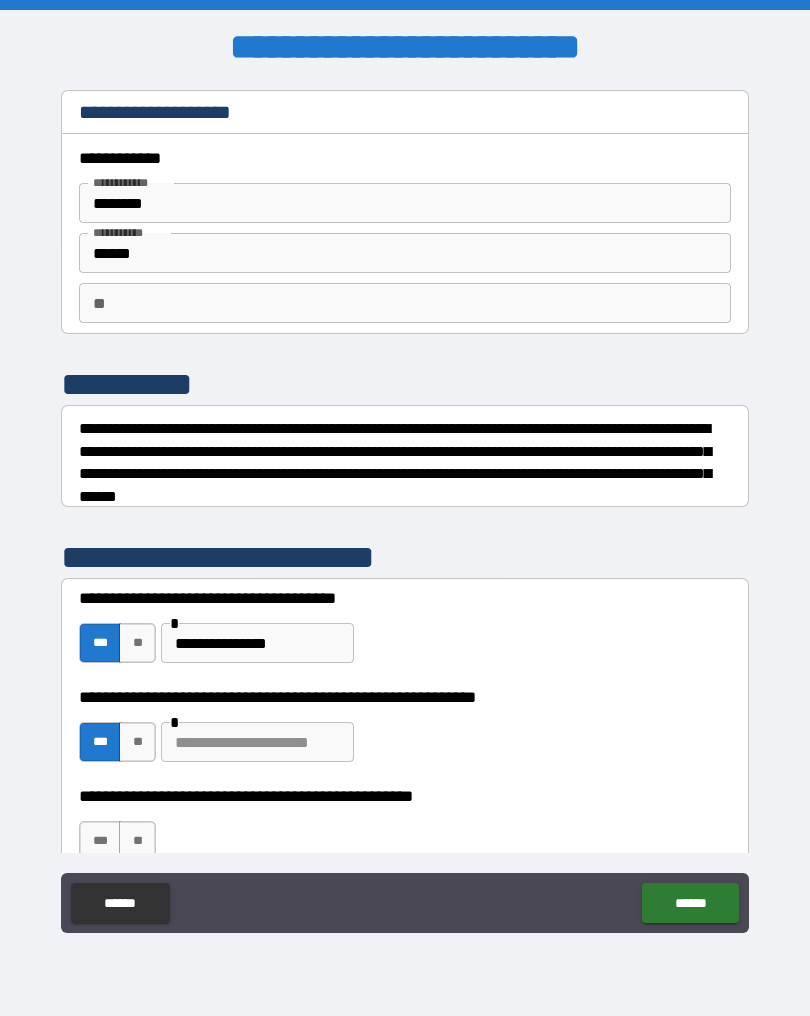 click at bounding box center (257, 742) 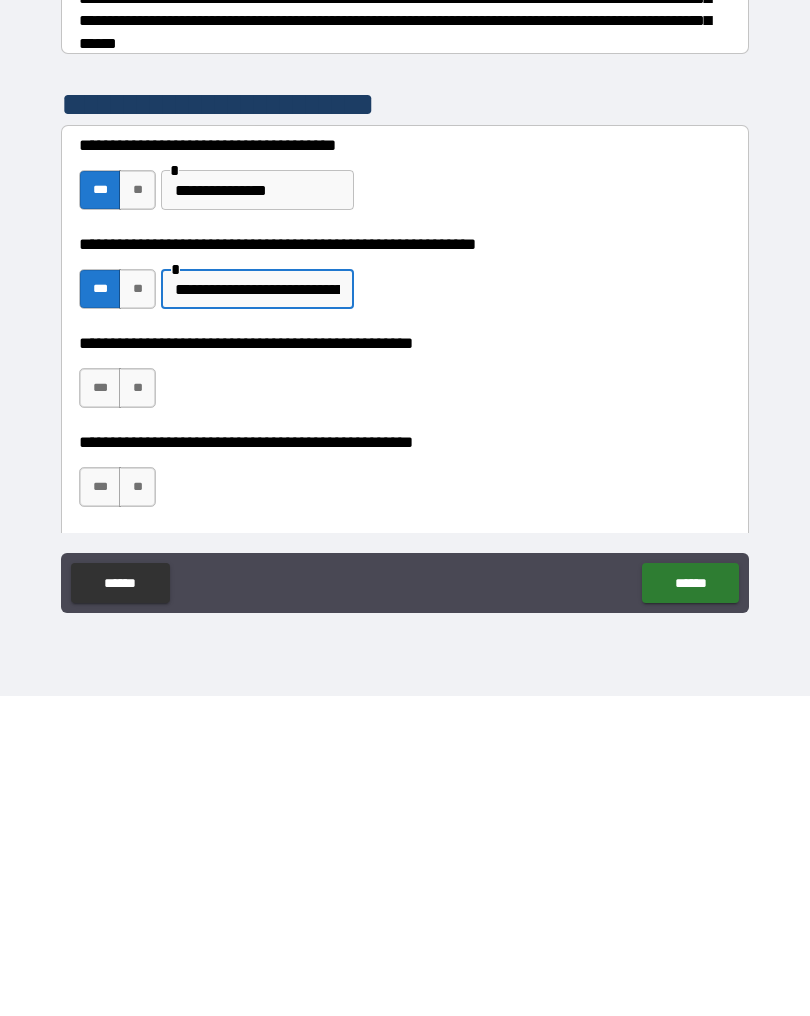 scroll, scrollTop: 148, scrollLeft: 0, axis: vertical 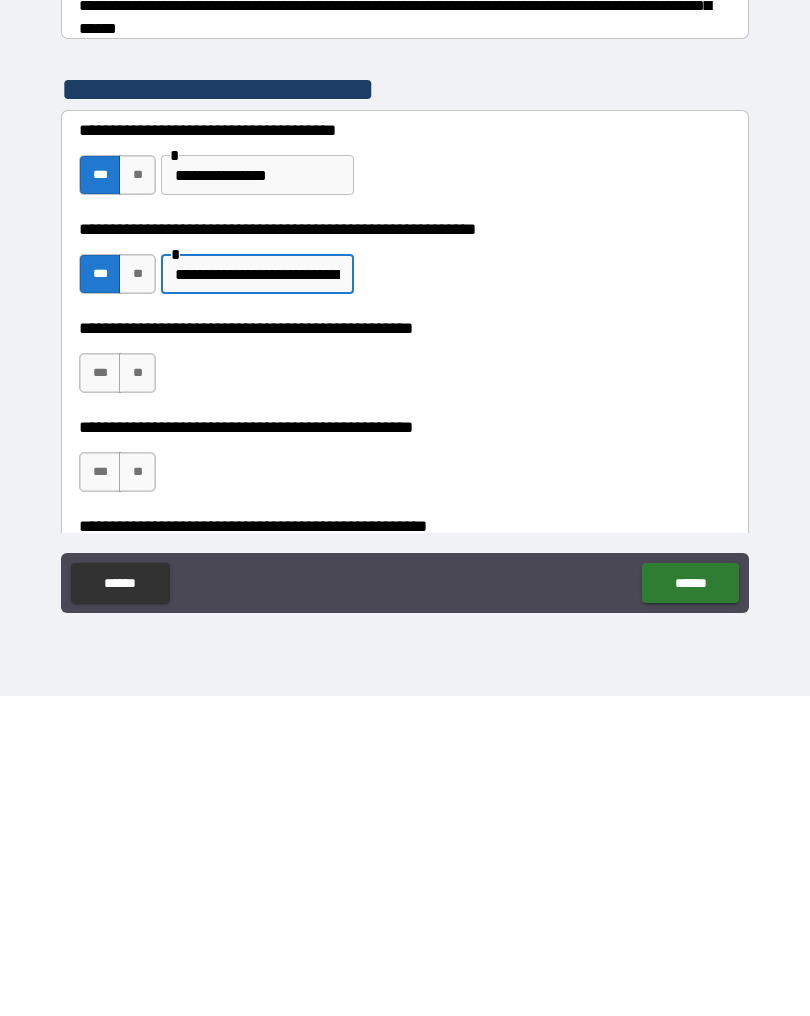 type on "**********" 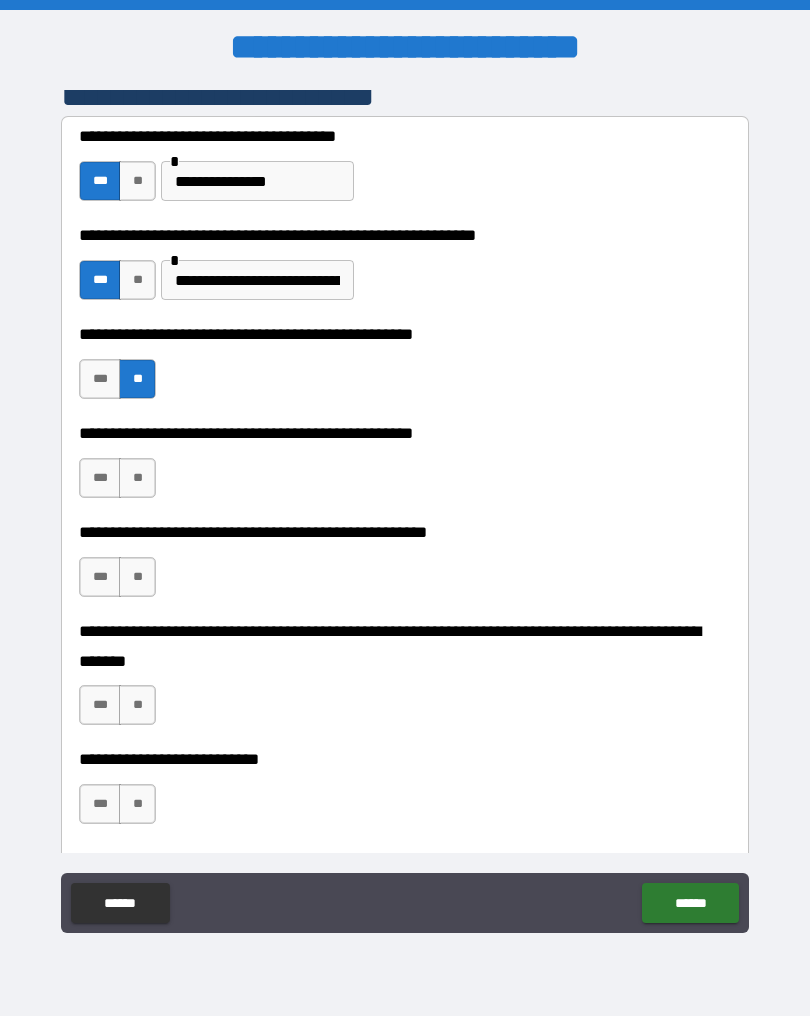 scroll, scrollTop: 464, scrollLeft: 0, axis: vertical 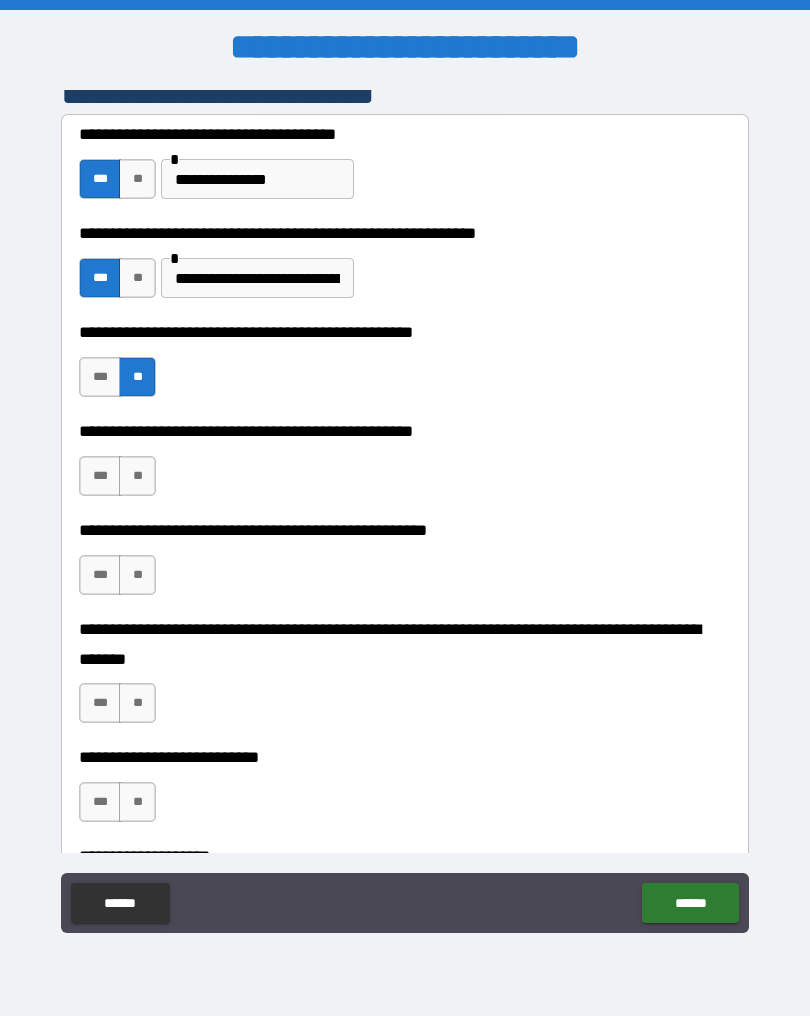 click on "***" at bounding box center (100, 476) 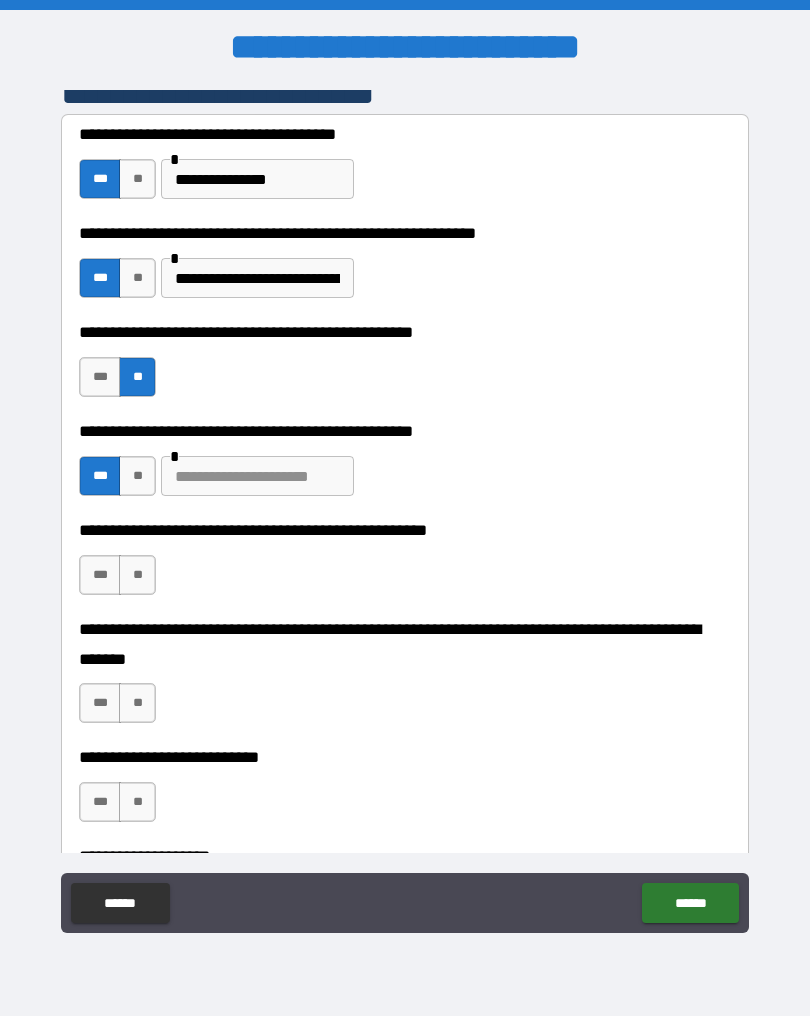 click at bounding box center [257, 476] 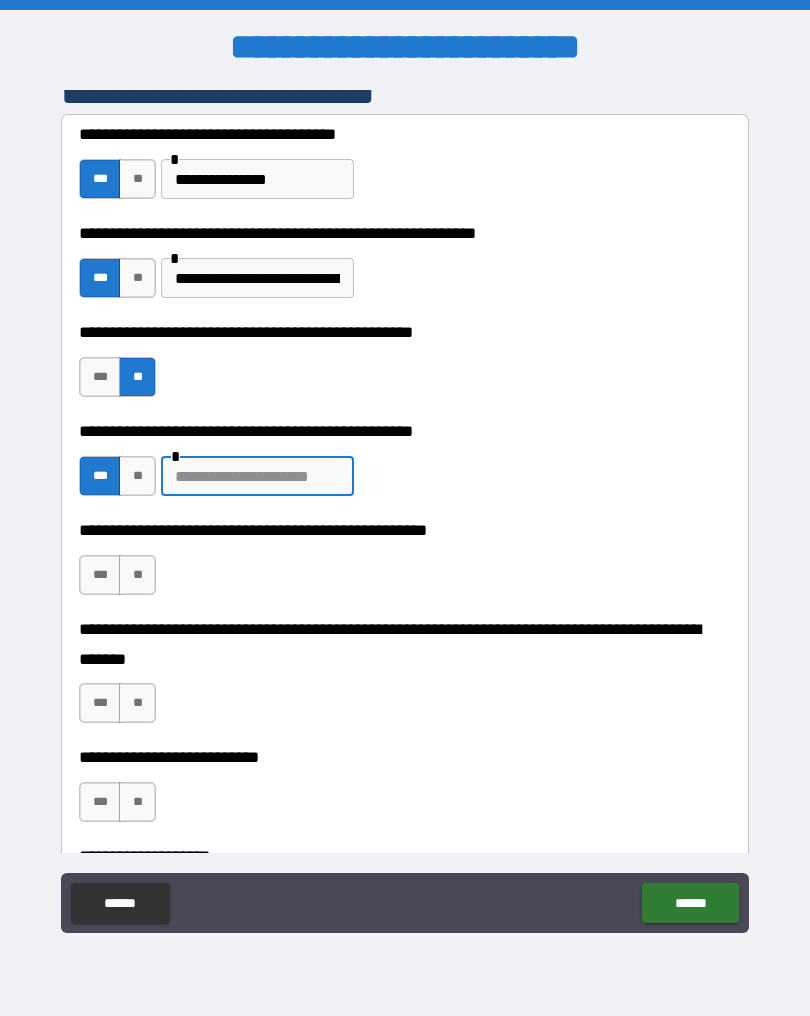 click at bounding box center (257, 476) 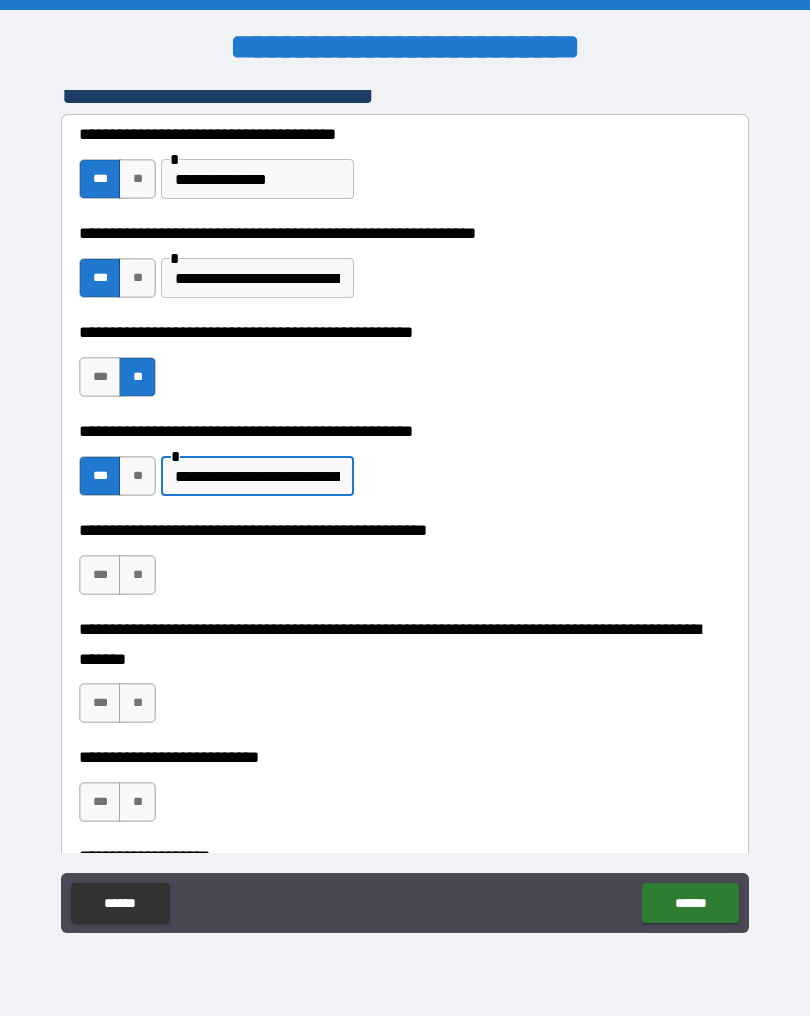 type on "**********" 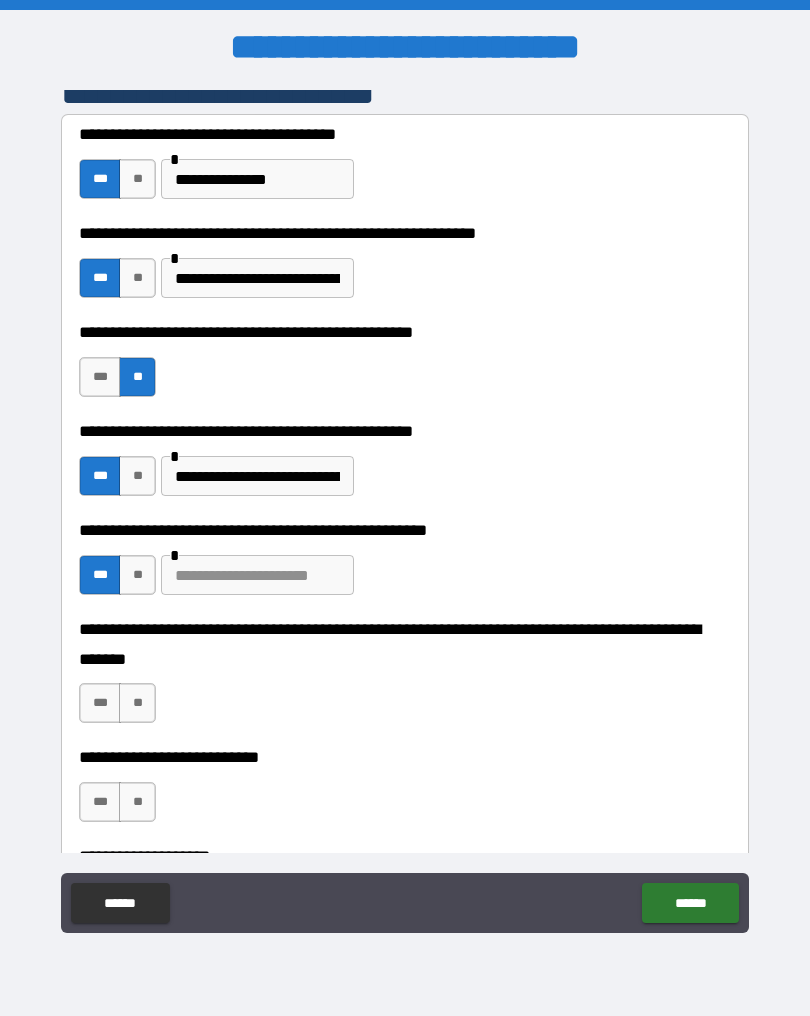 click at bounding box center (257, 575) 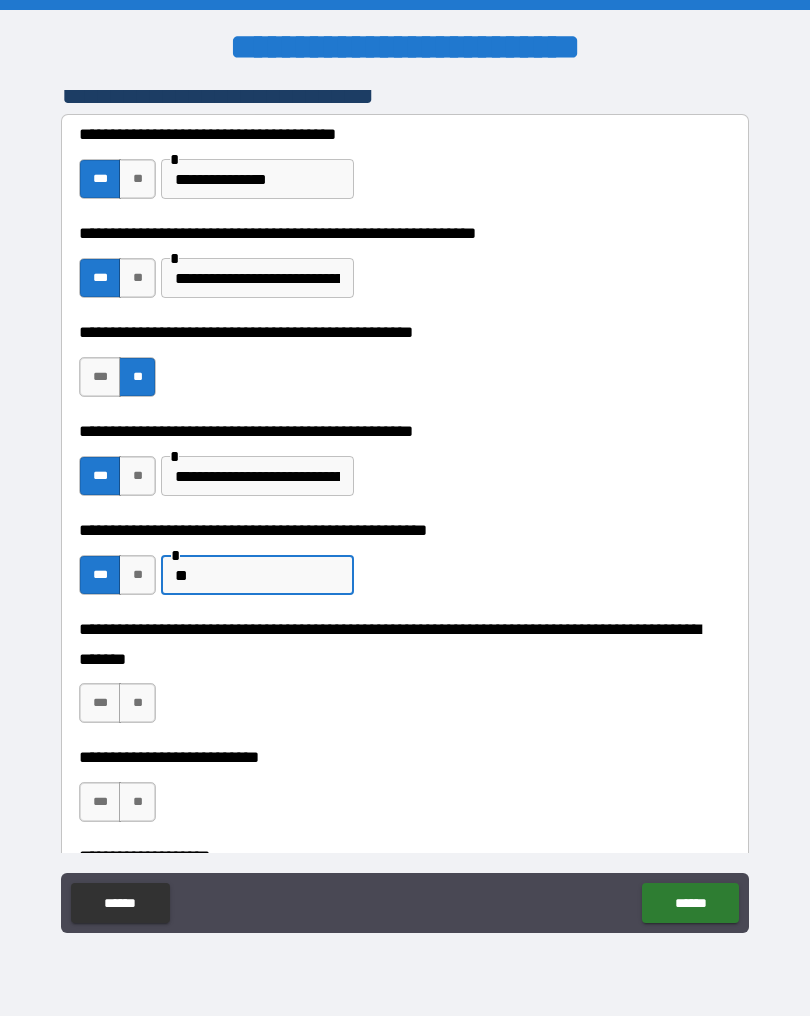 type on "*" 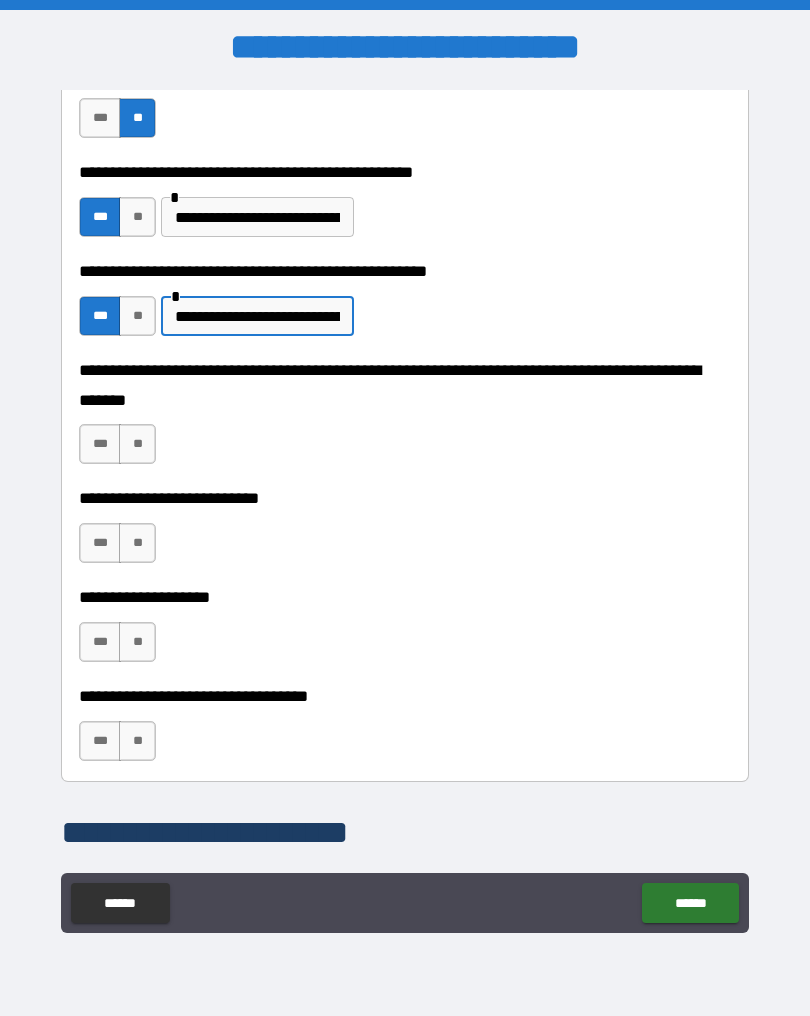 scroll, scrollTop: 724, scrollLeft: 0, axis: vertical 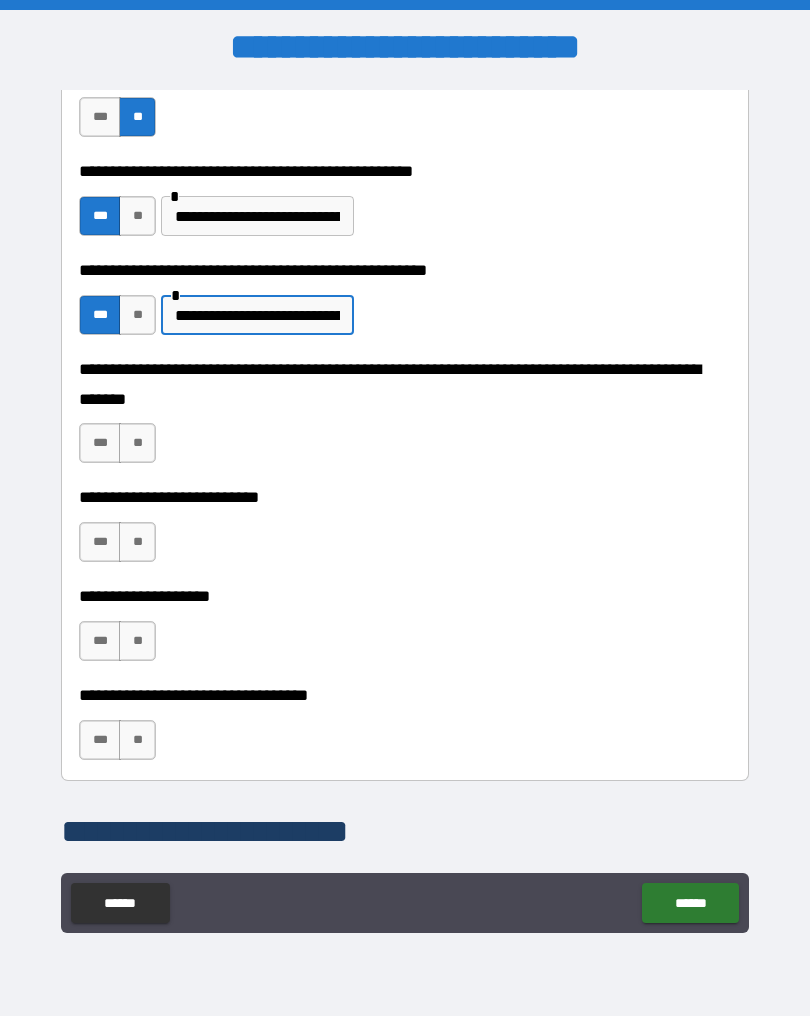type on "**********" 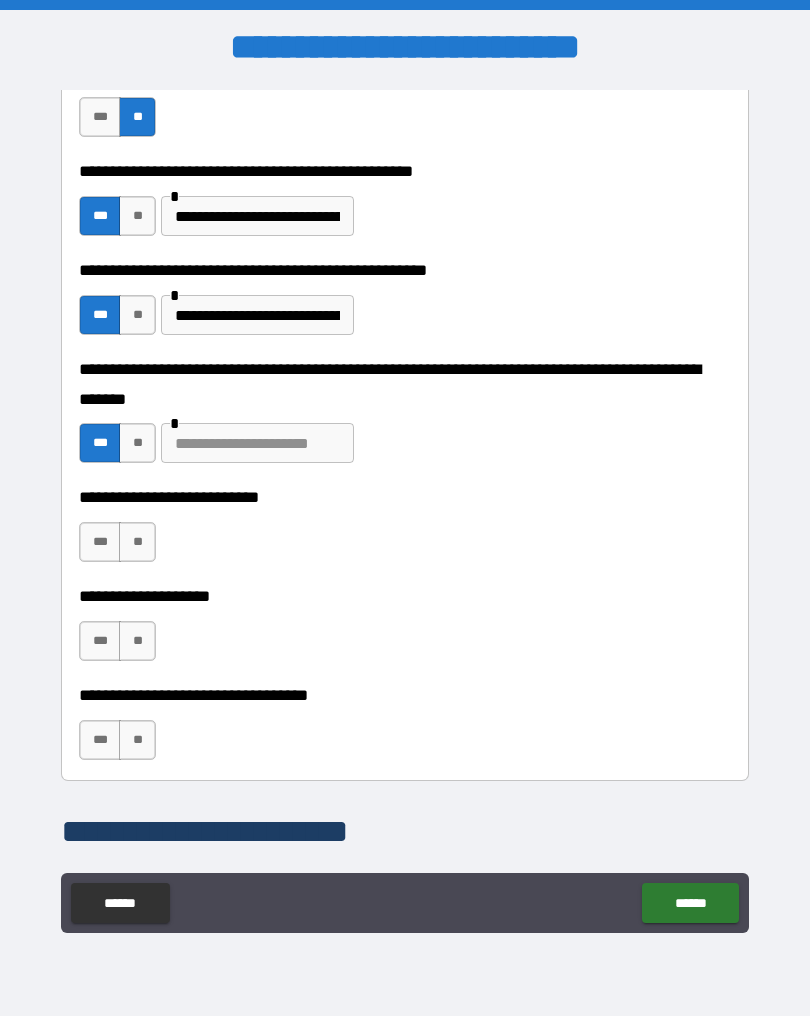 click on "**" at bounding box center (137, 443) 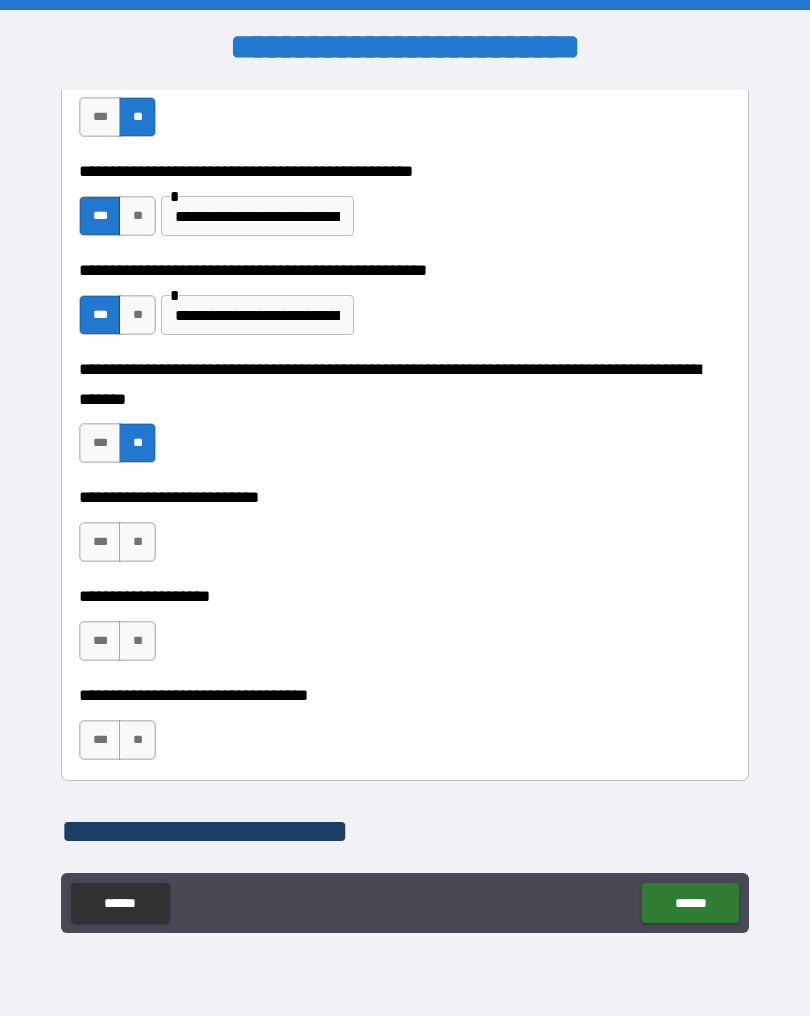 click on "***" at bounding box center (100, 542) 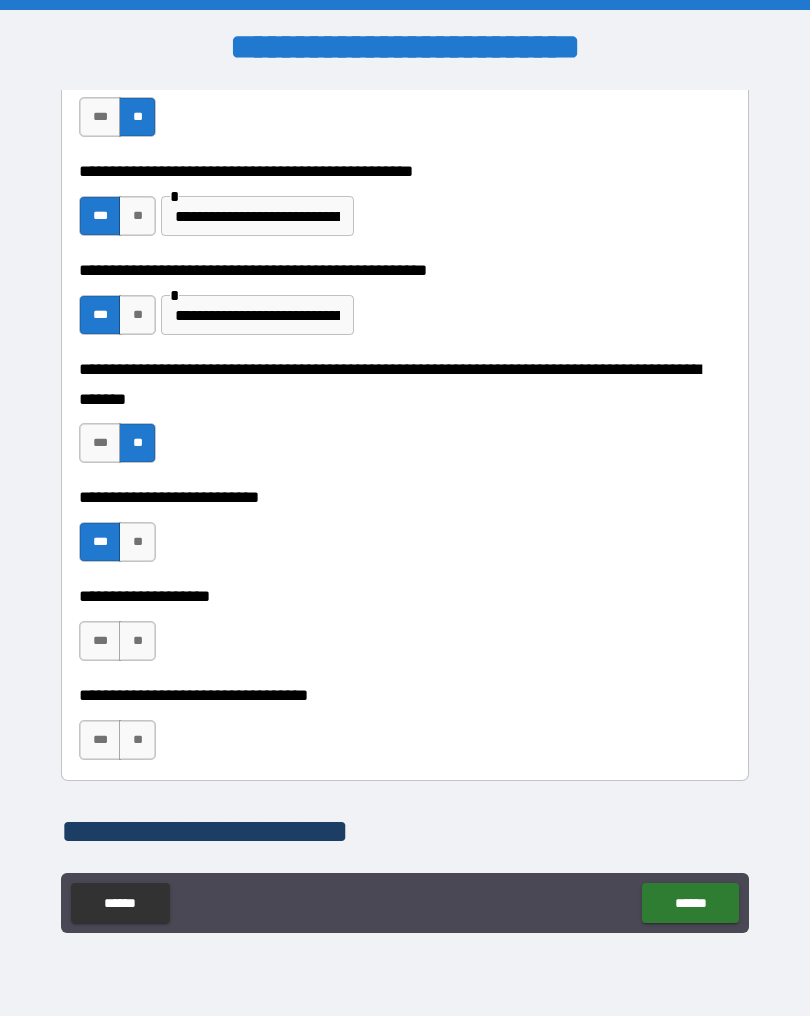 click on "**" at bounding box center (137, 641) 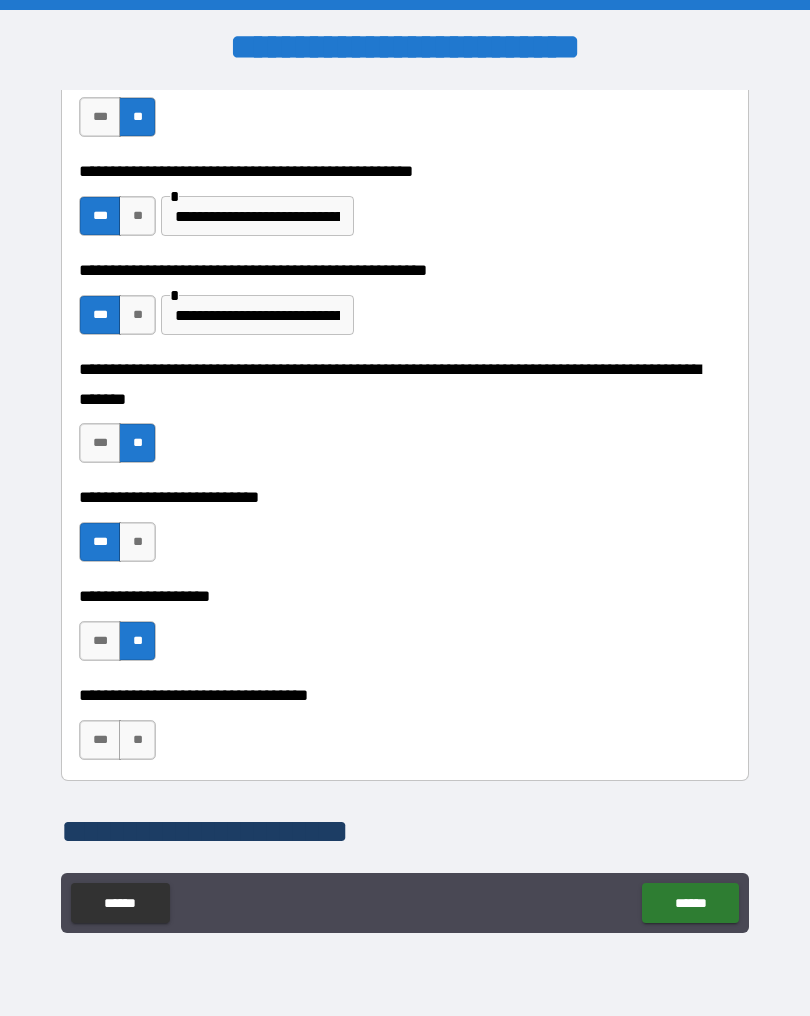 click on "**" at bounding box center (137, 740) 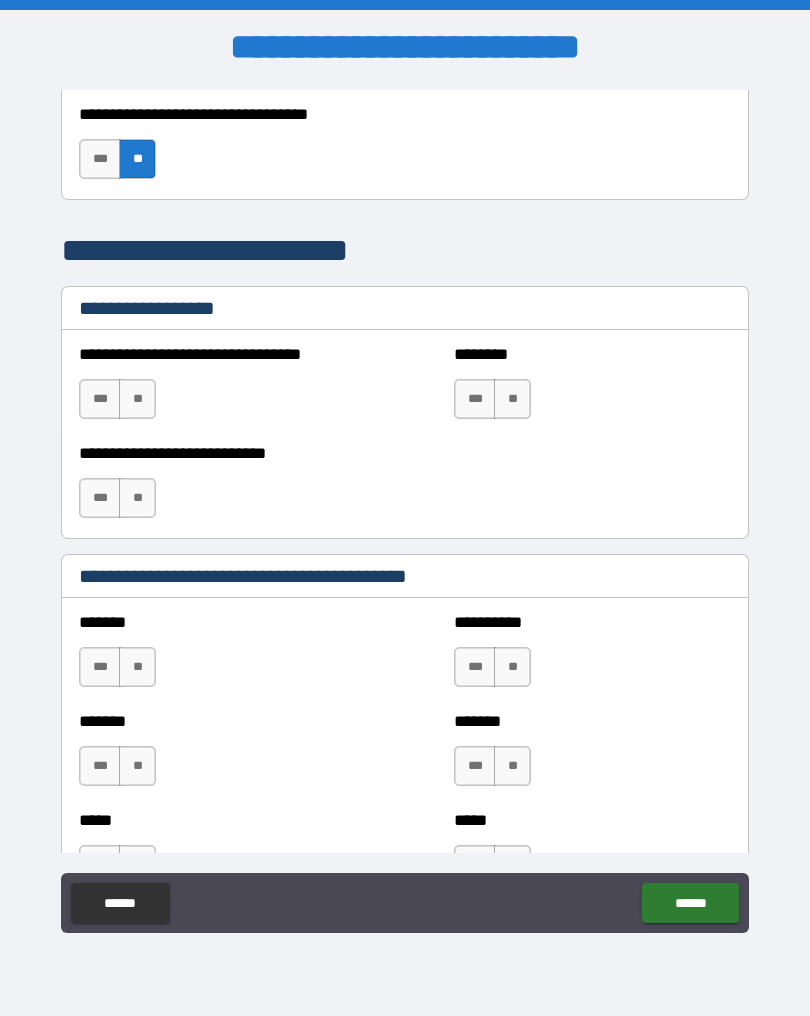 scroll, scrollTop: 1305, scrollLeft: 0, axis: vertical 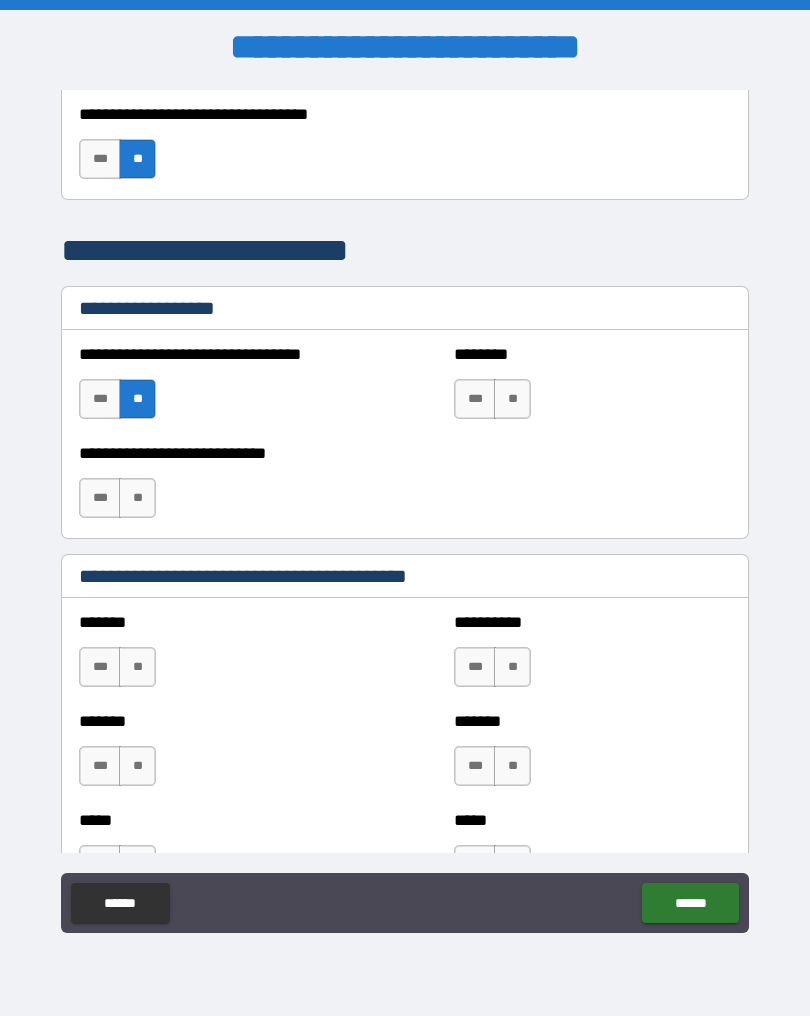 click on "**" at bounding box center [137, 498] 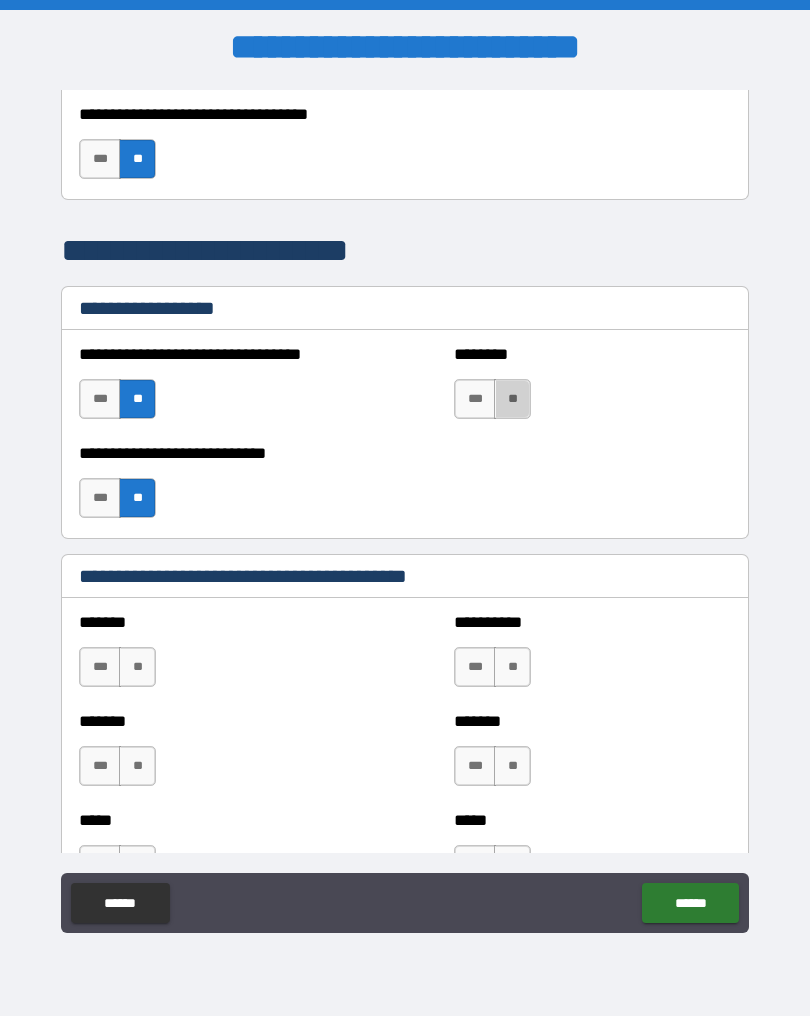 click on "**" at bounding box center (512, 399) 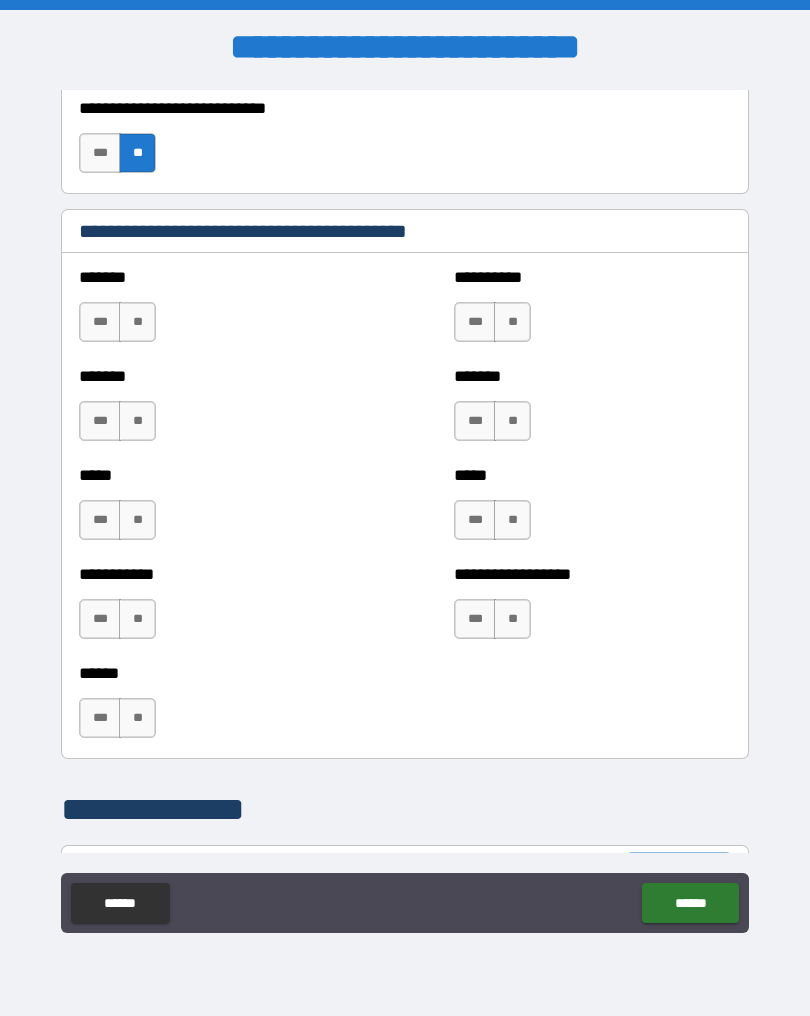 scroll, scrollTop: 1649, scrollLeft: 0, axis: vertical 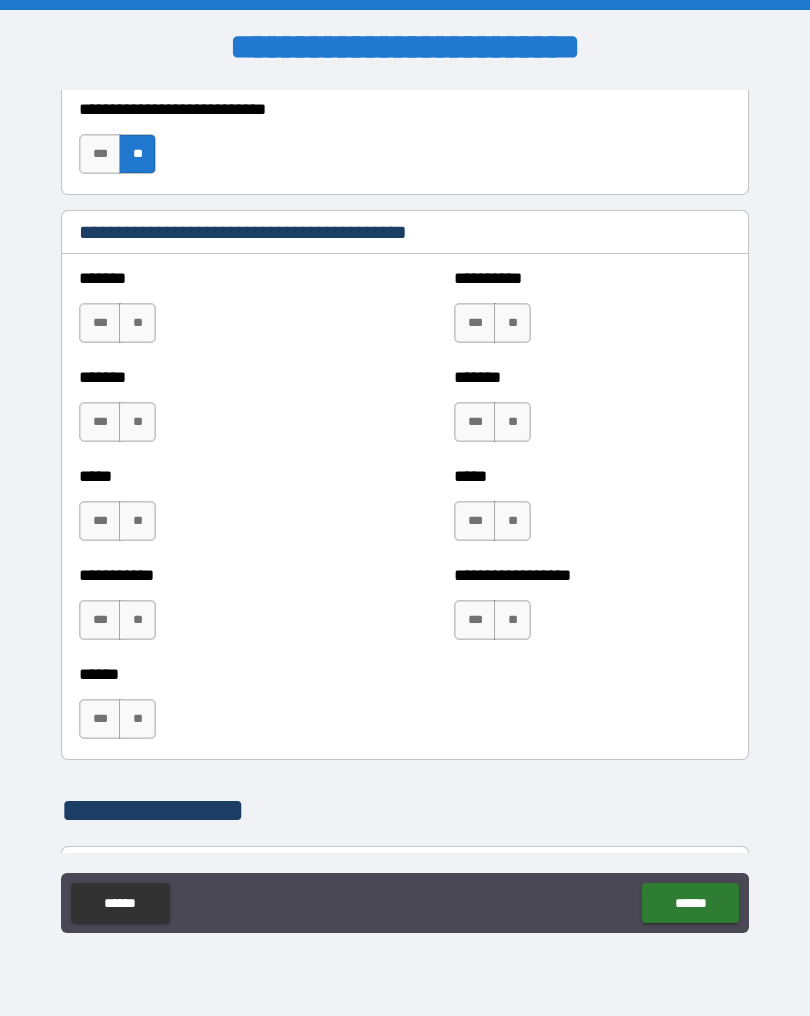 click on "**" at bounding box center [137, 323] 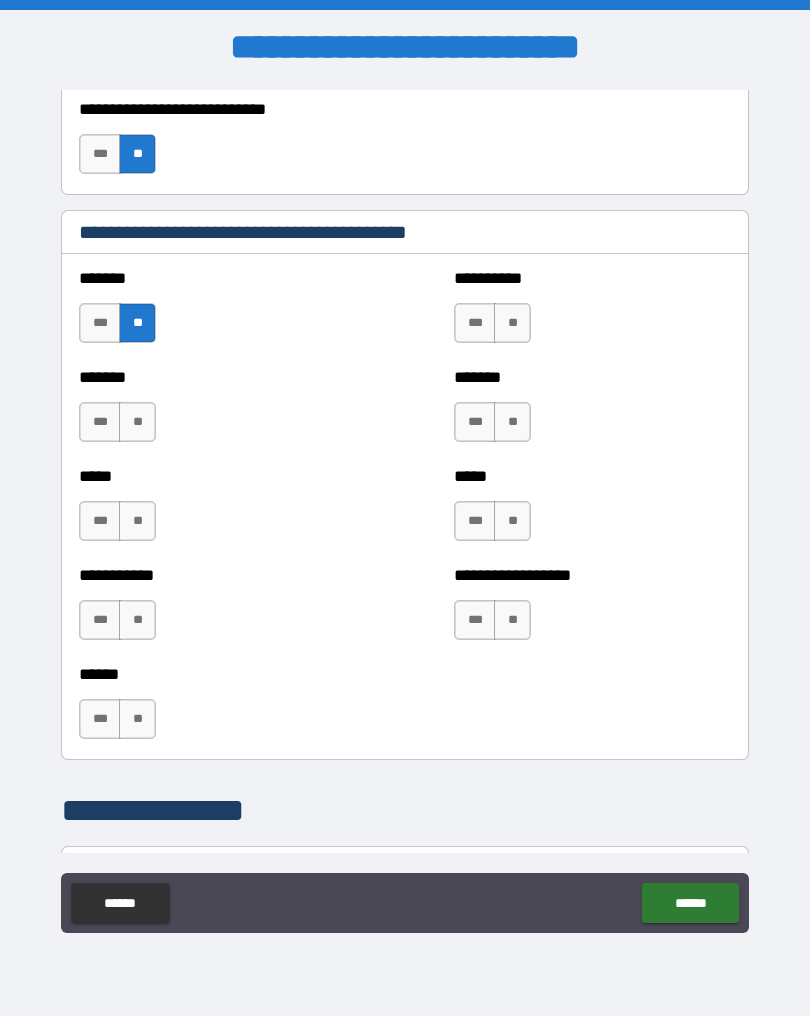 click on "***" at bounding box center [475, 323] 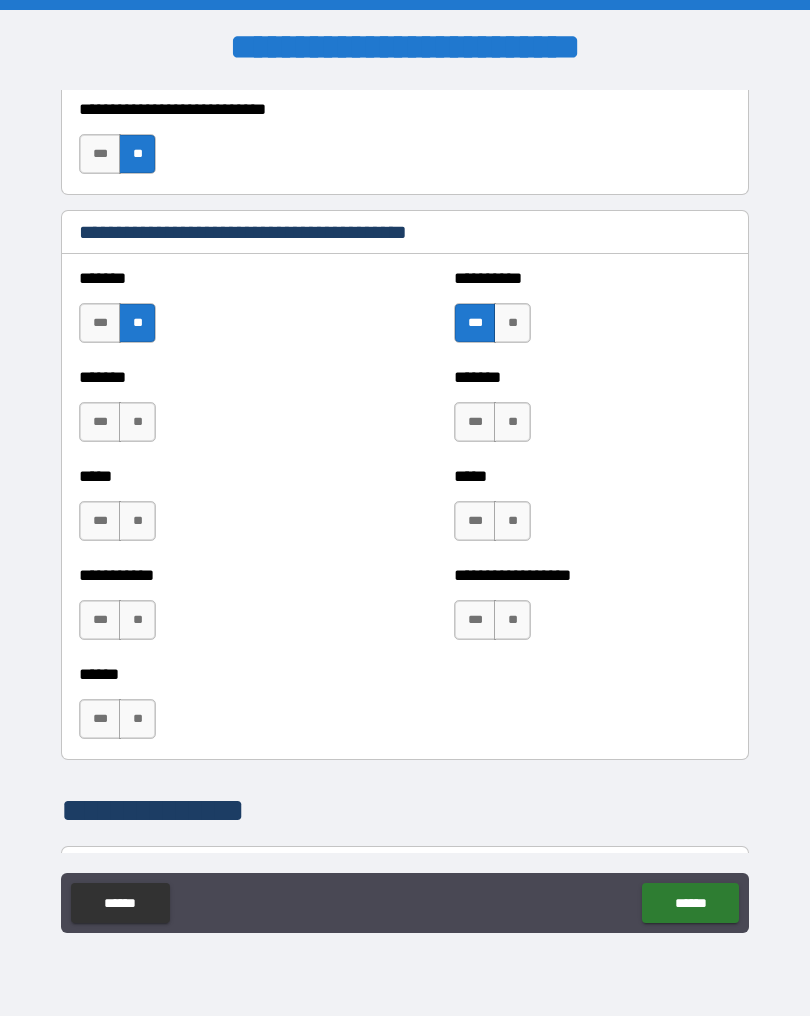 click on "**" at bounding box center (512, 422) 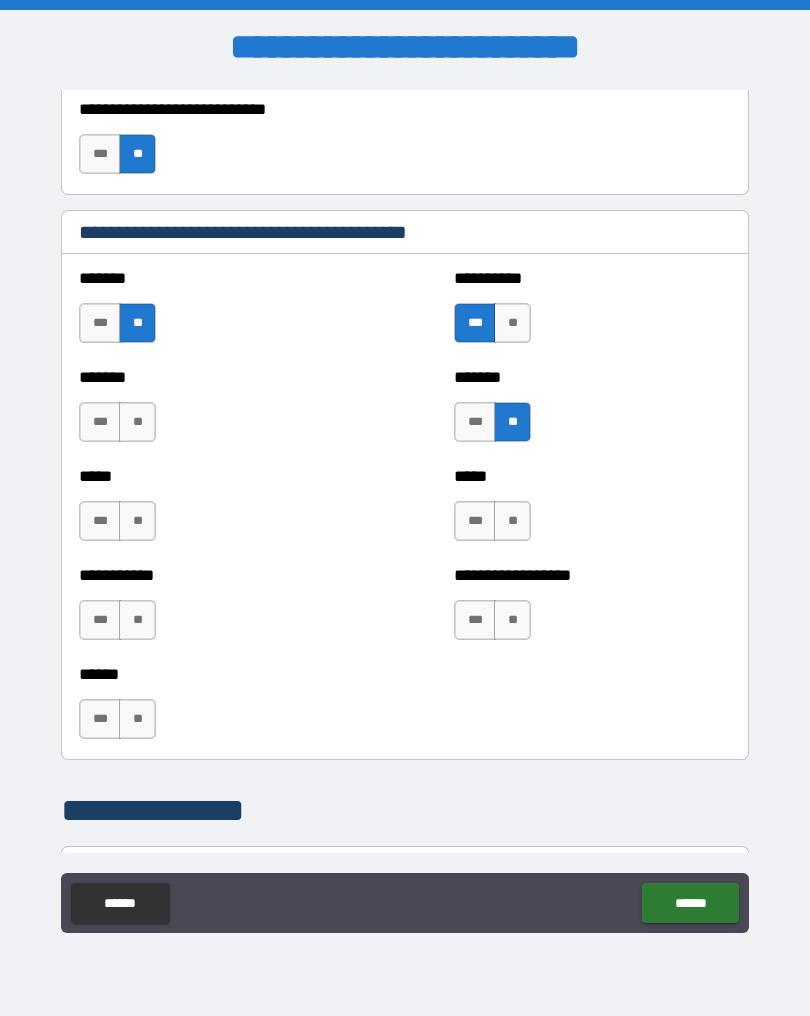 click on "**" at bounding box center (137, 422) 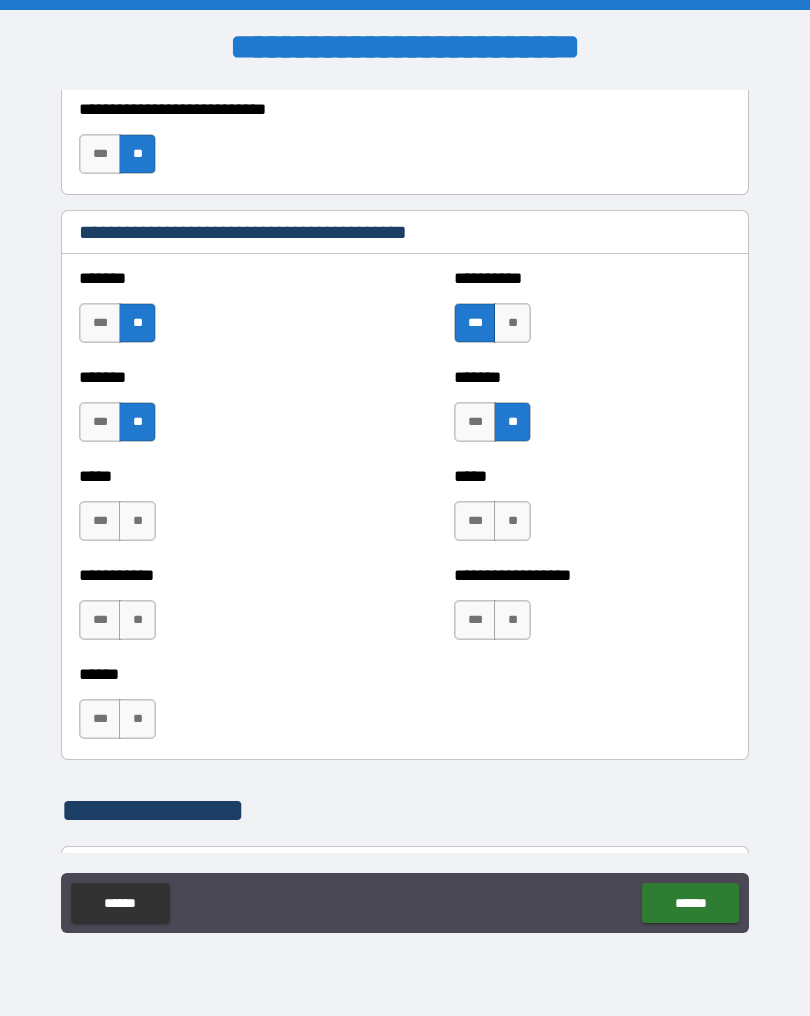 click on "**" at bounding box center (137, 521) 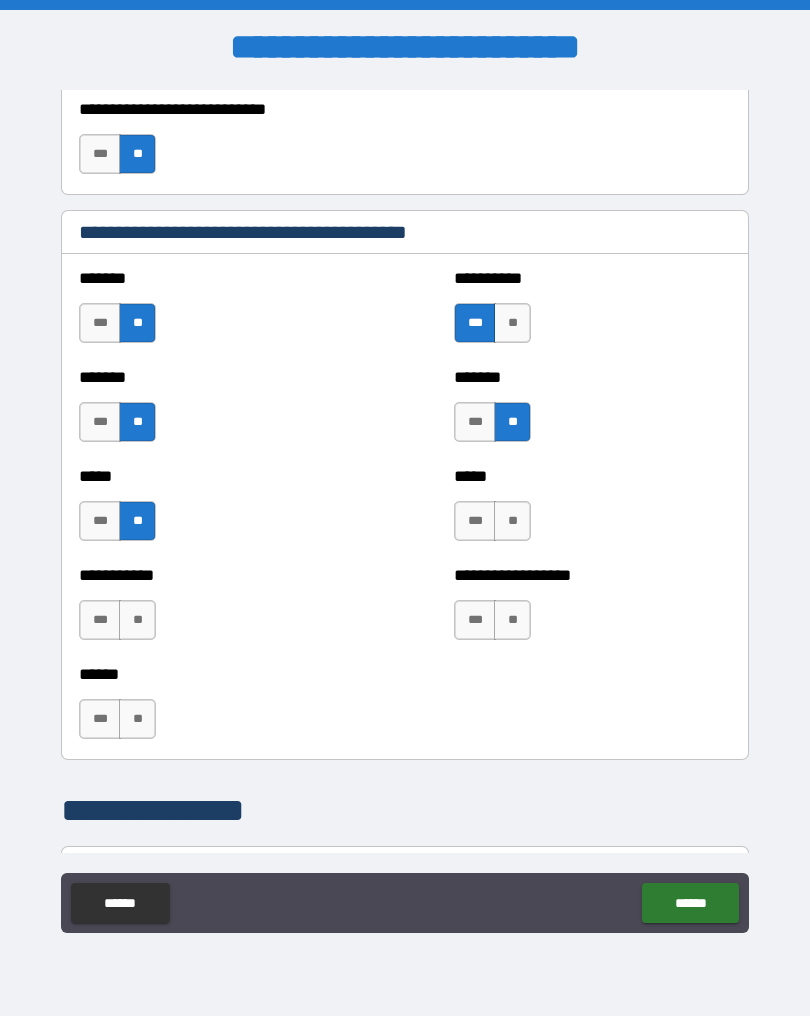 click on "**" at bounding box center [137, 620] 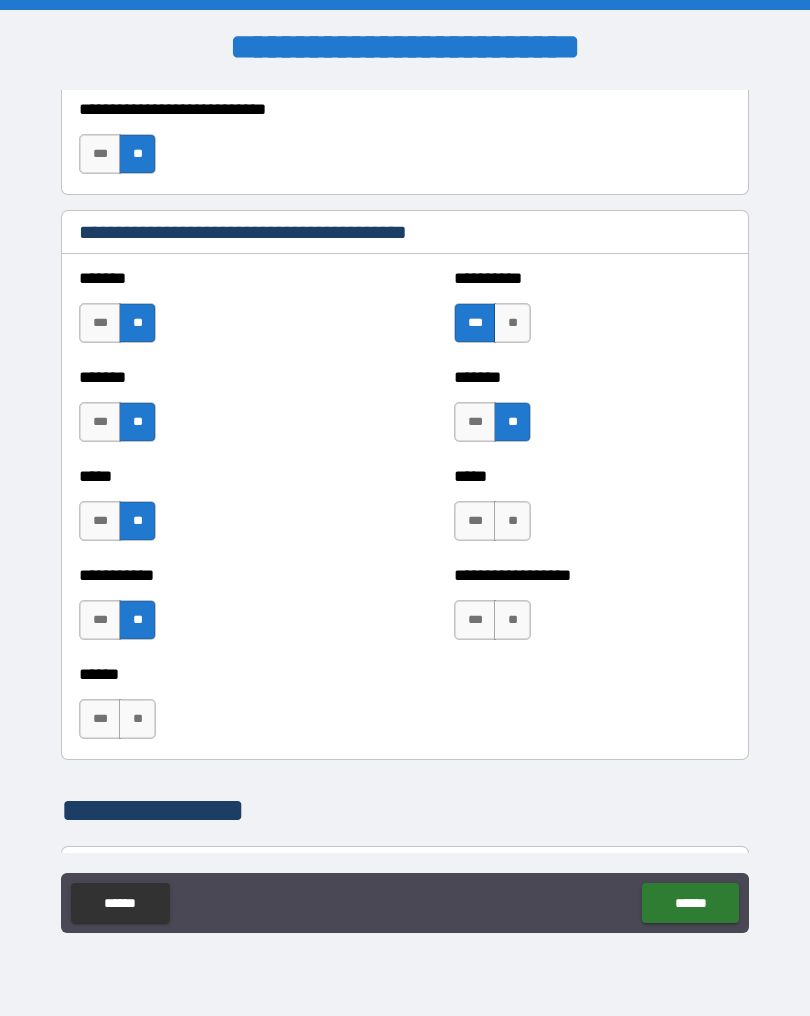 click on "**" at bounding box center (512, 521) 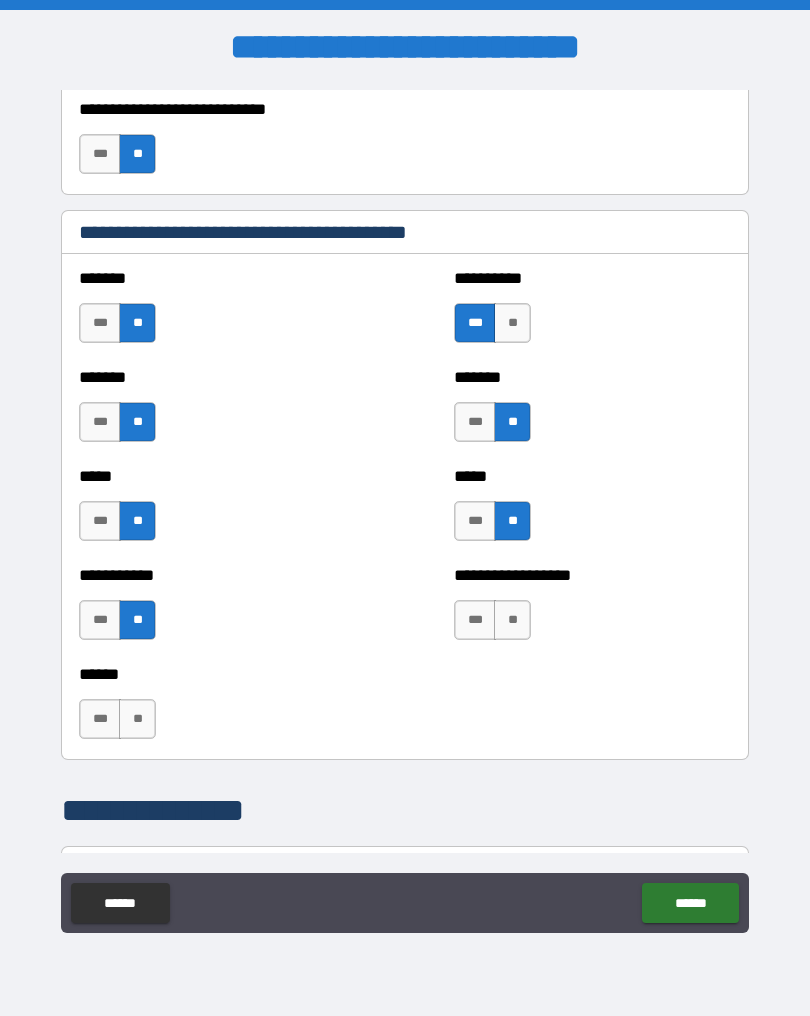 click on "**" at bounding box center [512, 620] 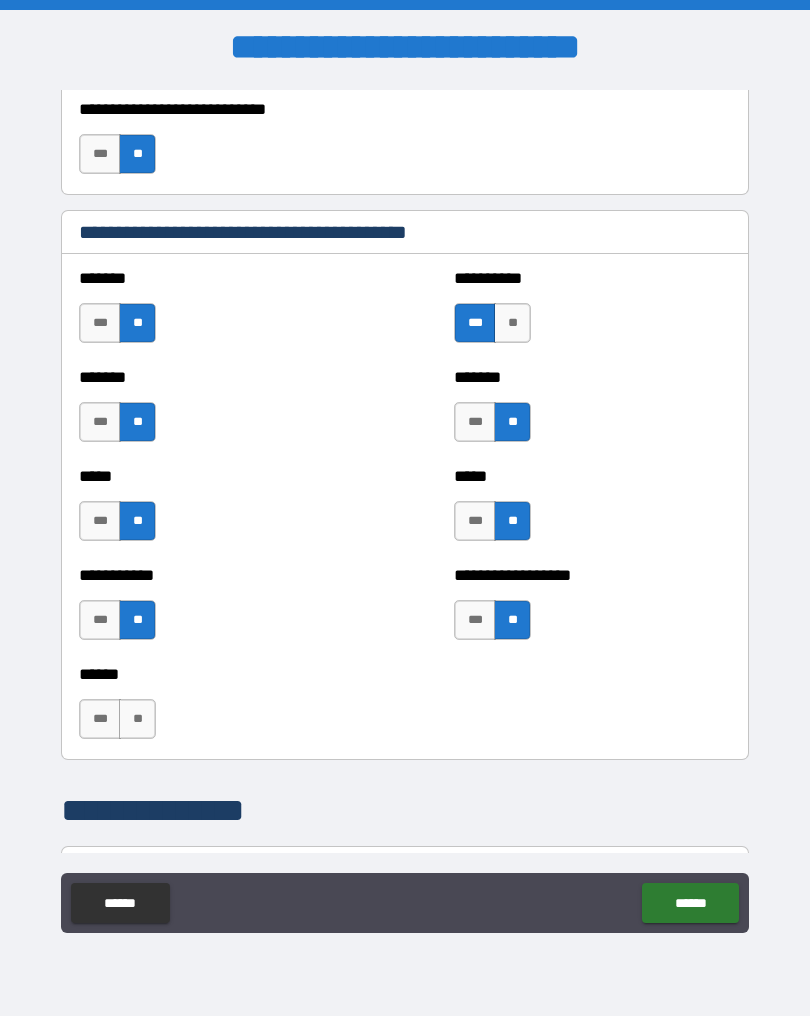 click on "**" at bounding box center (137, 719) 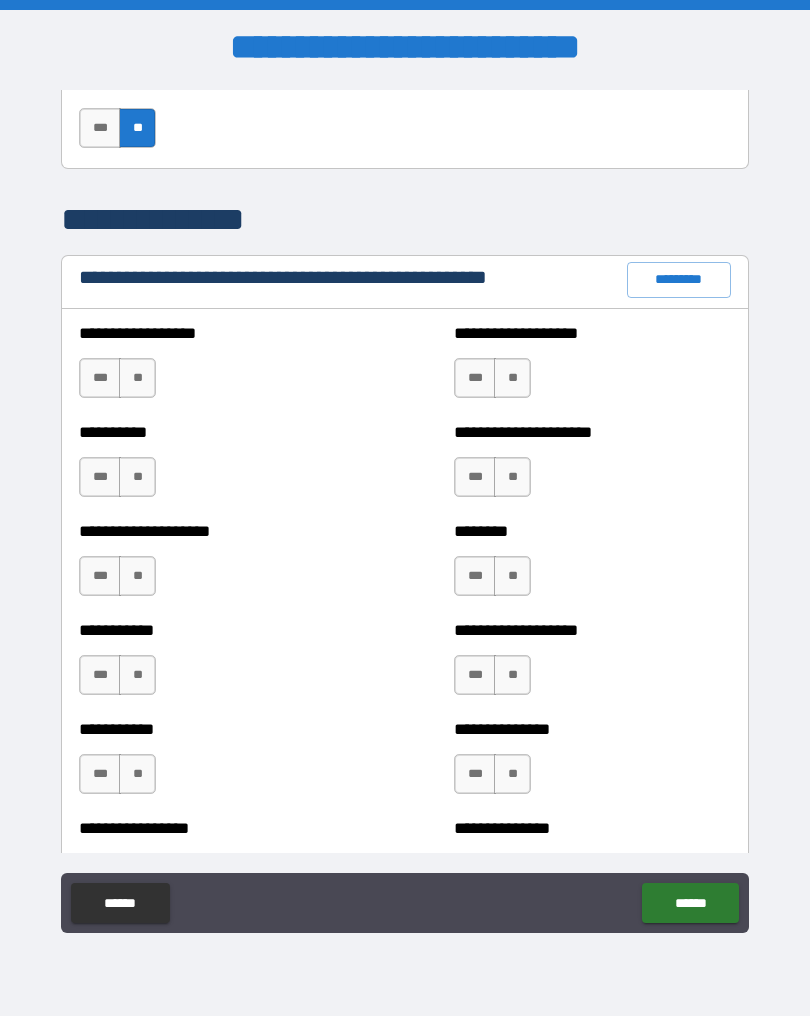 scroll, scrollTop: 2239, scrollLeft: 0, axis: vertical 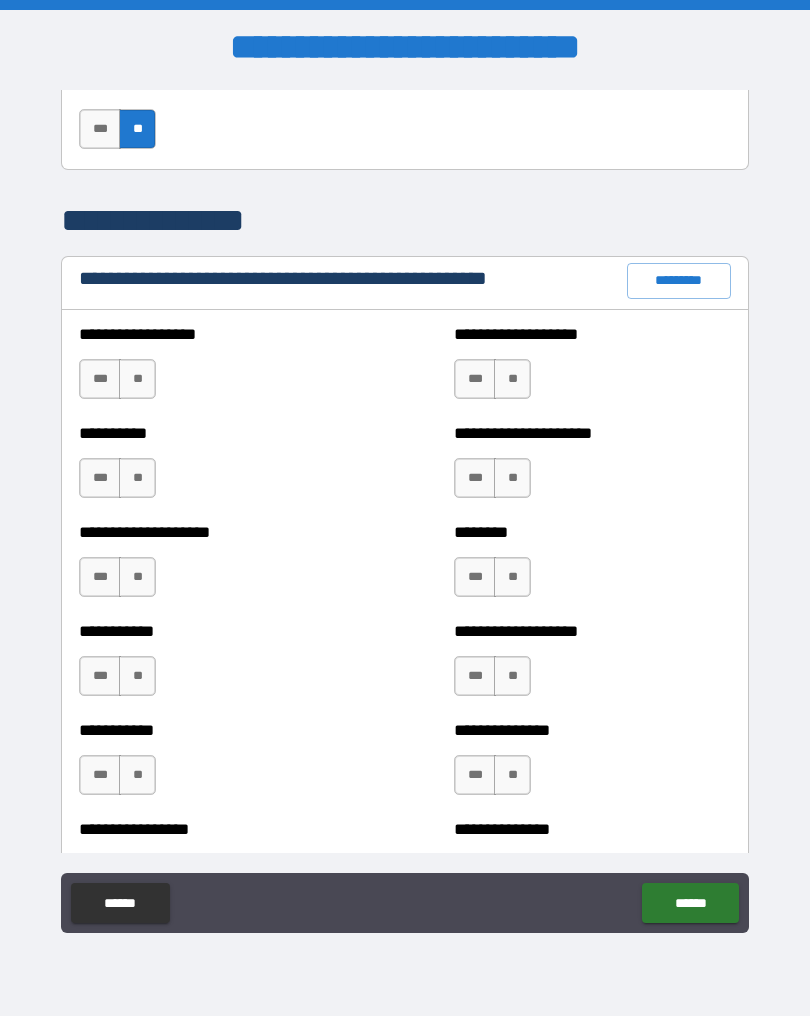 click on "**" at bounding box center (137, 379) 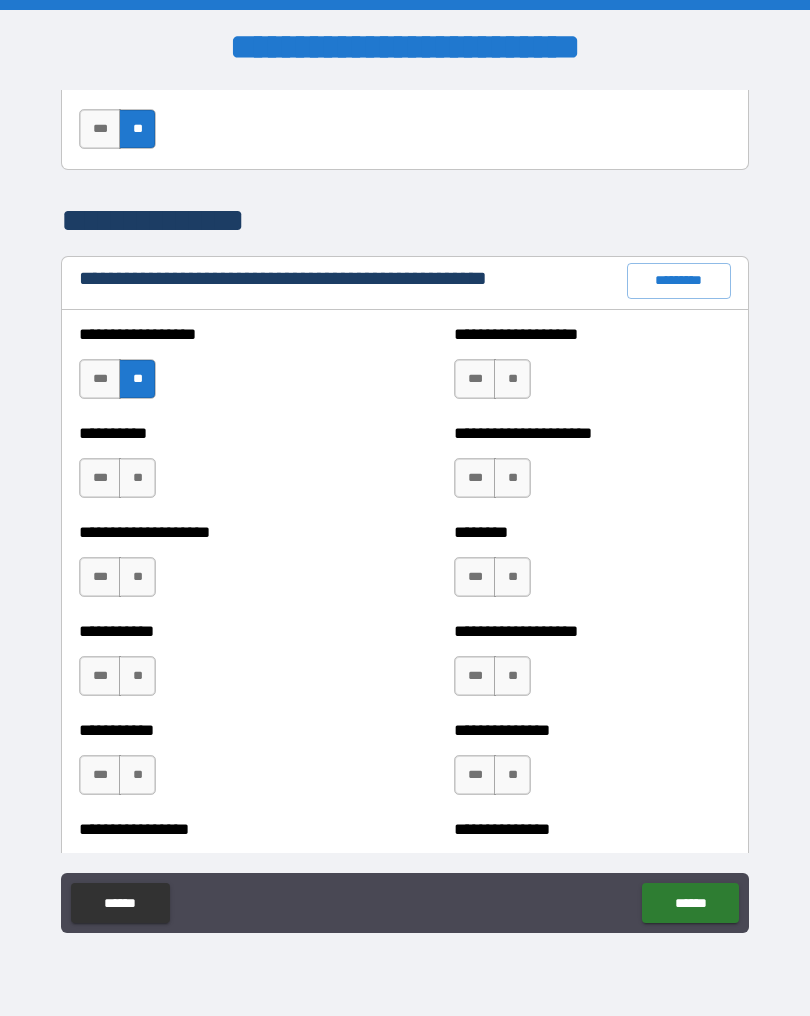 click on "**" at bounding box center [137, 478] 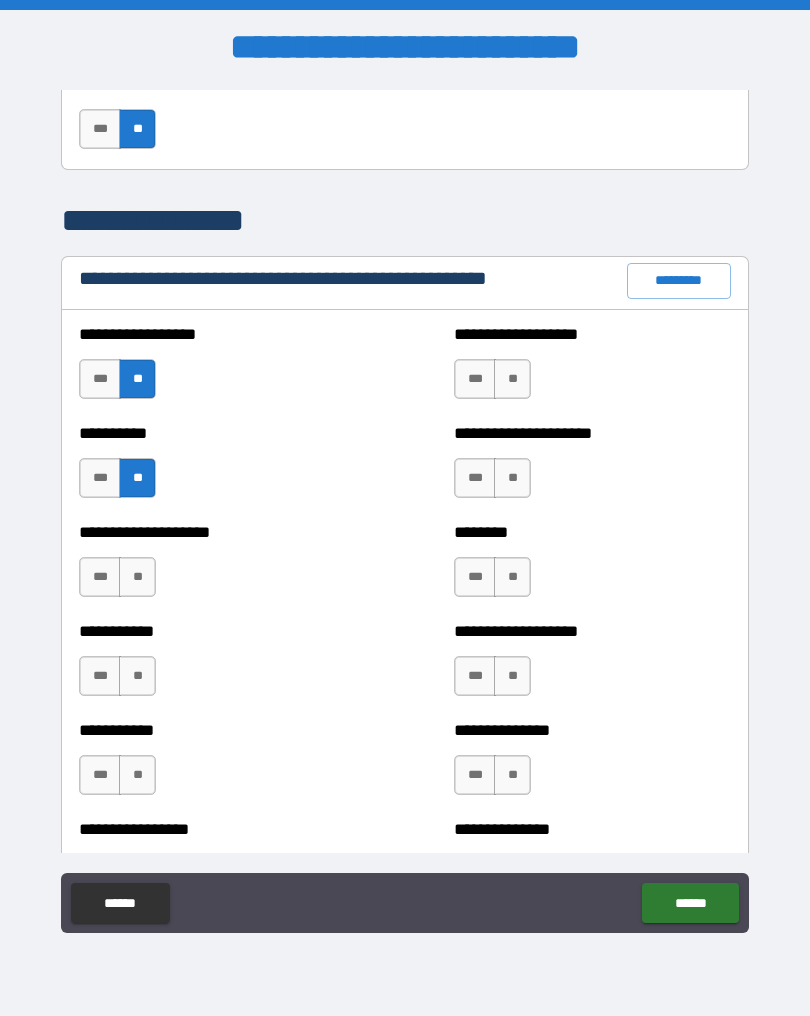 click on "**" at bounding box center [137, 577] 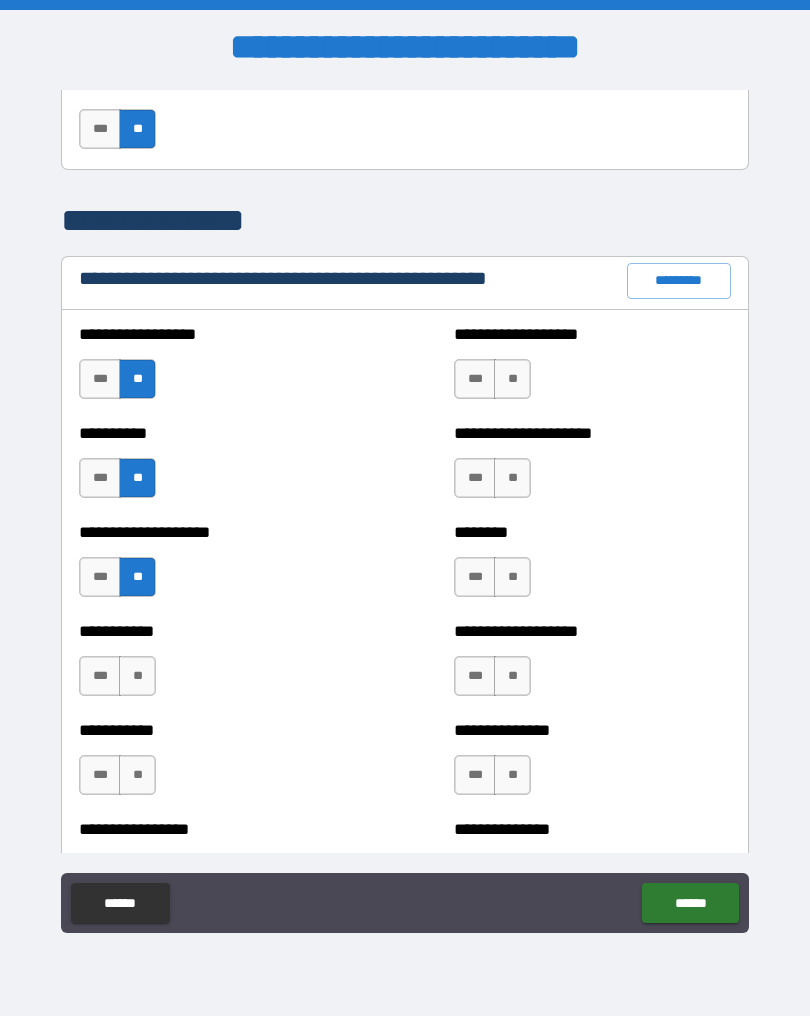 click on "**" at bounding box center (137, 676) 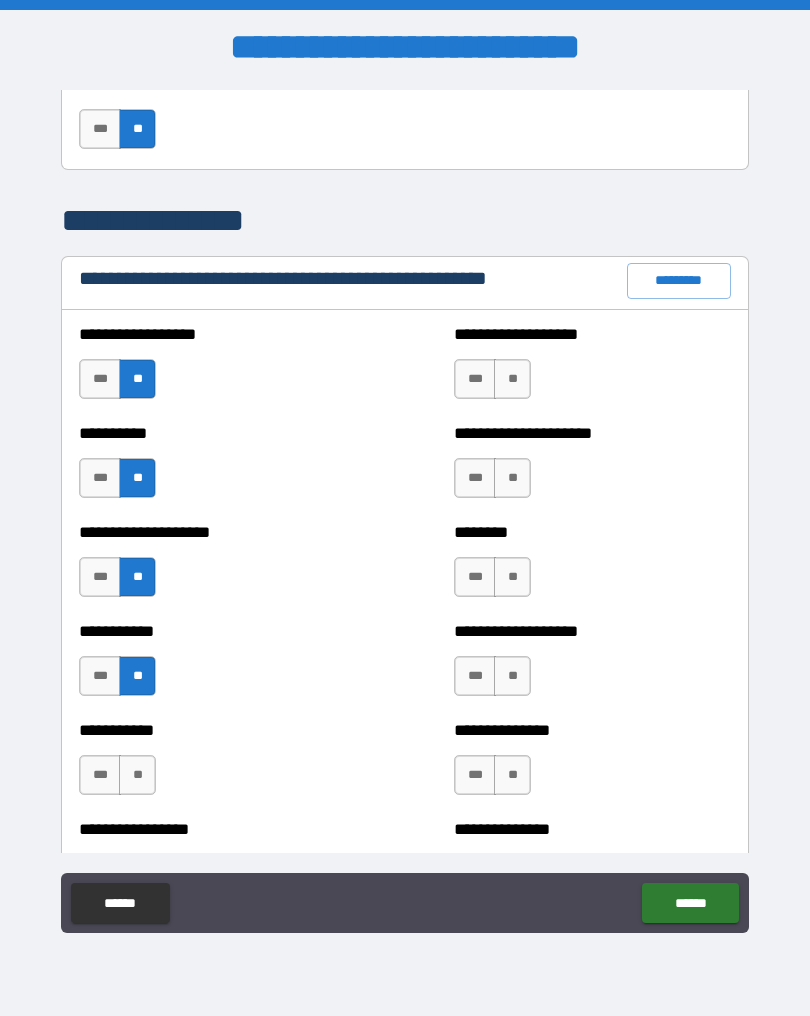 click on "**" at bounding box center (137, 775) 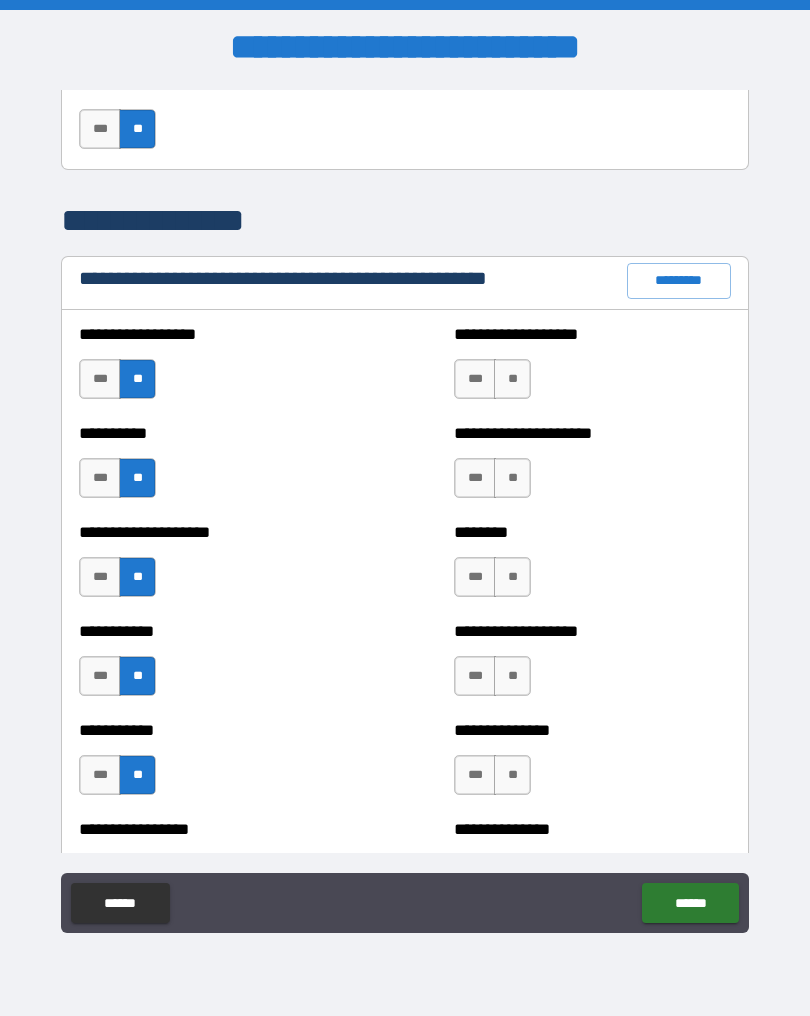 click on "**" at bounding box center (512, 379) 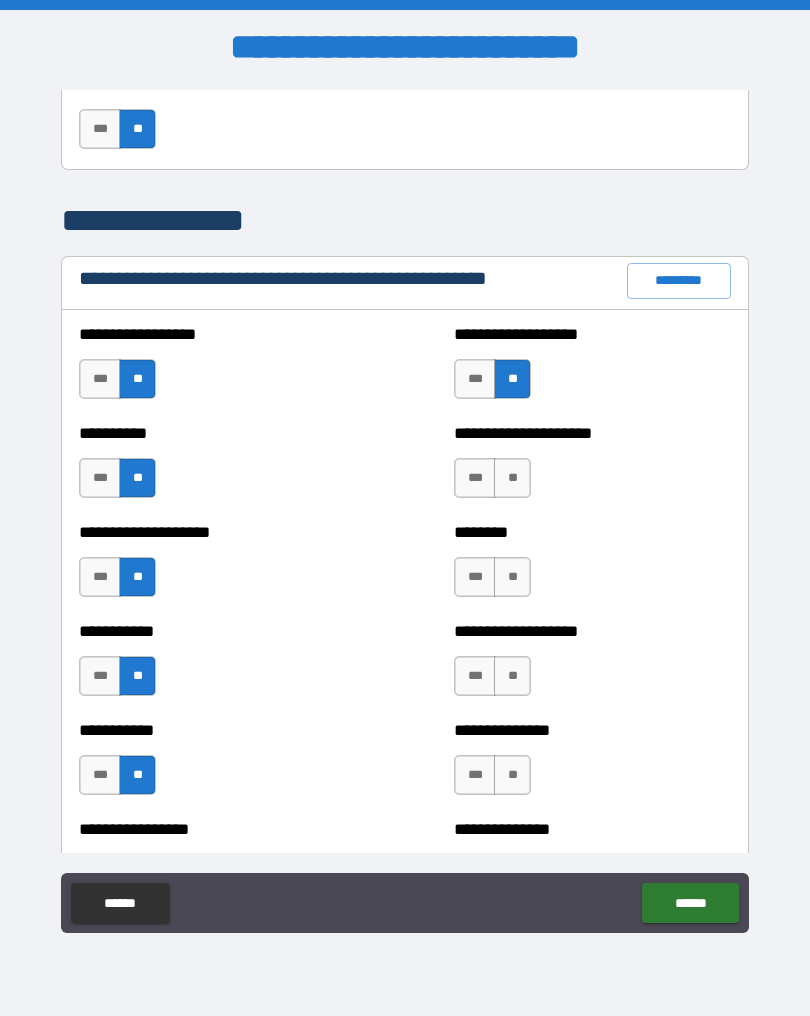 click on "**" at bounding box center [512, 478] 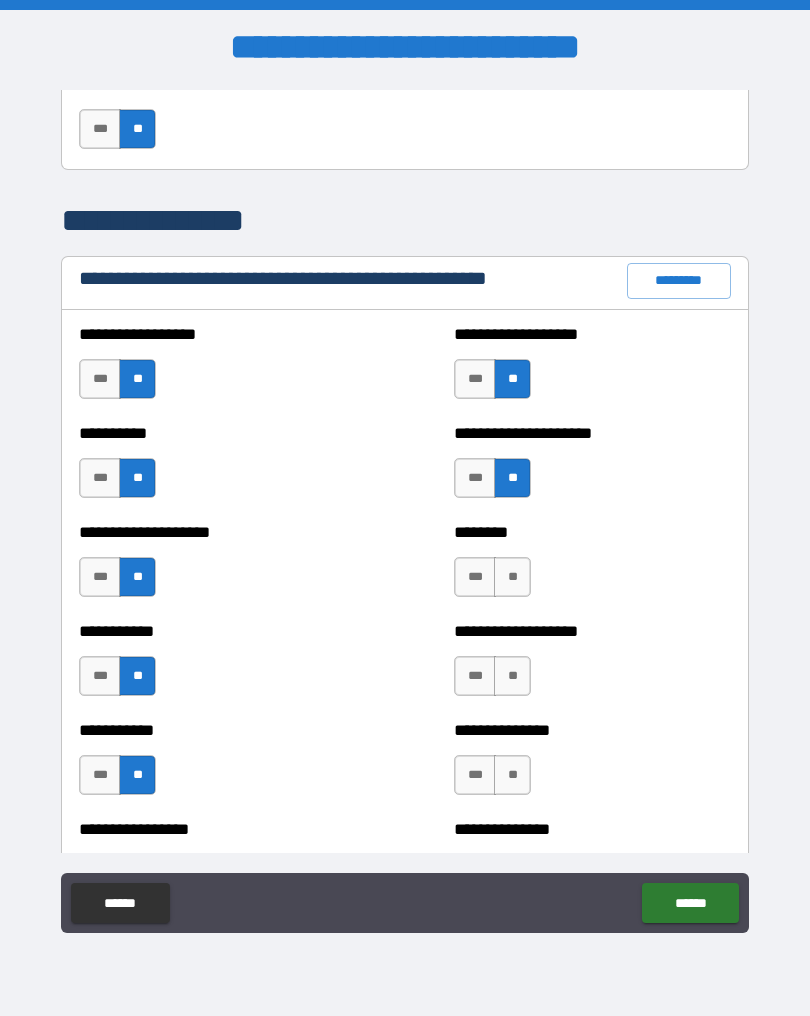 click on "**" at bounding box center [512, 676] 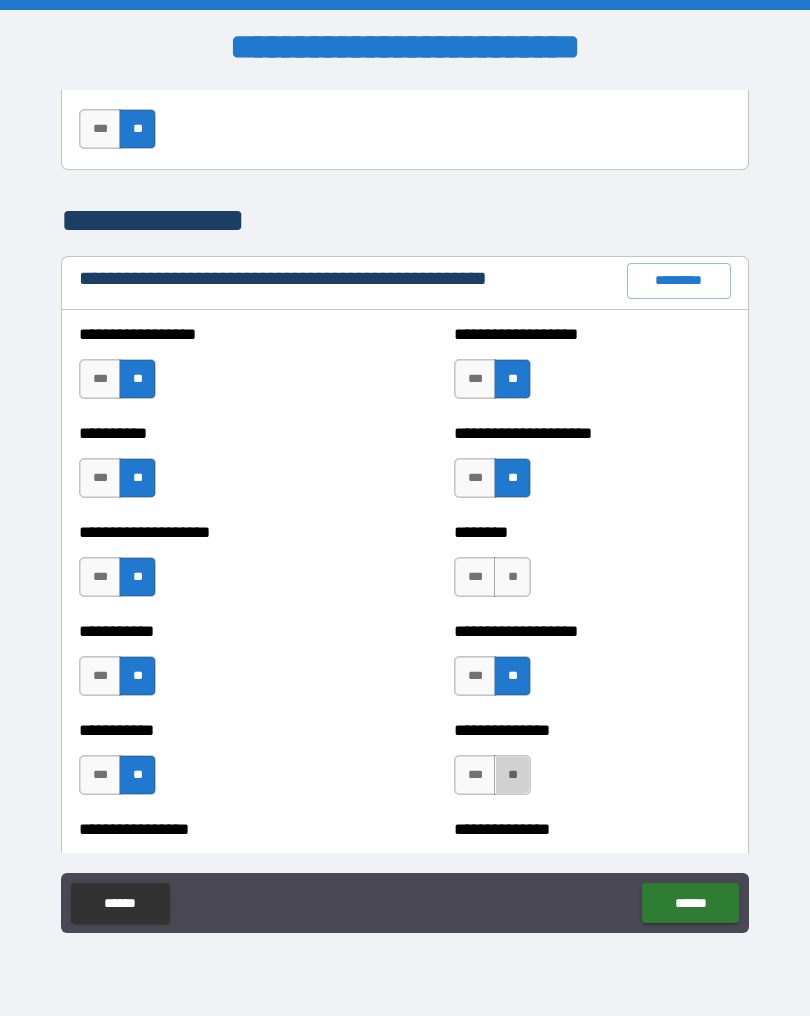 click on "**" at bounding box center [512, 775] 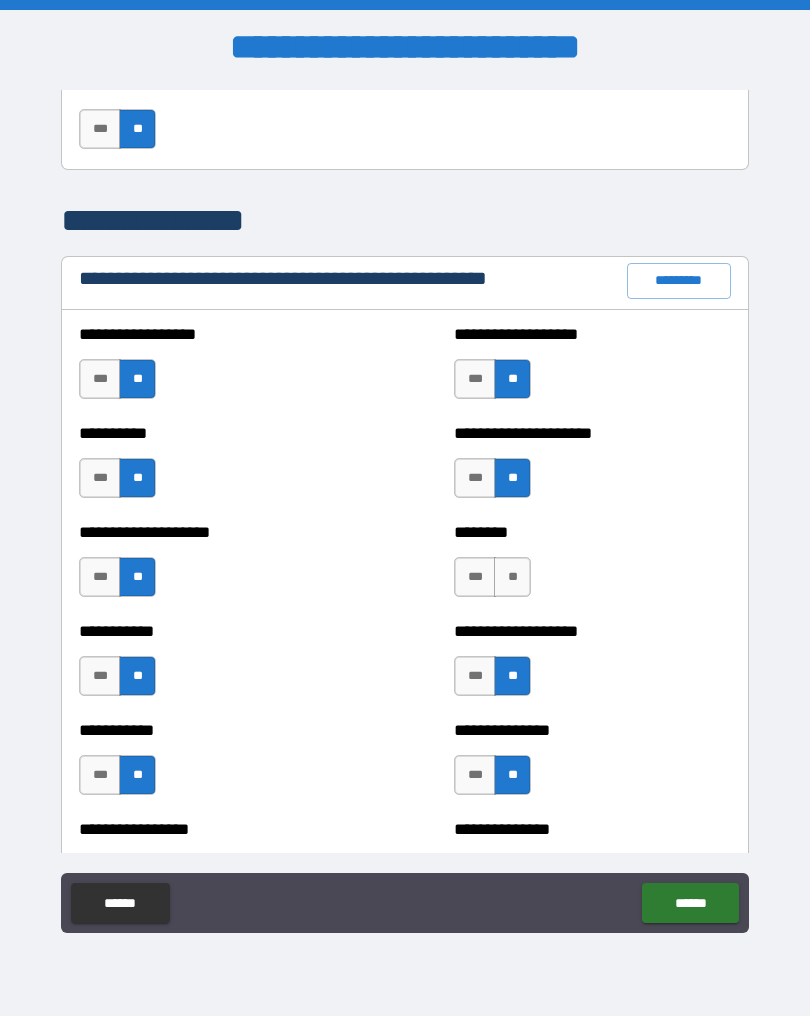 click on "***" at bounding box center [475, 577] 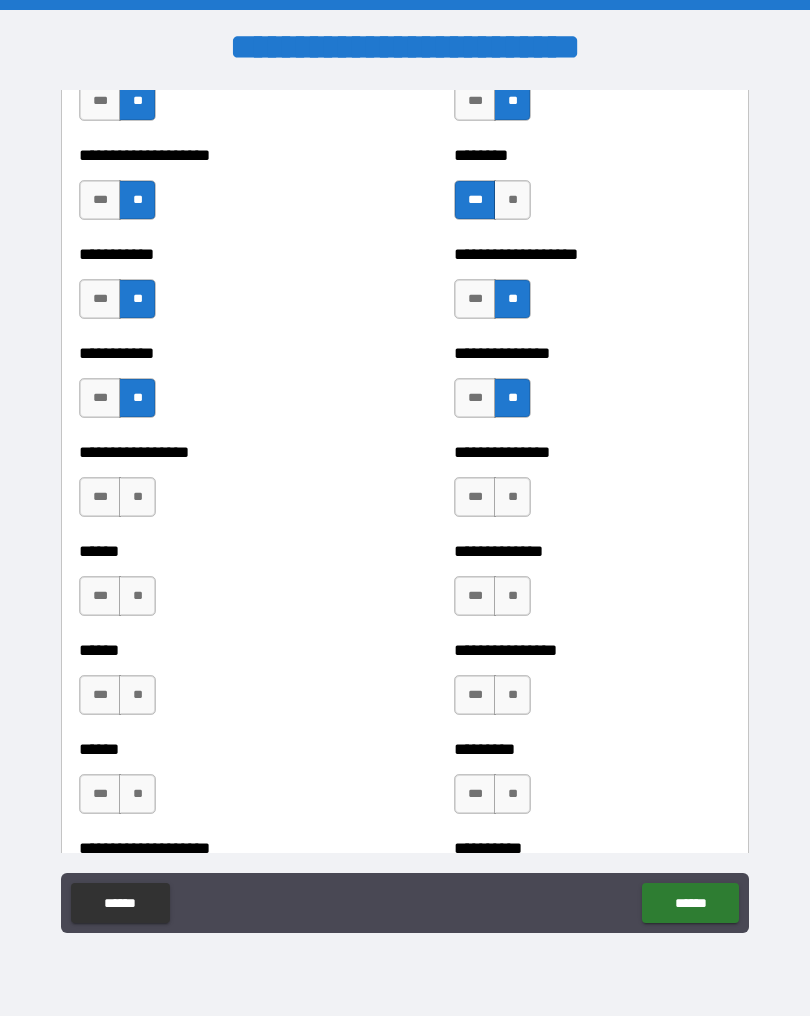scroll, scrollTop: 2651, scrollLeft: 0, axis: vertical 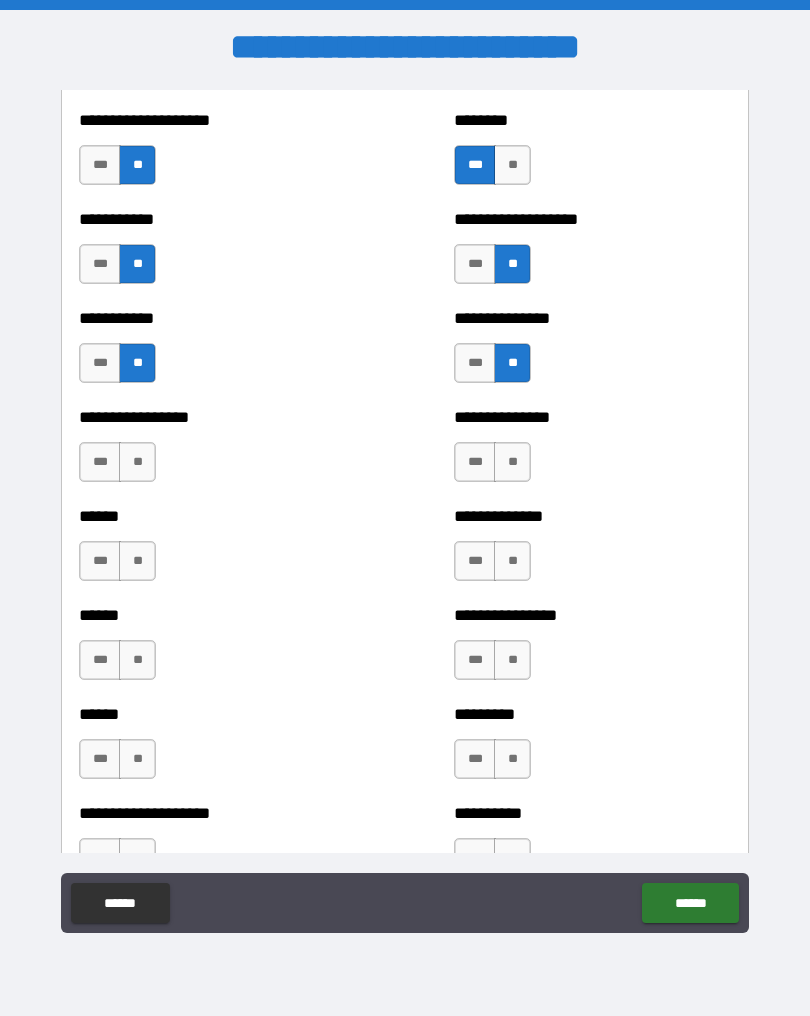 click on "**" at bounding box center [137, 462] 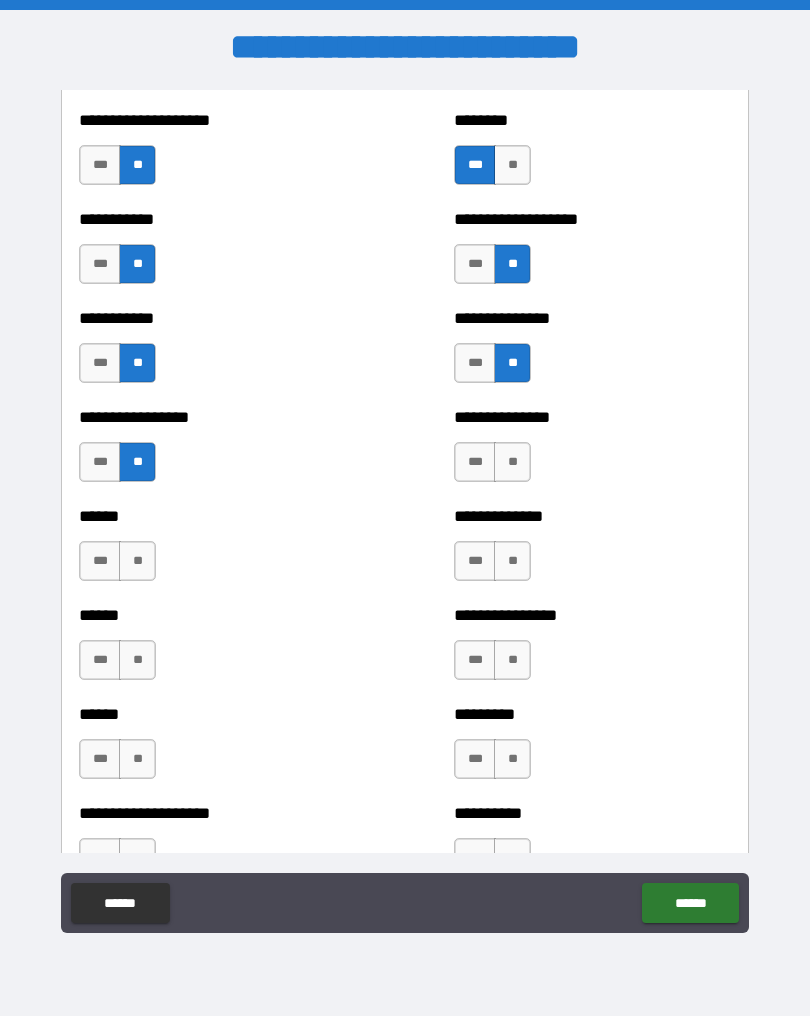 click on "**" at bounding box center [137, 561] 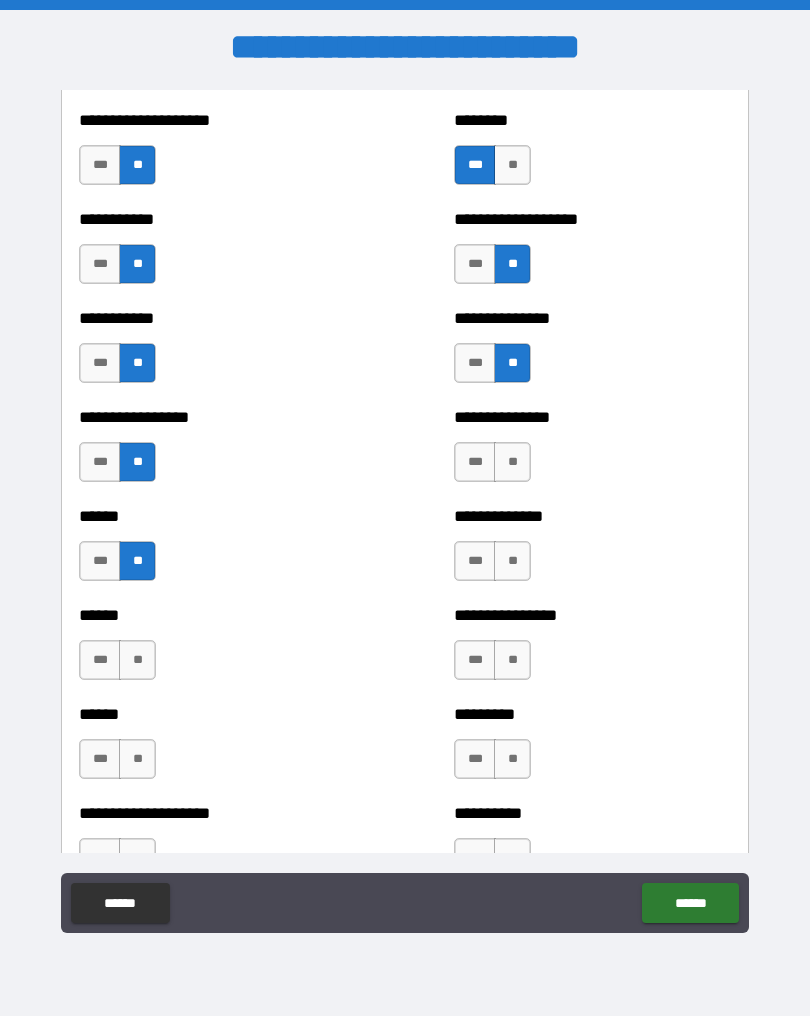 click on "**" at bounding box center [137, 660] 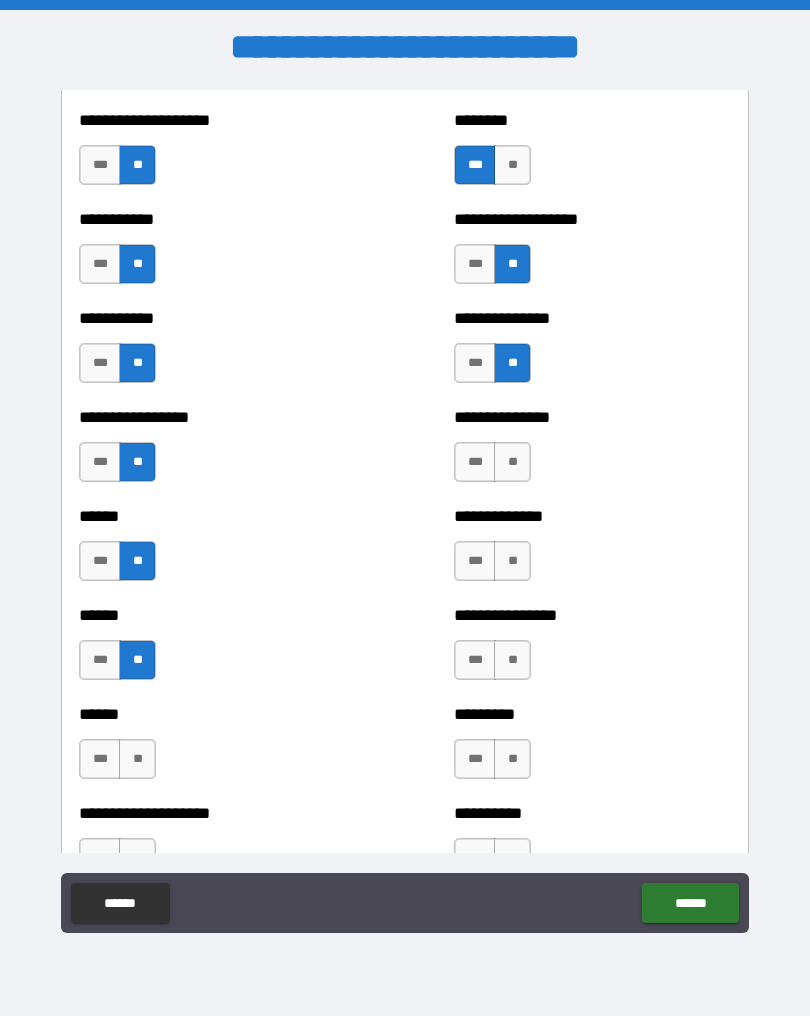 click on "**" at bounding box center [137, 759] 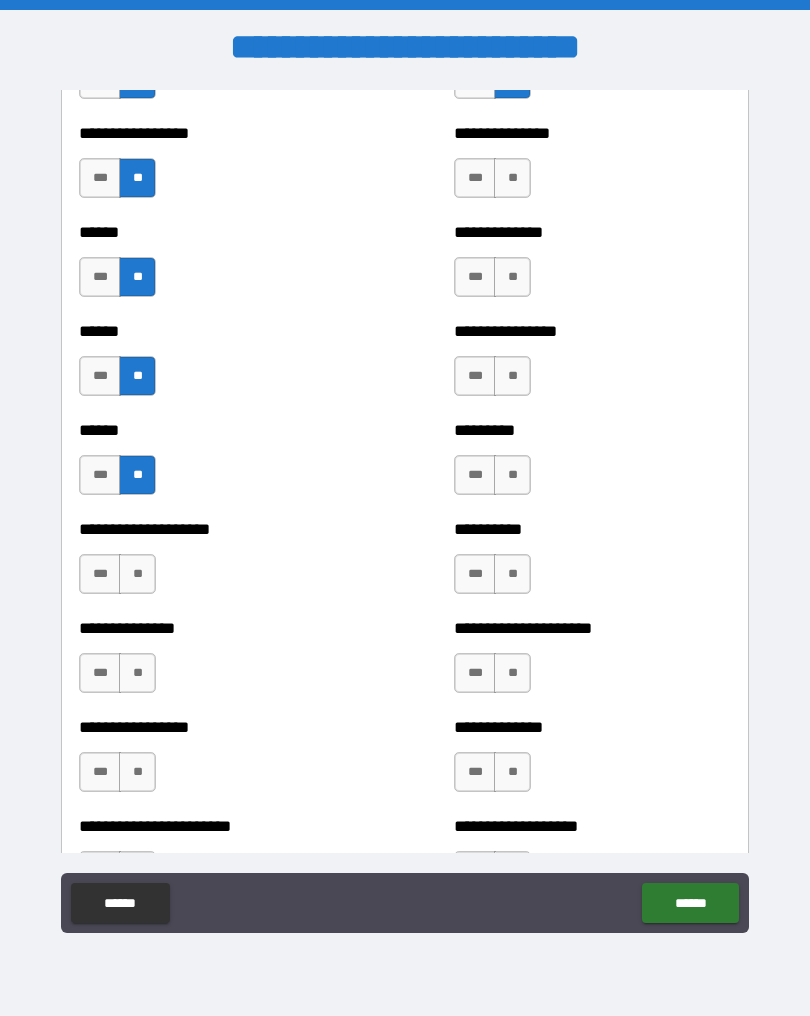 scroll, scrollTop: 2932, scrollLeft: 0, axis: vertical 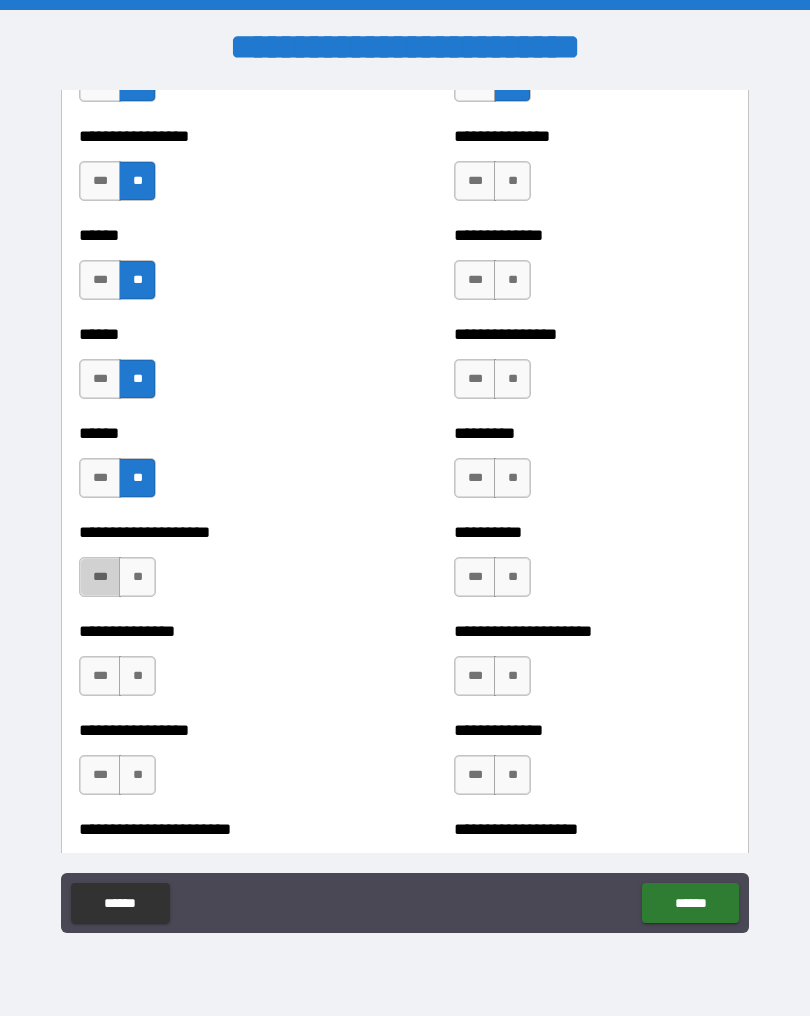 click on "***" at bounding box center [100, 577] 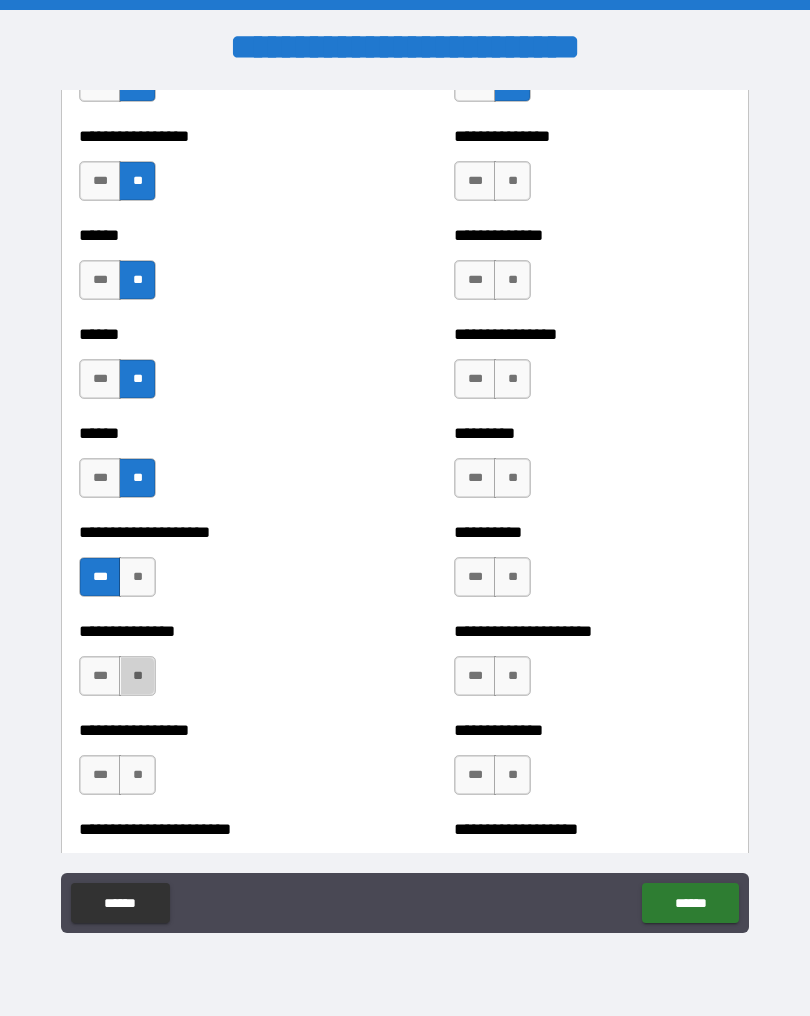click on "**" at bounding box center (137, 676) 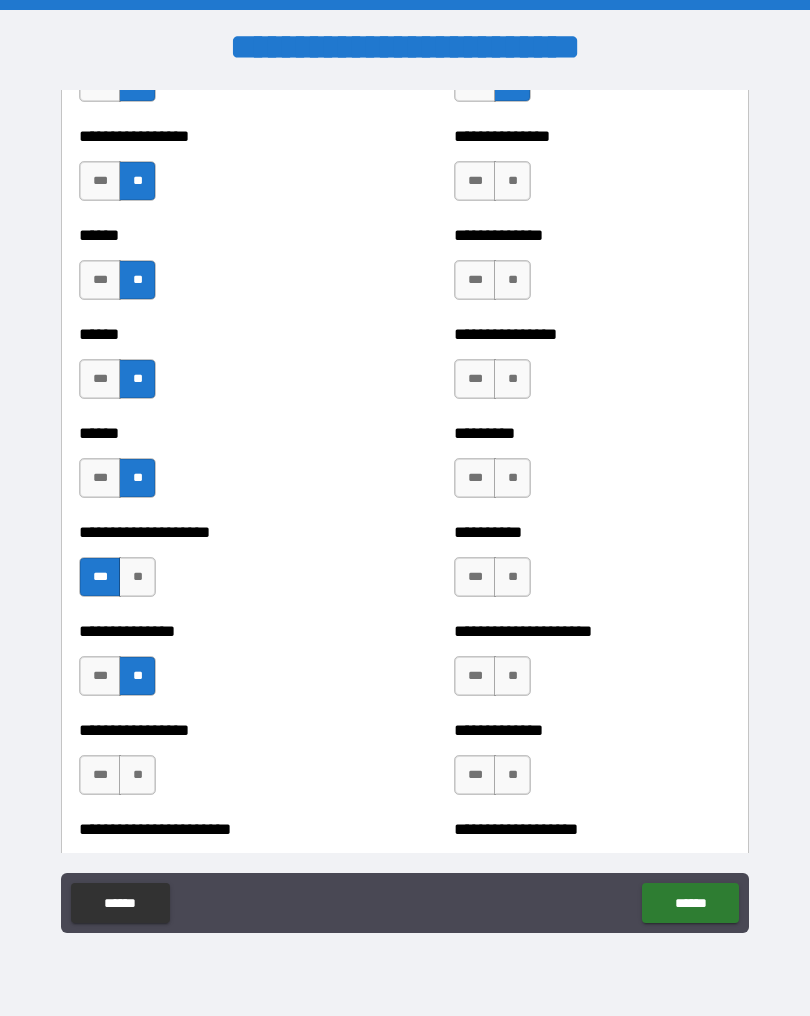 click on "***" at bounding box center (100, 676) 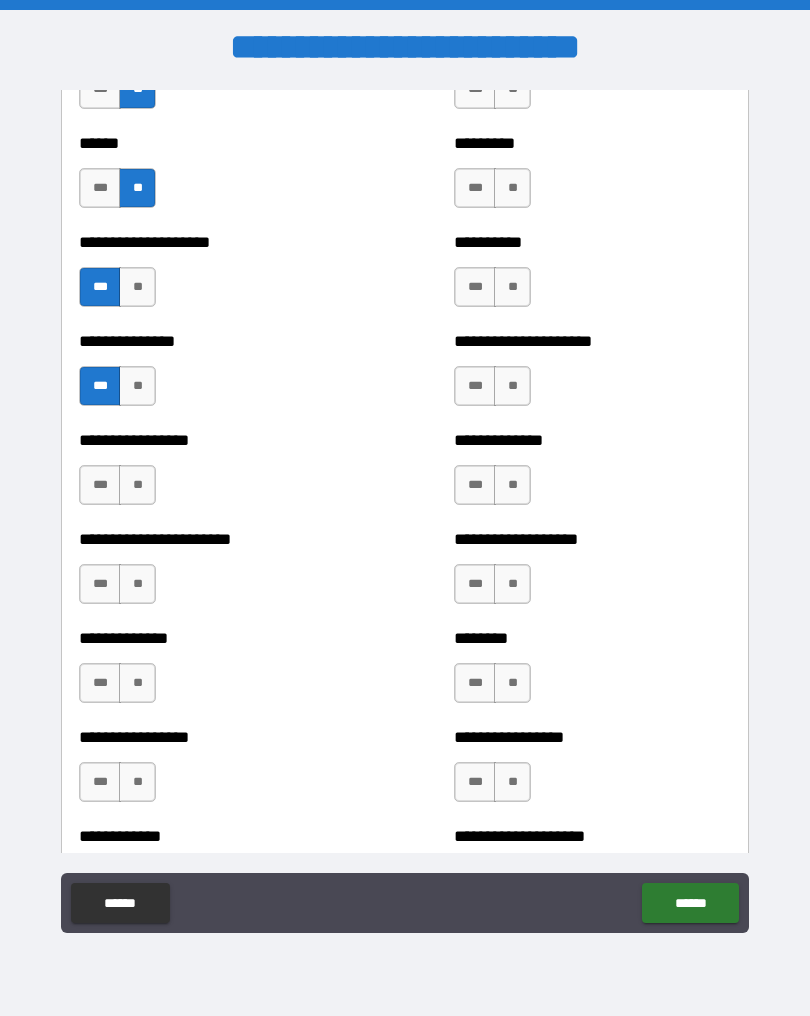 scroll, scrollTop: 3224, scrollLeft: 0, axis: vertical 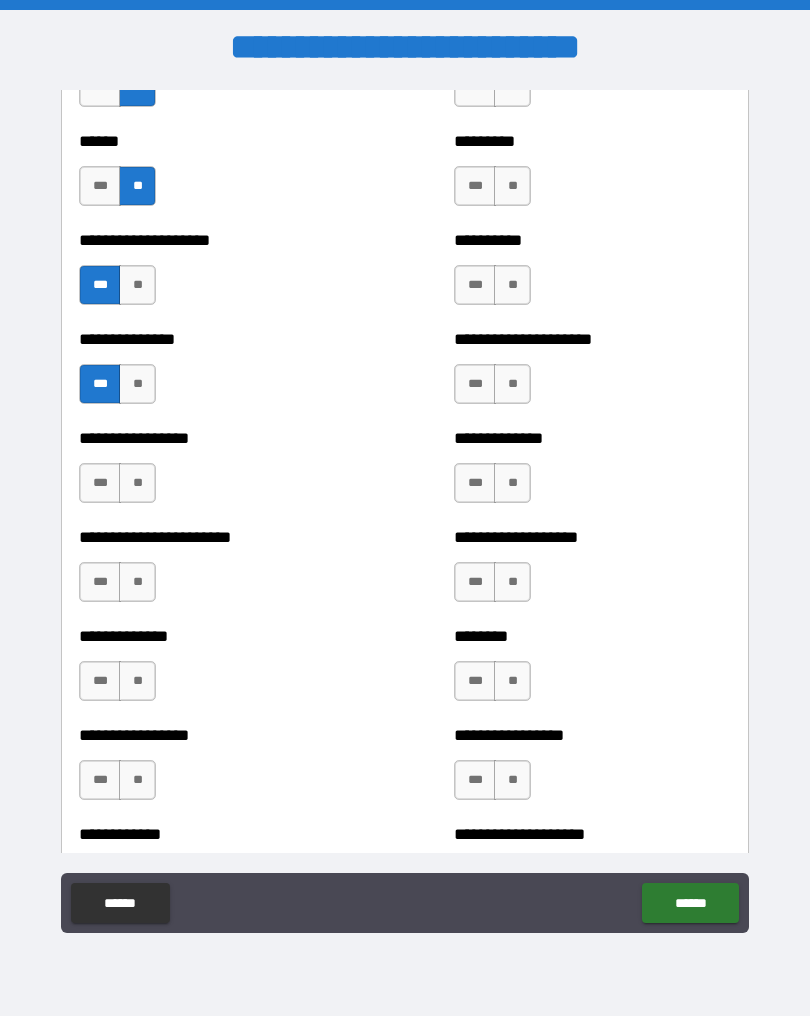 click on "***" at bounding box center [100, 483] 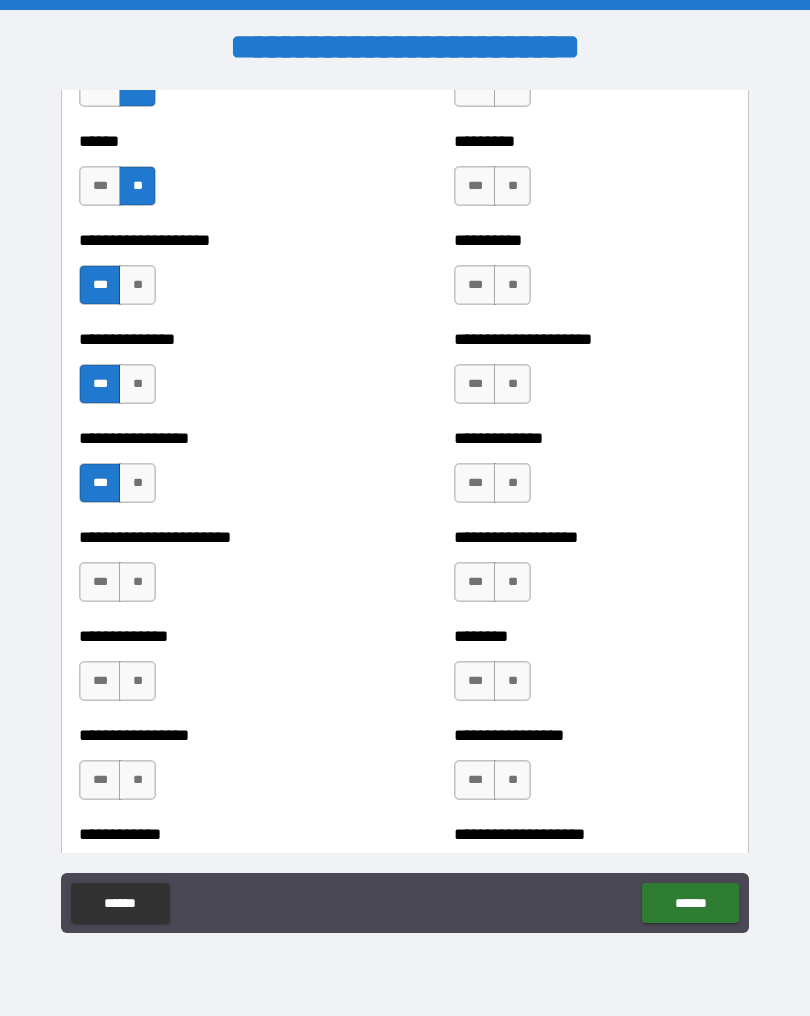 click on "**" at bounding box center (137, 483) 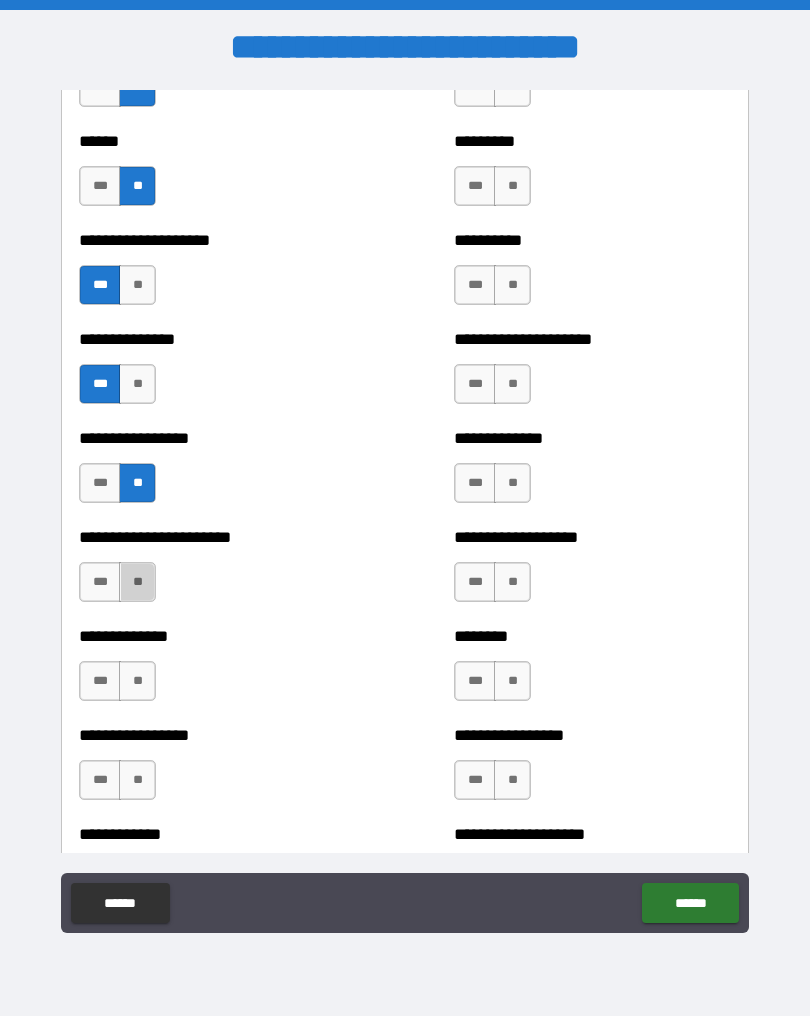 click on "**" at bounding box center [137, 582] 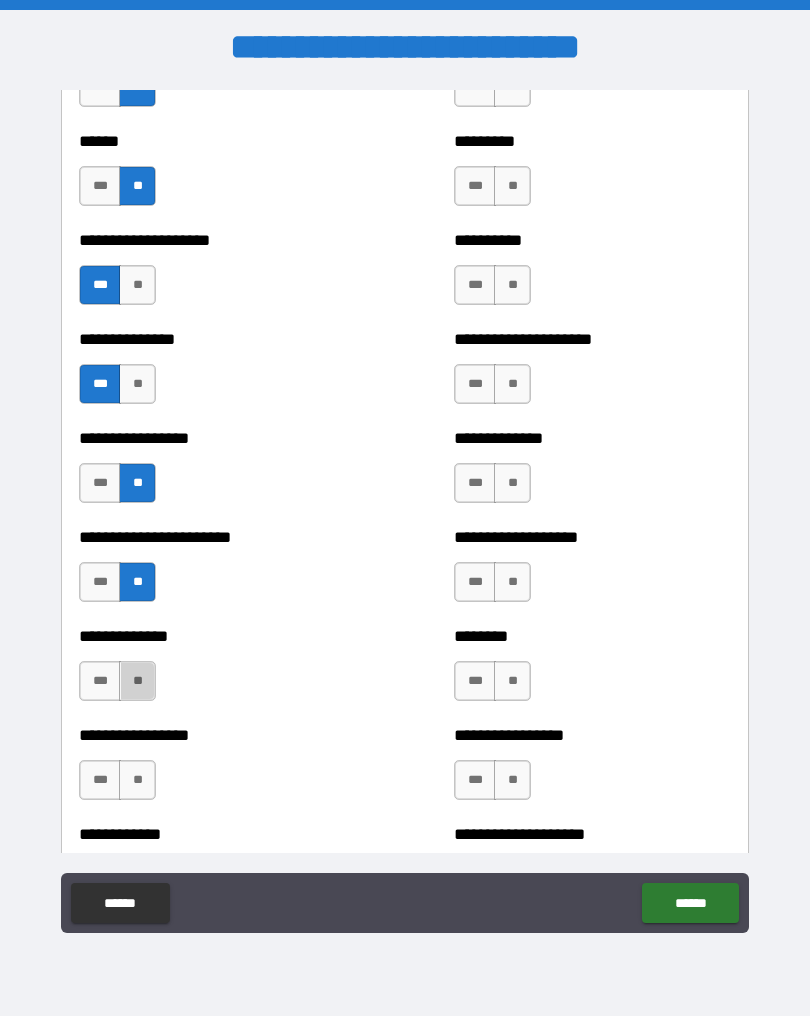click on "**" at bounding box center [137, 681] 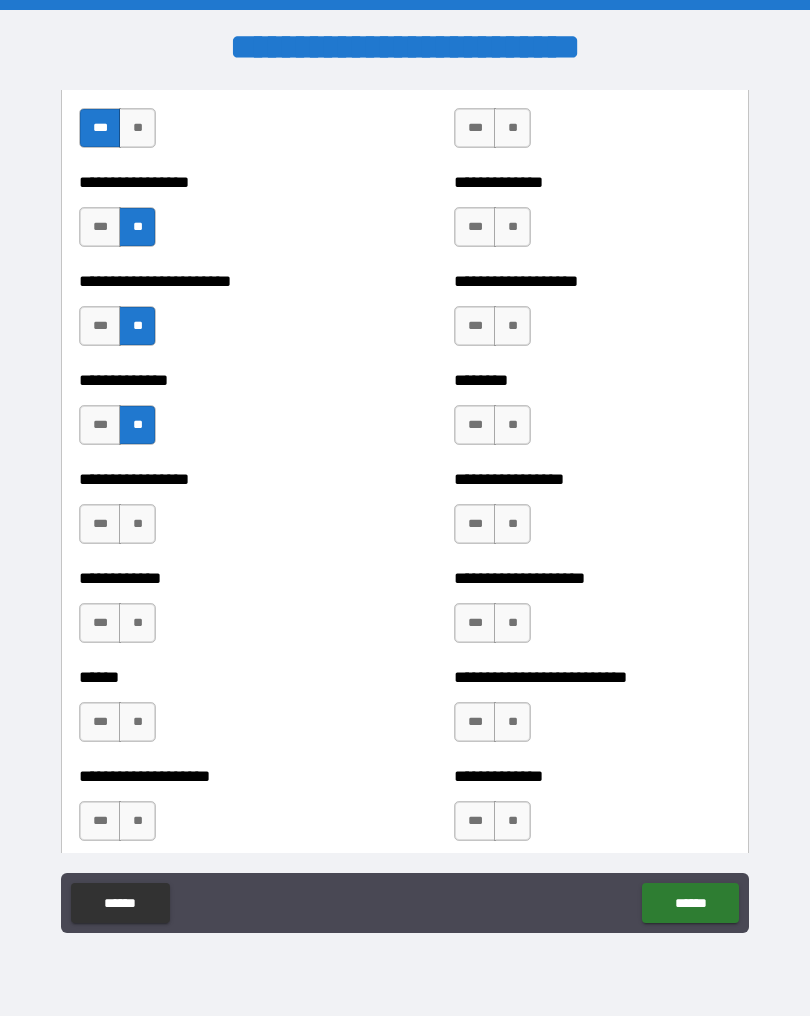 scroll, scrollTop: 3479, scrollLeft: 0, axis: vertical 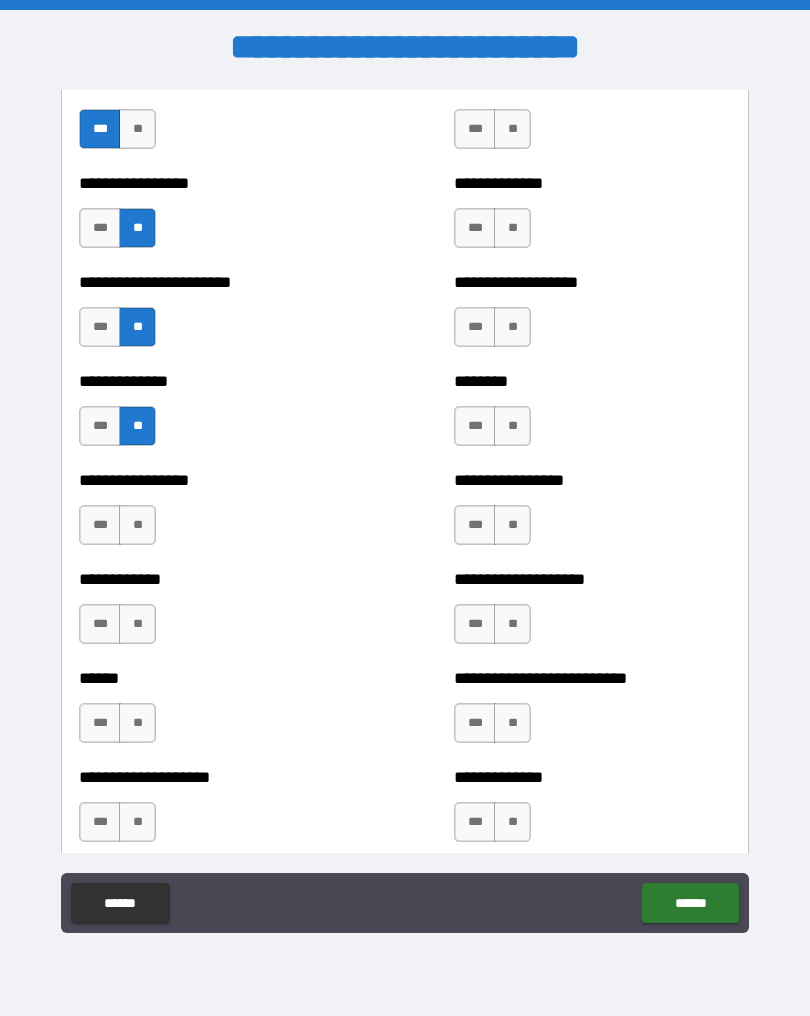 click on "**" at bounding box center [137, 525] 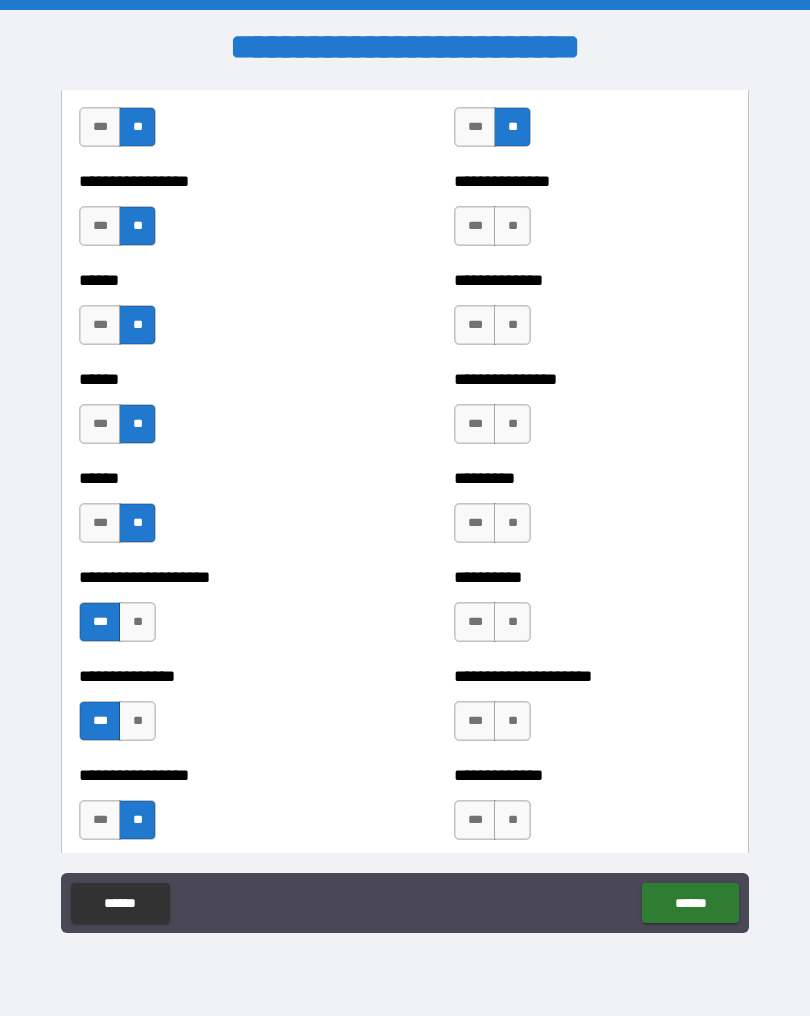 scroll, scrollTop: 2874, scrollLeft: 0, axis: vertical 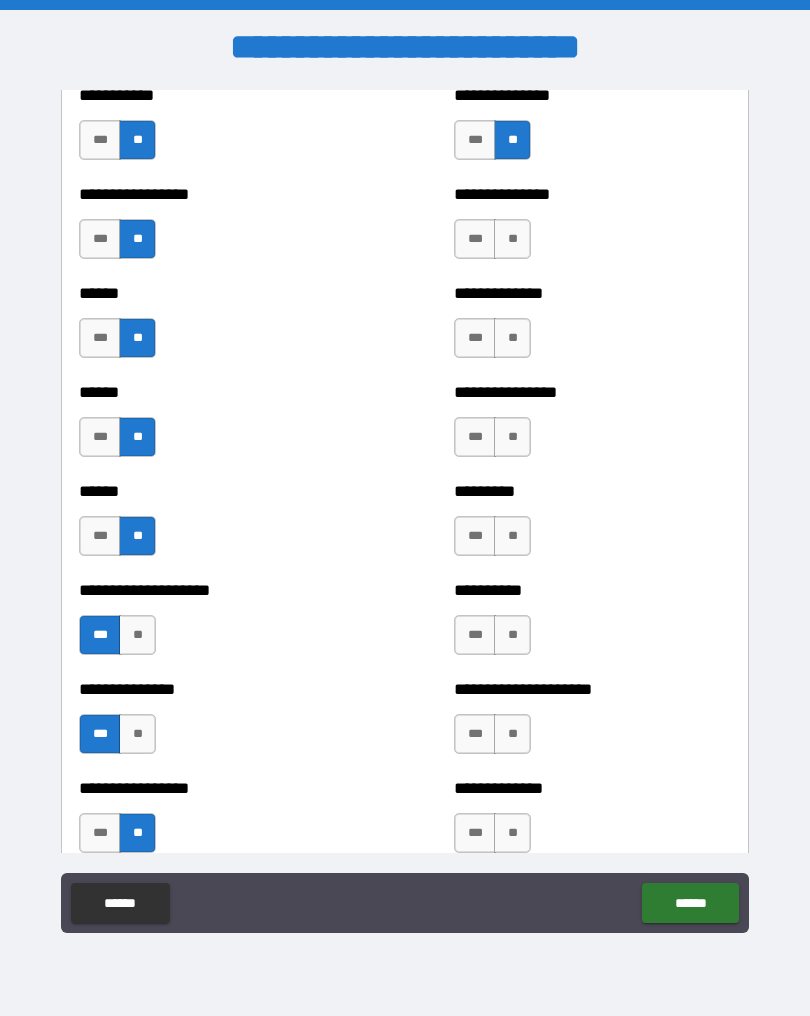 click on "**" at bounding box center (512, 239) 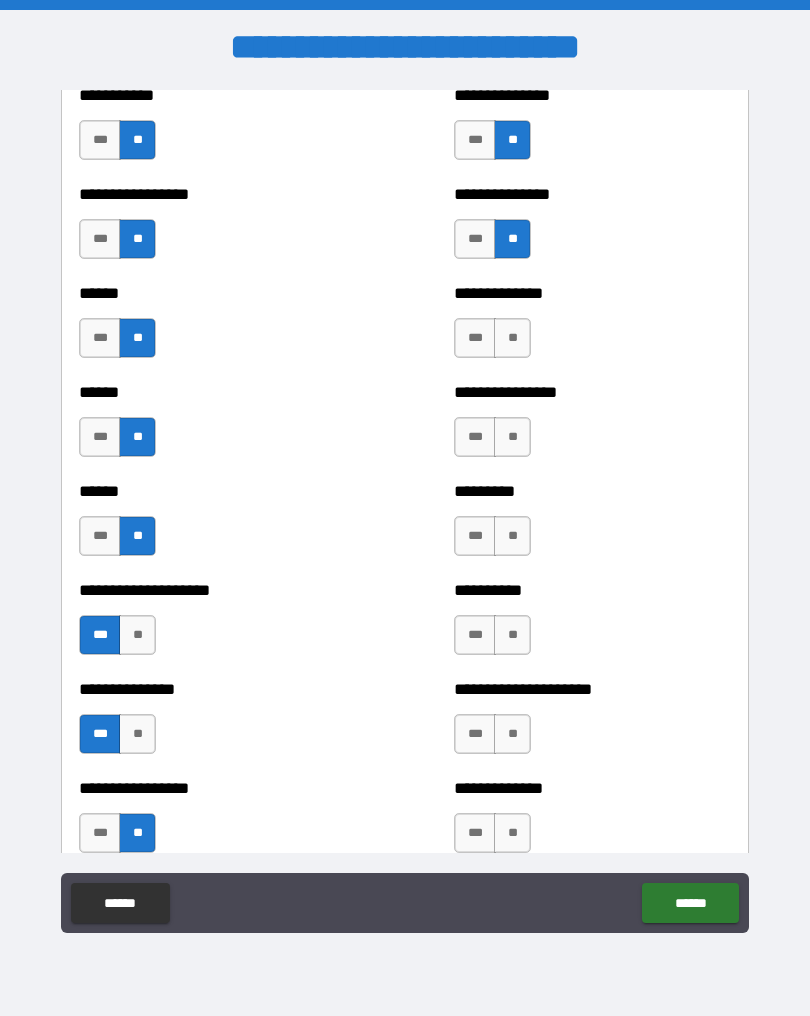 click on "**" at bounding box center [512, 338] 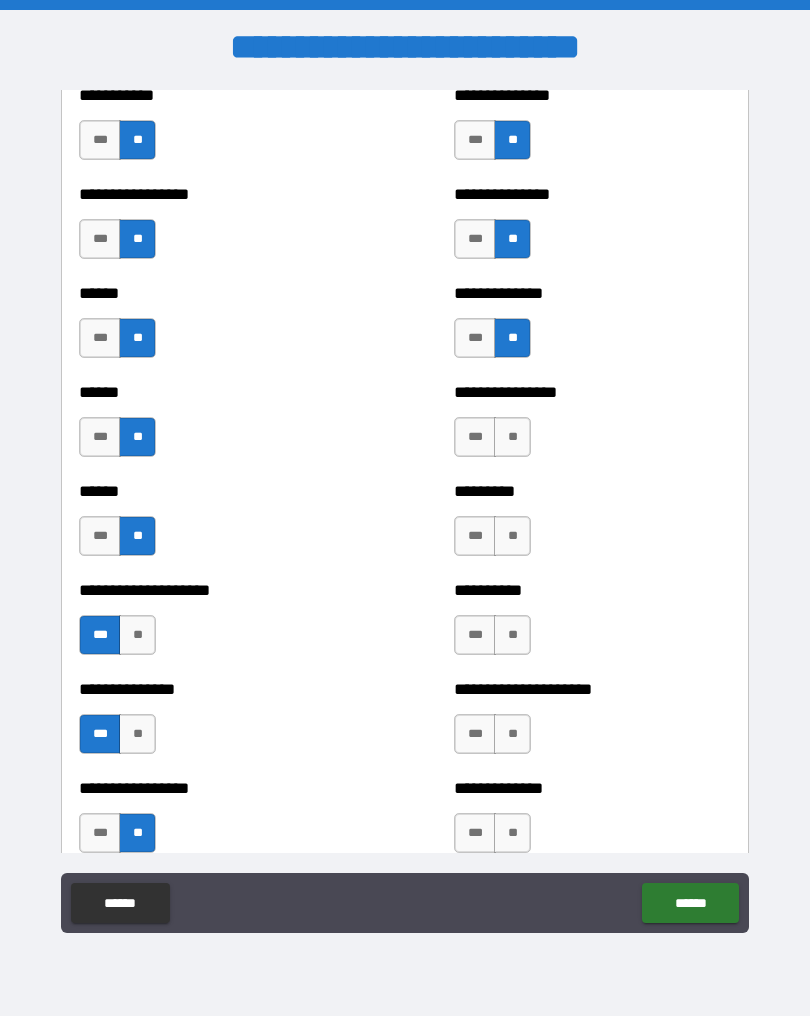 click on "**" at bounding box center [512, 437] 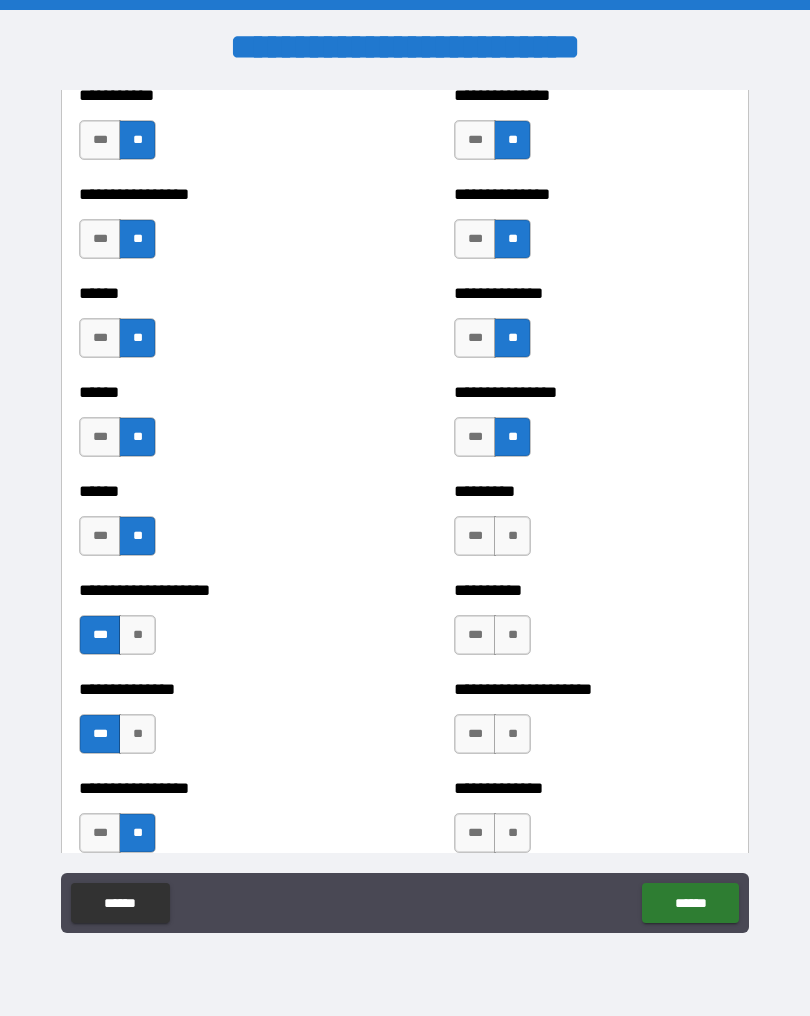 click on "**" at bounding box center [512, 536] 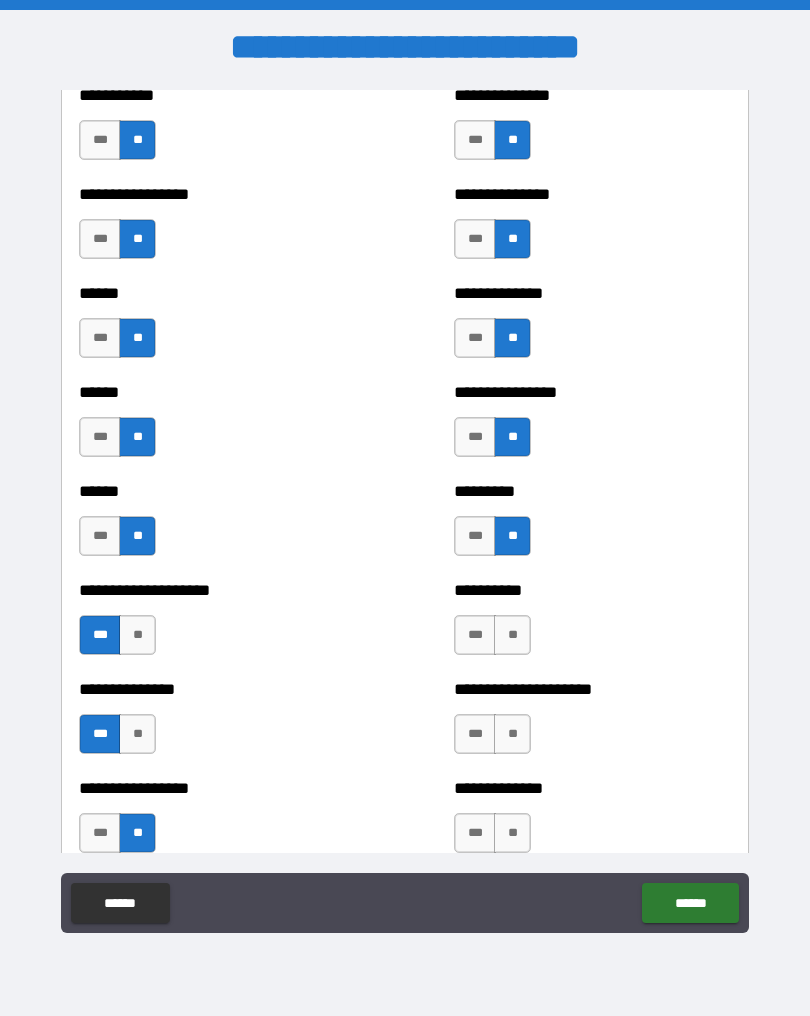click on "**" at bounding box center [512, 635] 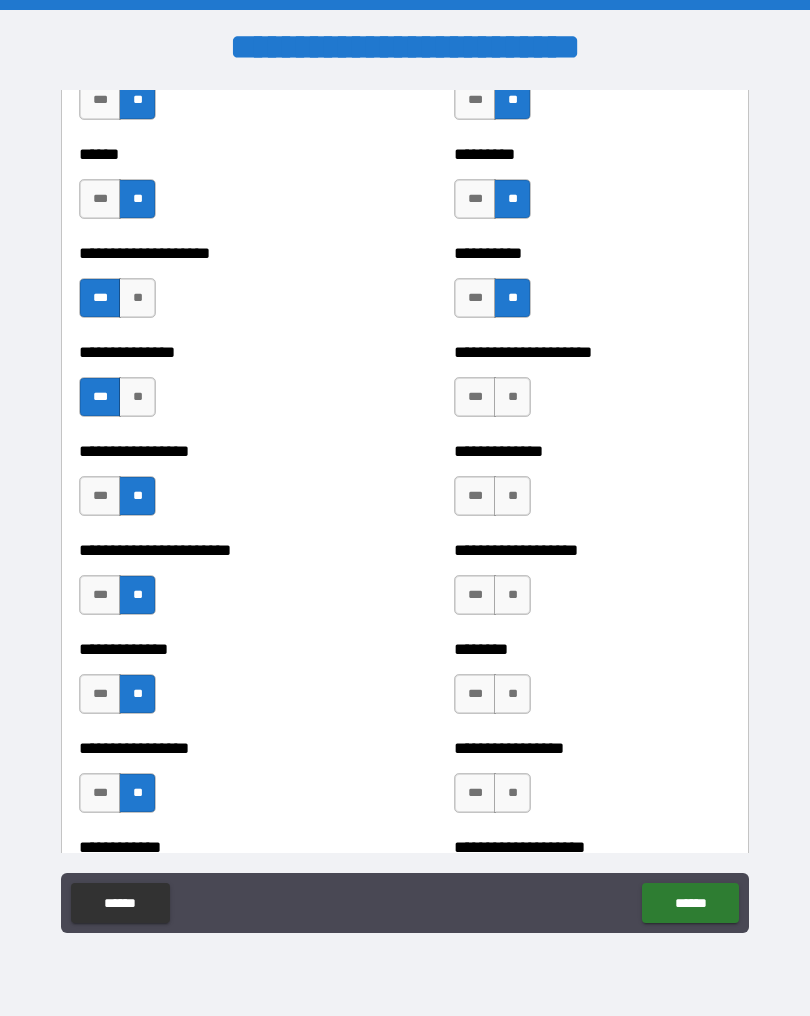 scroll, scrollTop: 3258, scrollLeft: 0, axis: vertical 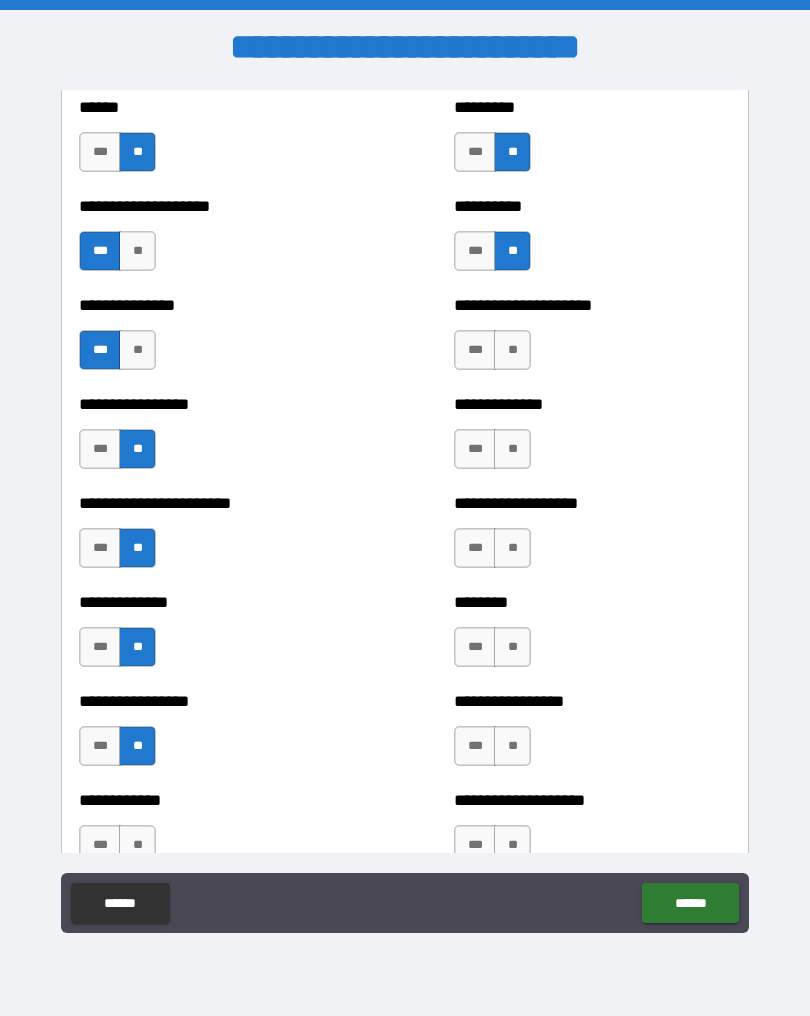 click on "**" at bounding box center [512, 350] 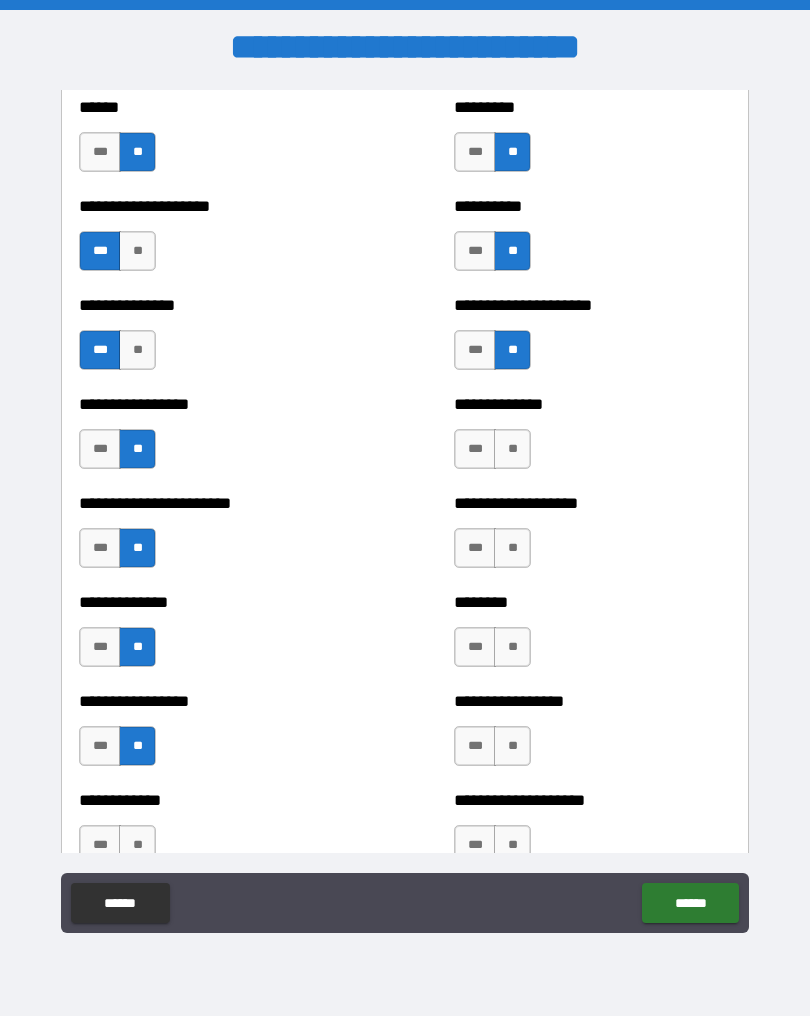 click on "**" at bounding box center [512, 449] 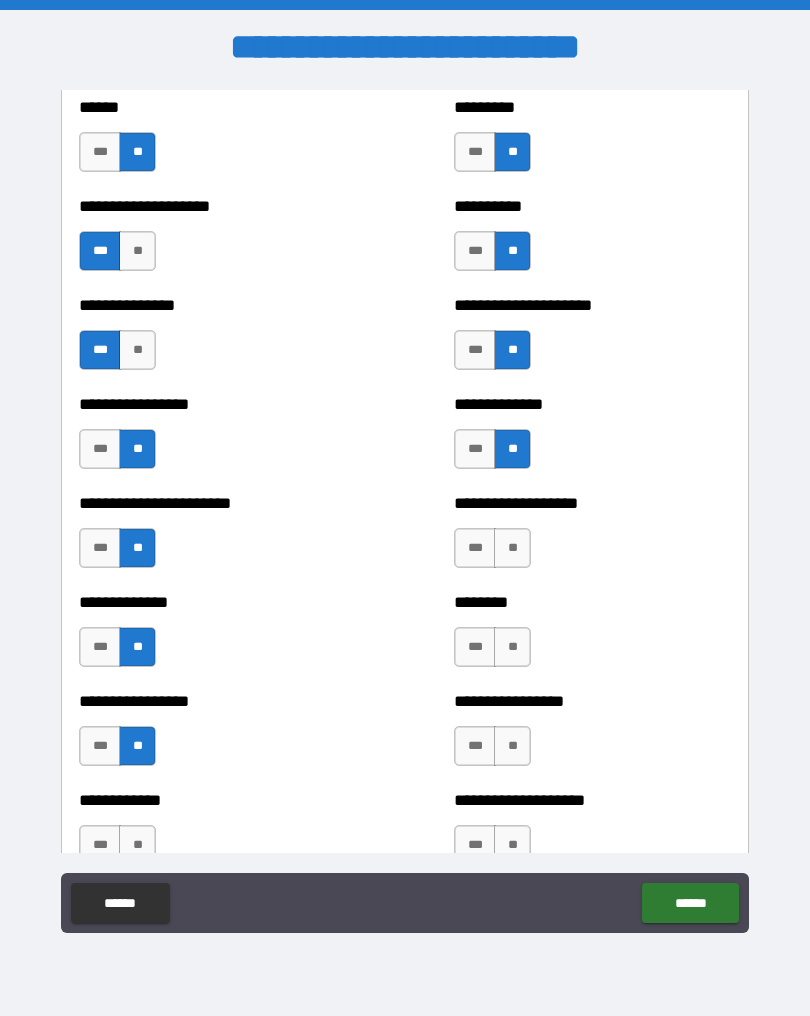 click on "**" at bounding box center [512, 548] 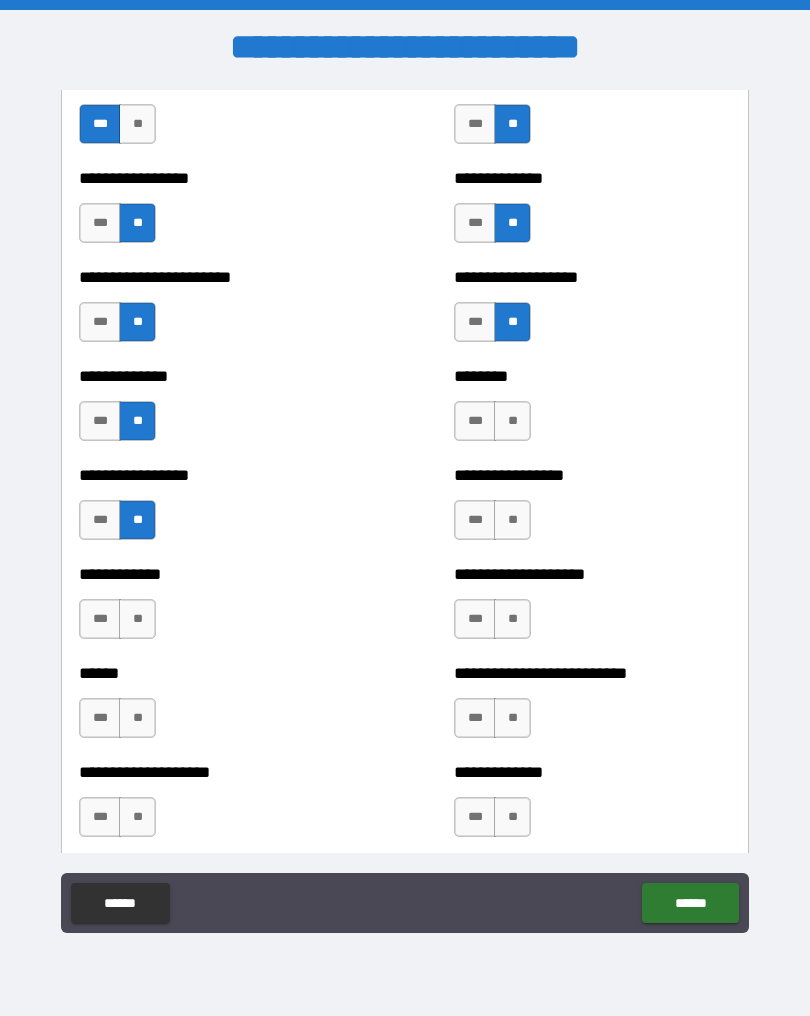 scroll, scrollTop: 3573, scrollLeft: 0, axis: vertical 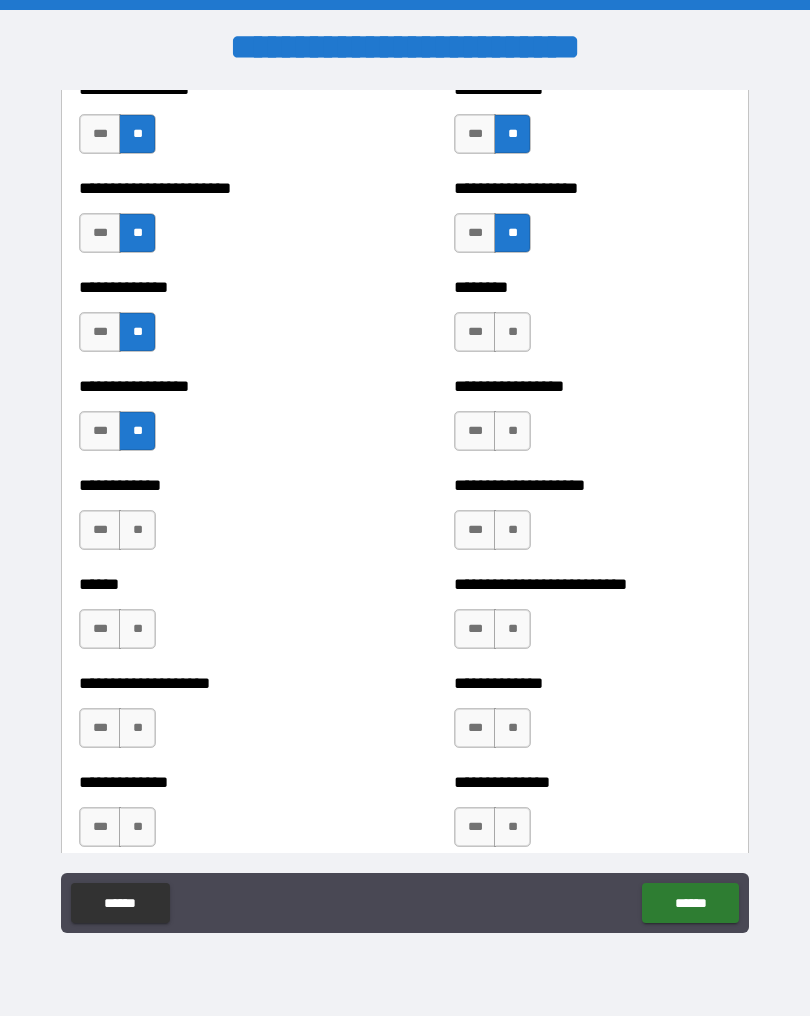 click on "**" at bounding box center [512, 332] 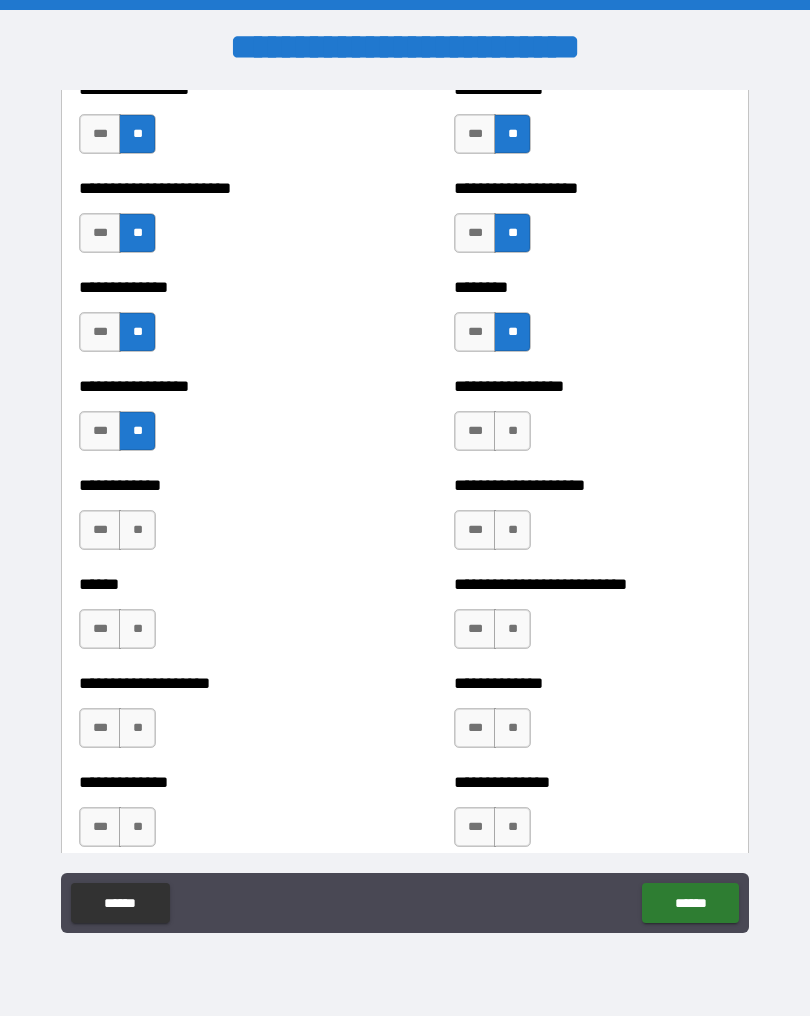 click on "**" at bounding box center (512, 431) 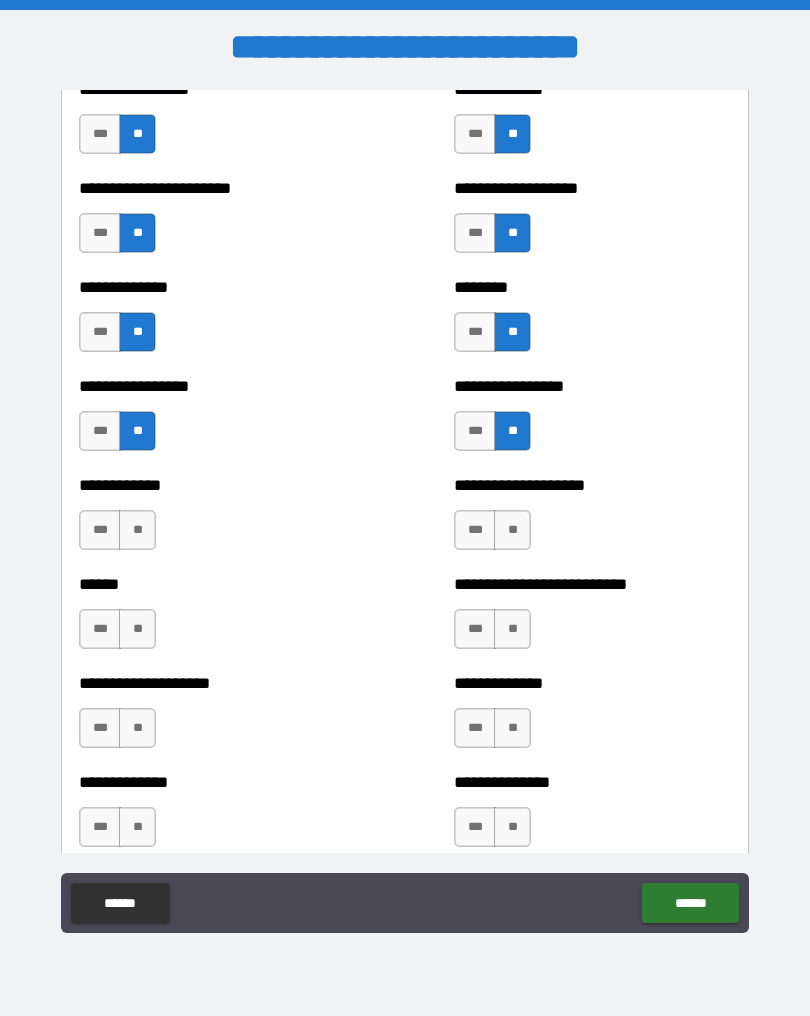 click on "**" at bounding box center [512, 530] 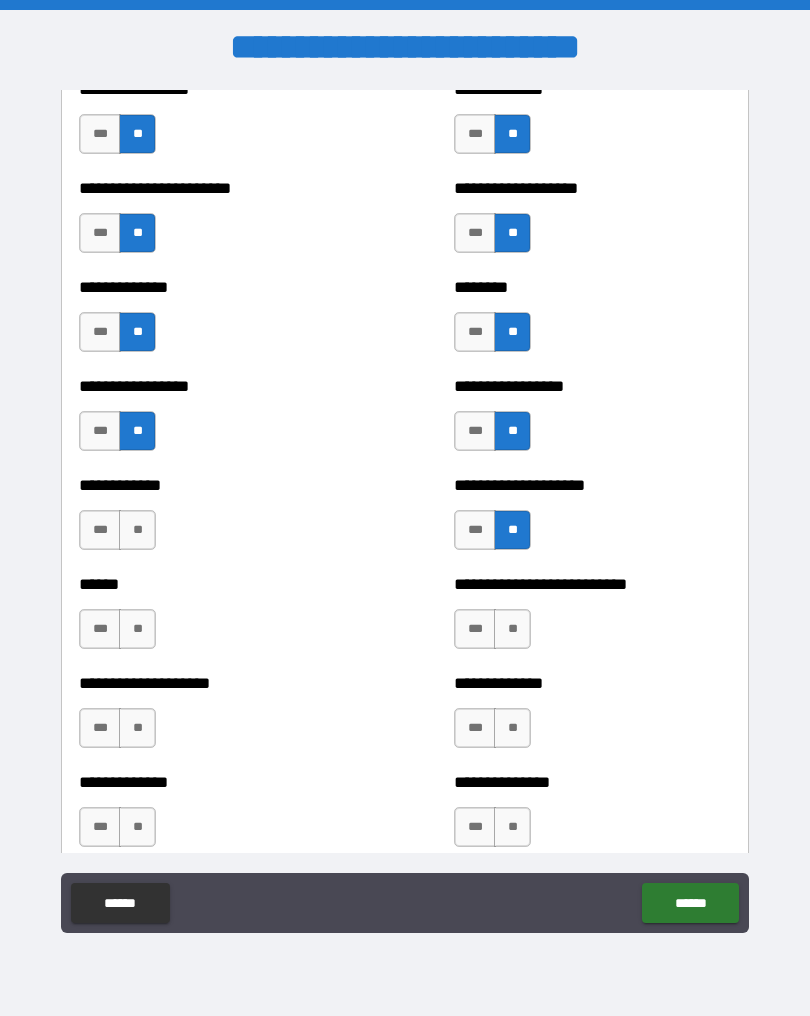 click on "***" at bounding box center (475, 629) 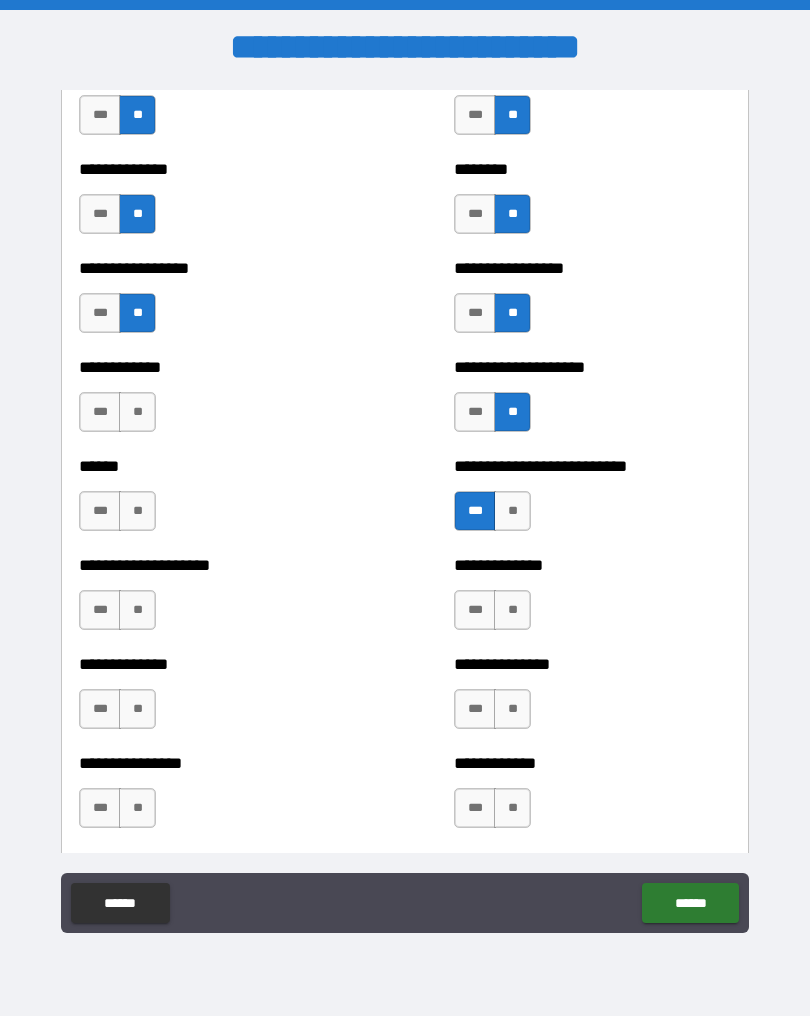 scroll, scrollTop: 3689, scrollLeft: 0, axis: vertical 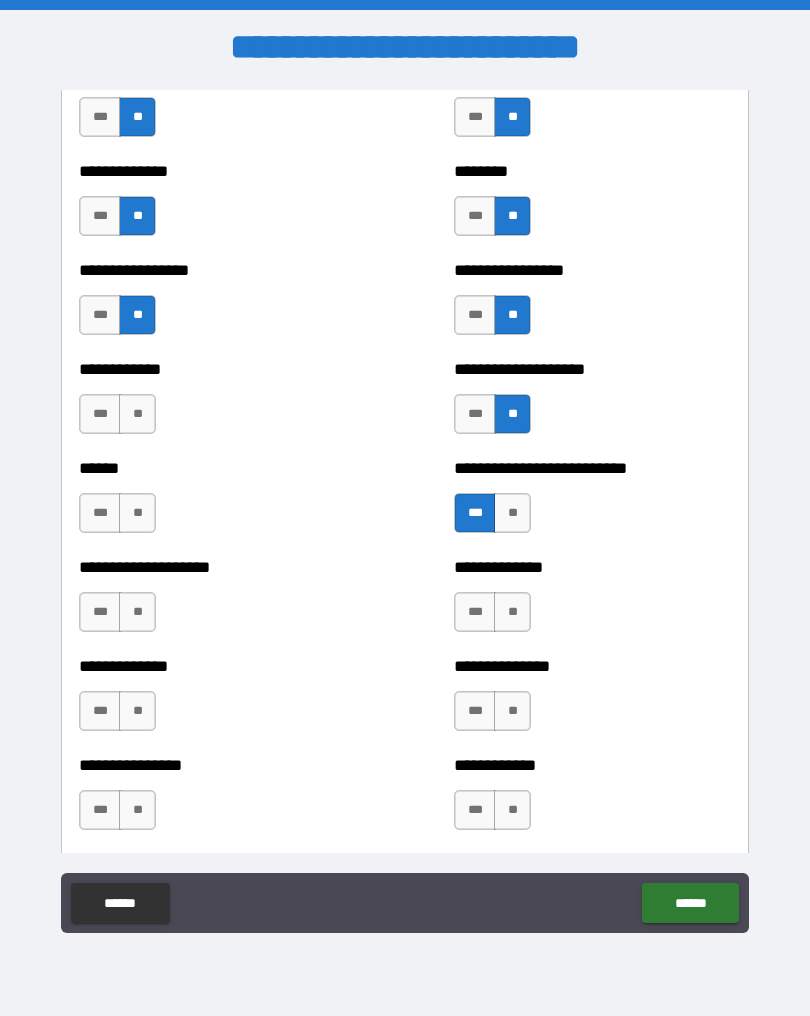 click on "**" at bounding box center [137, 414] 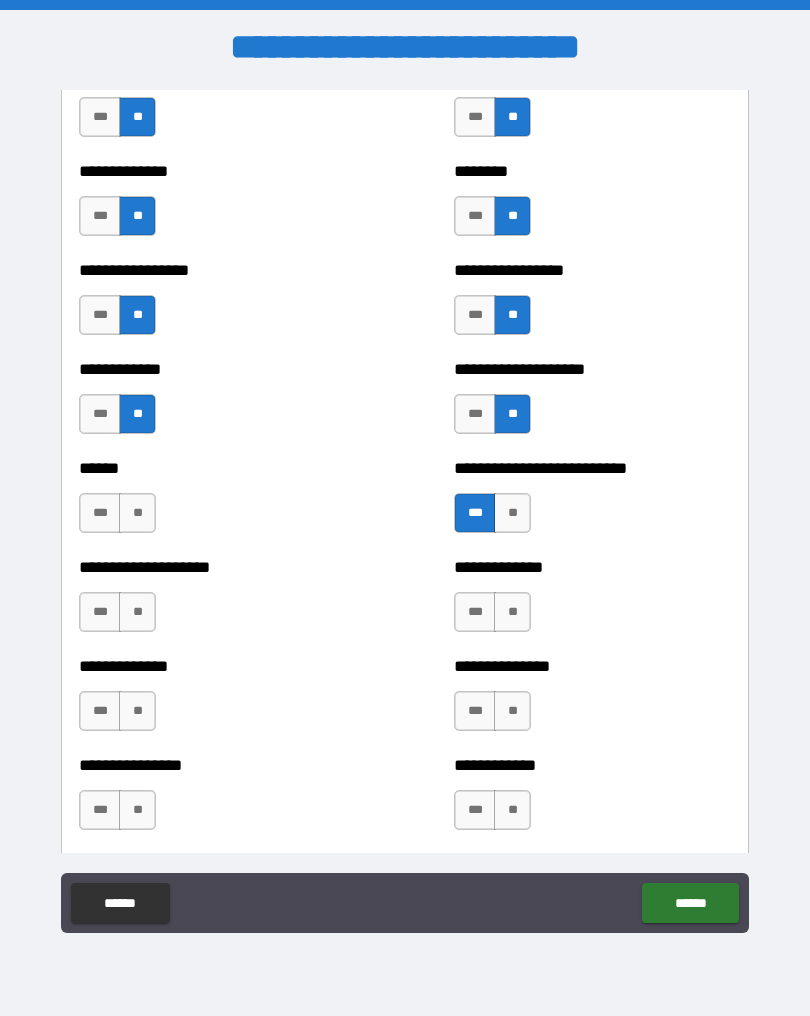 click on "**" at bounding box center (137, 513) 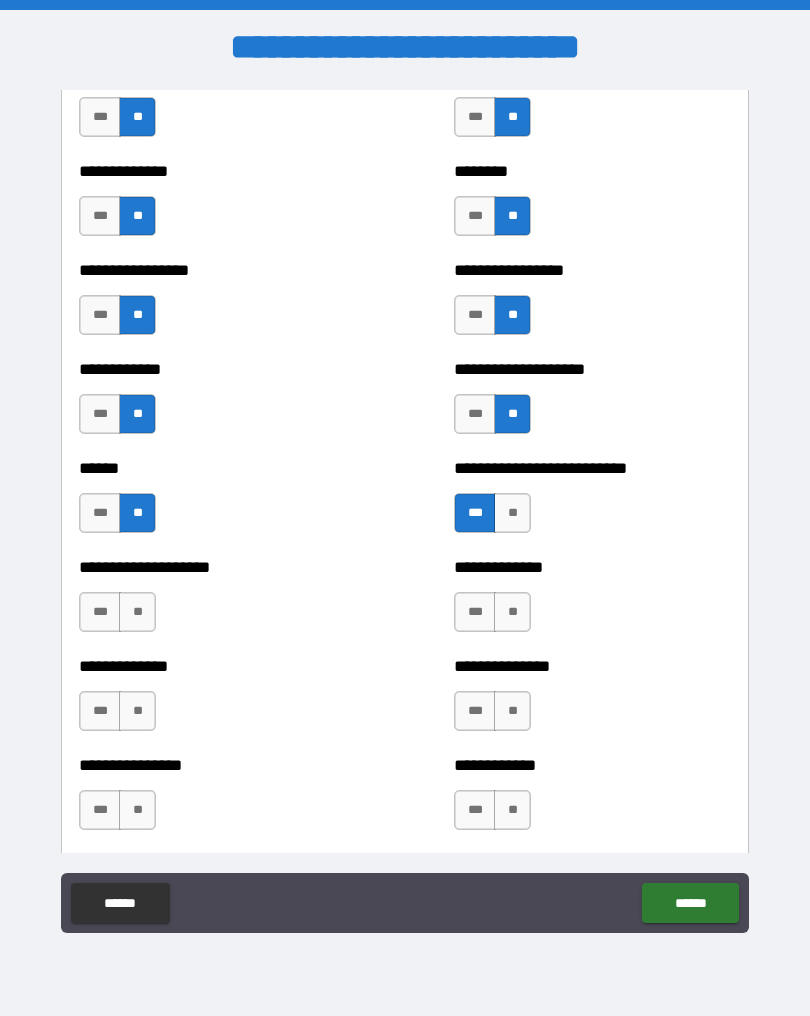 click on "***" at bounding box center [100, 612] 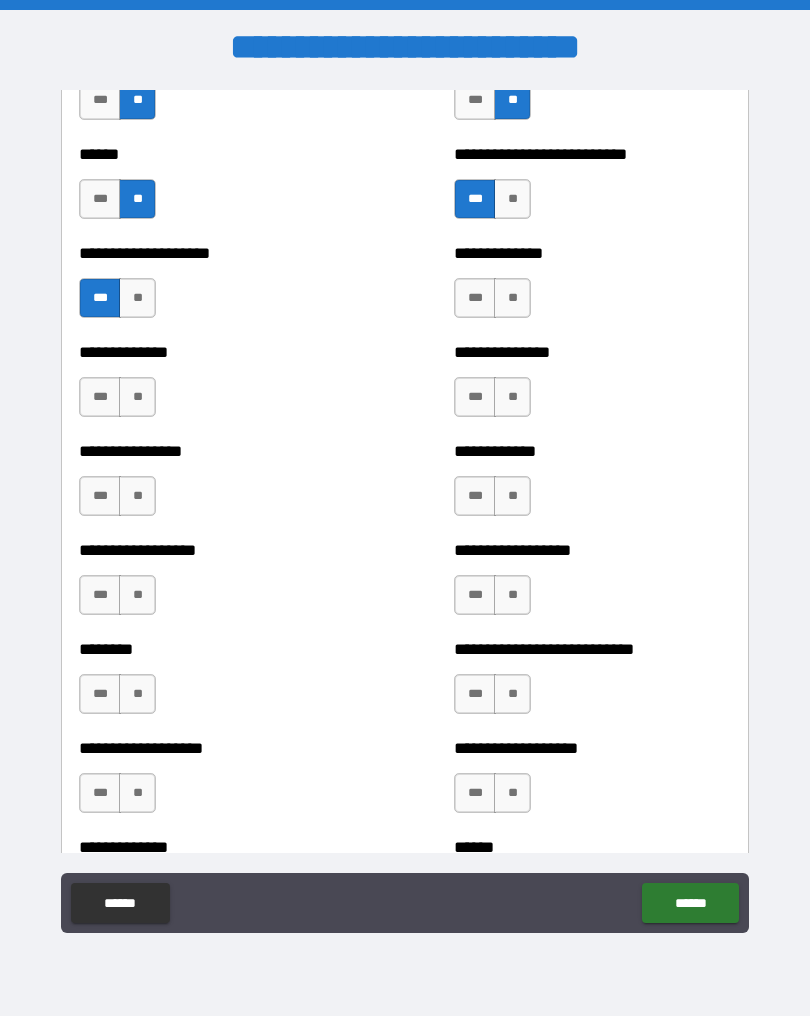 scroll, scrollTop: 4001, scrollLeft: 0, axis: vertical 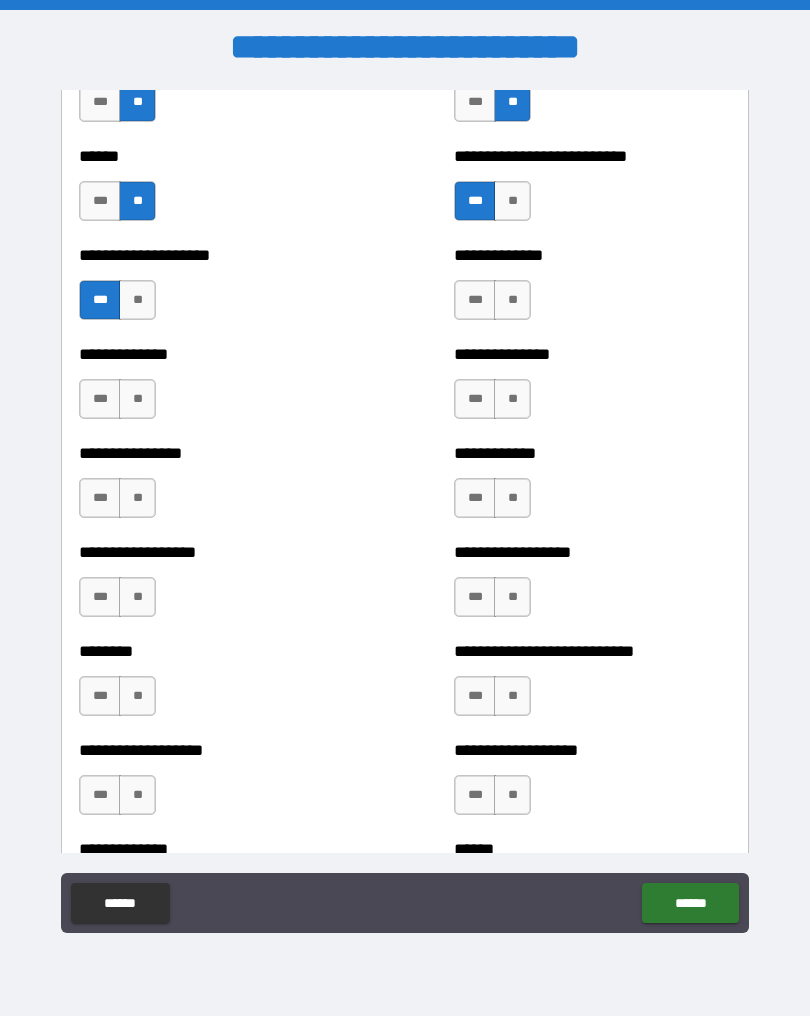 click on "**" at bounding box center [512, 300] 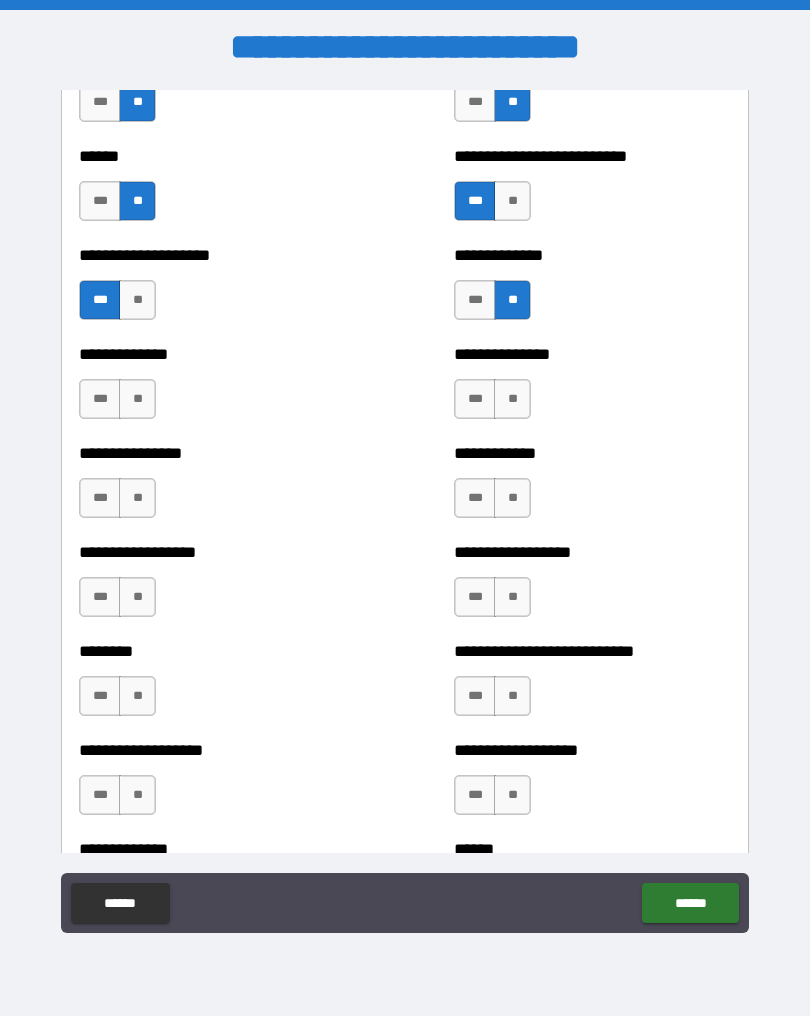 click on "**" at bounding box center (512, 498) 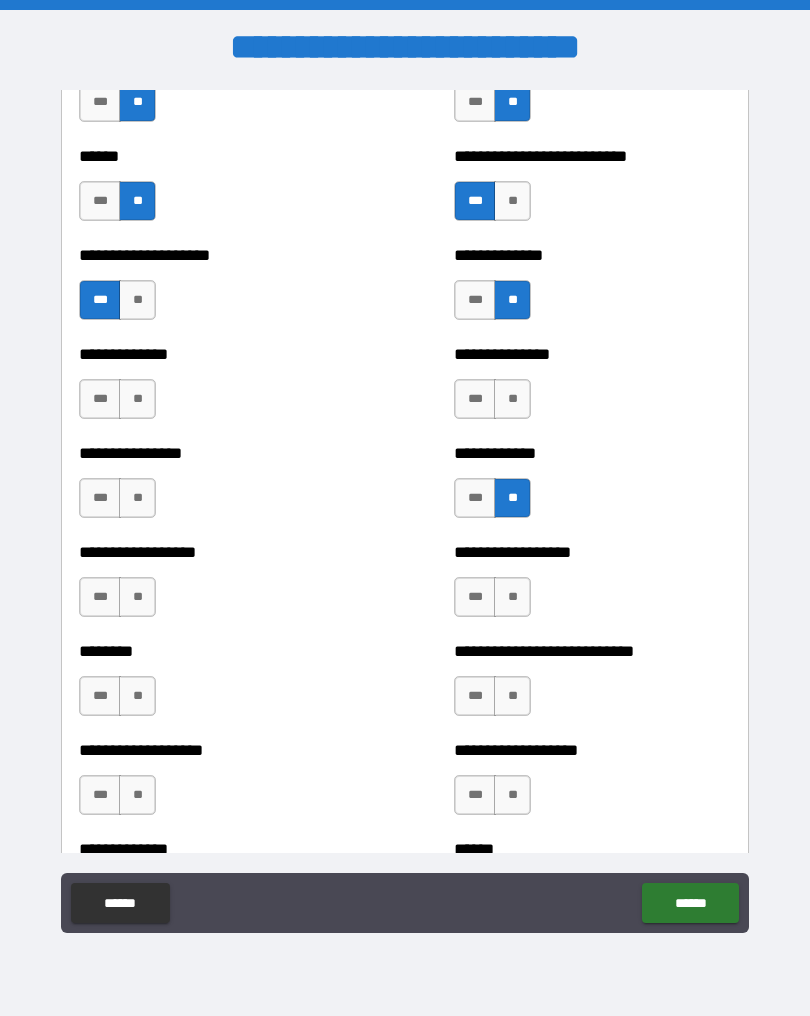 click on "**" at bounding box center (512, 597) 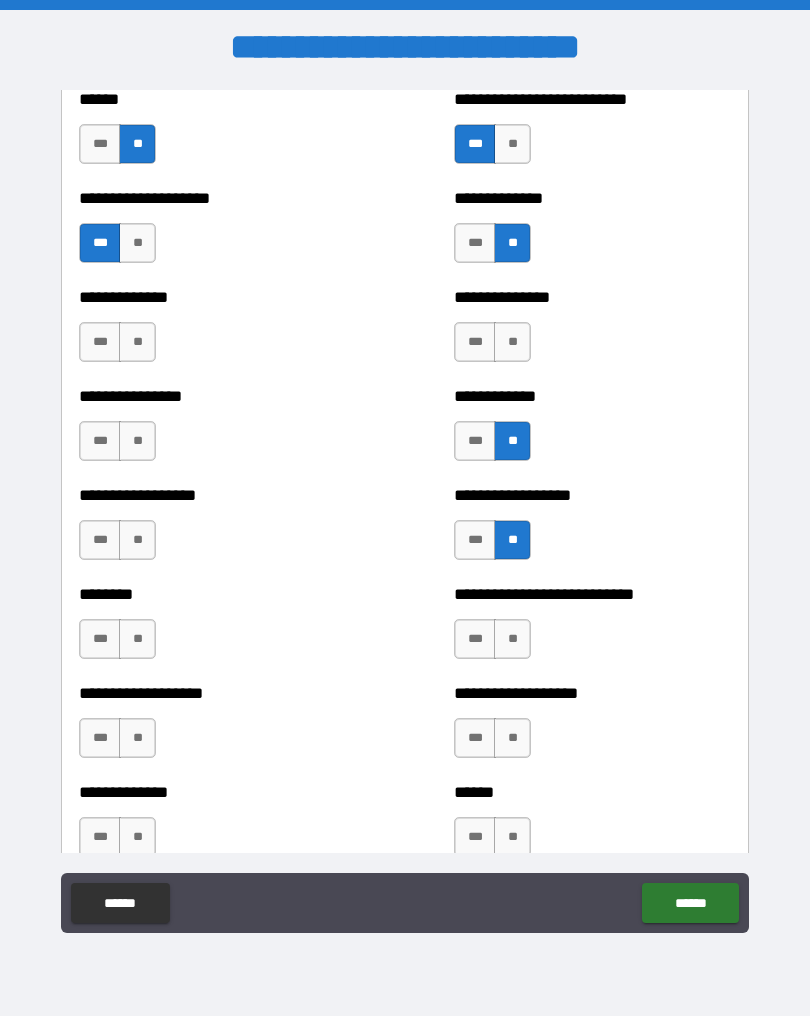 scroll, scrollTop: 4059, scrollLeft: 0, axis: vertical 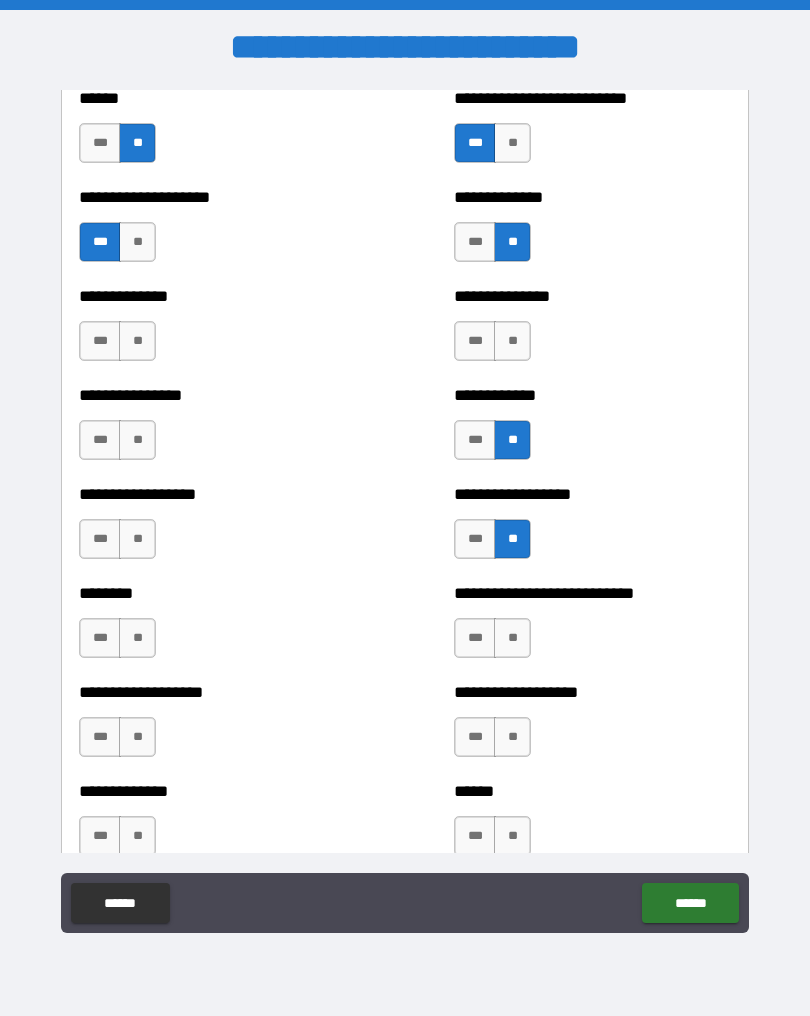 click on "**" at bounding box center (512, 341) 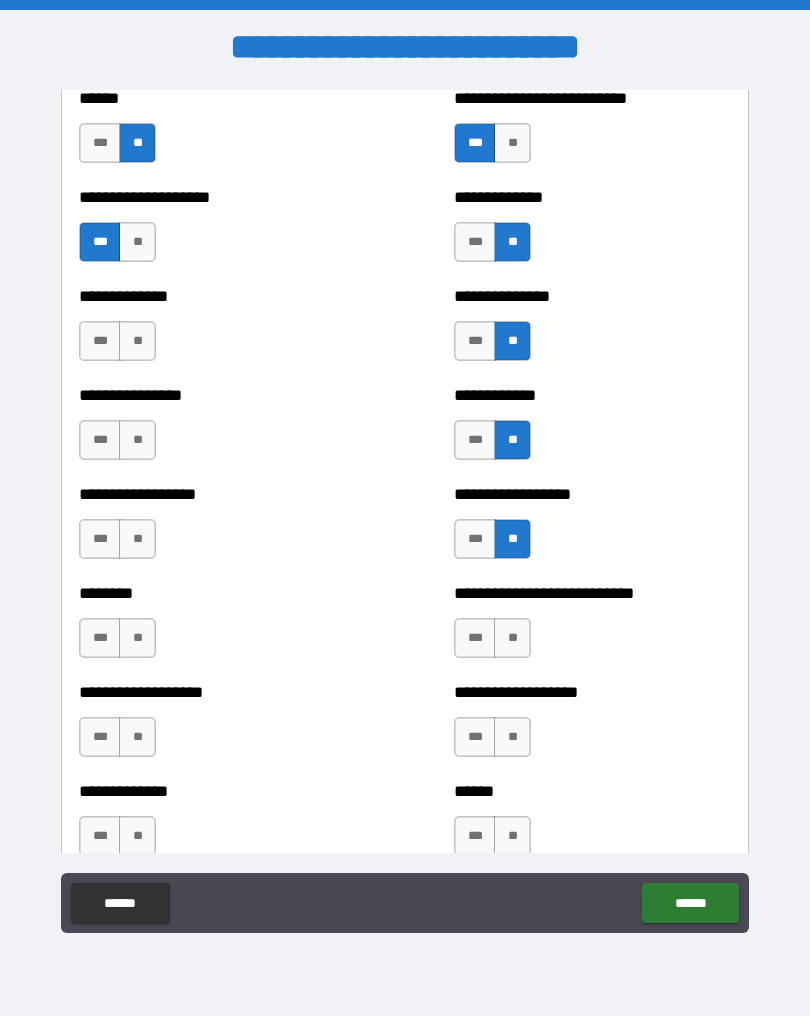 click on "**" at bounding box center (512, 638) 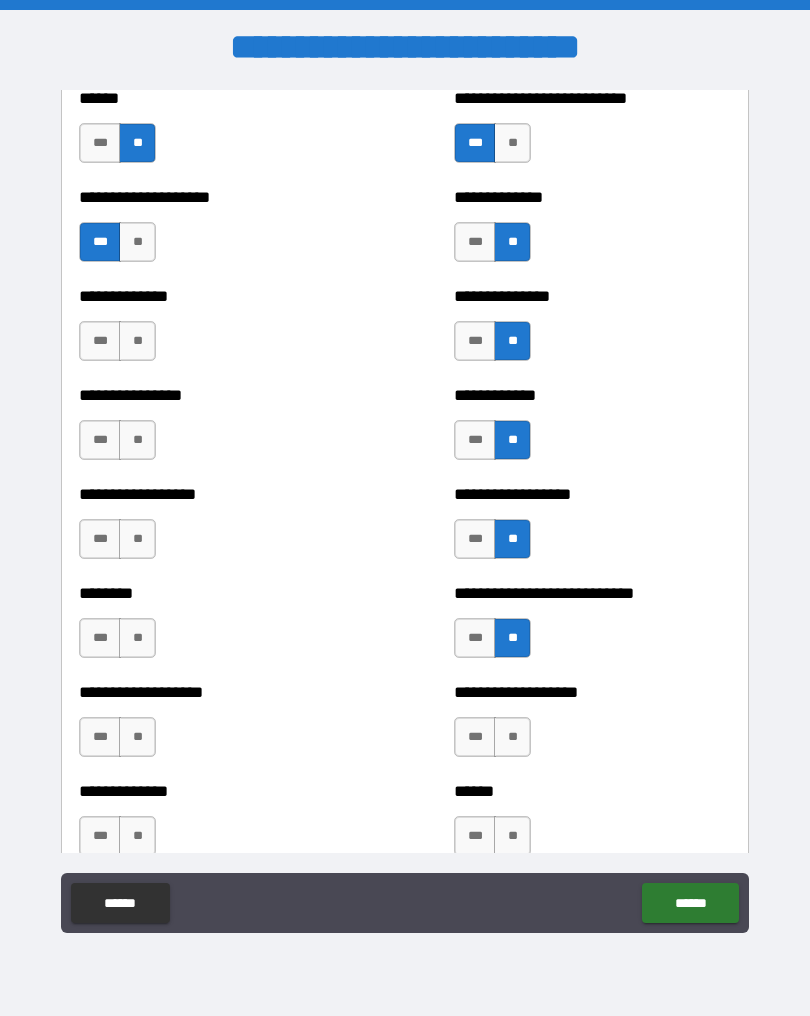 click on "**" at bounding box center (512, 737) 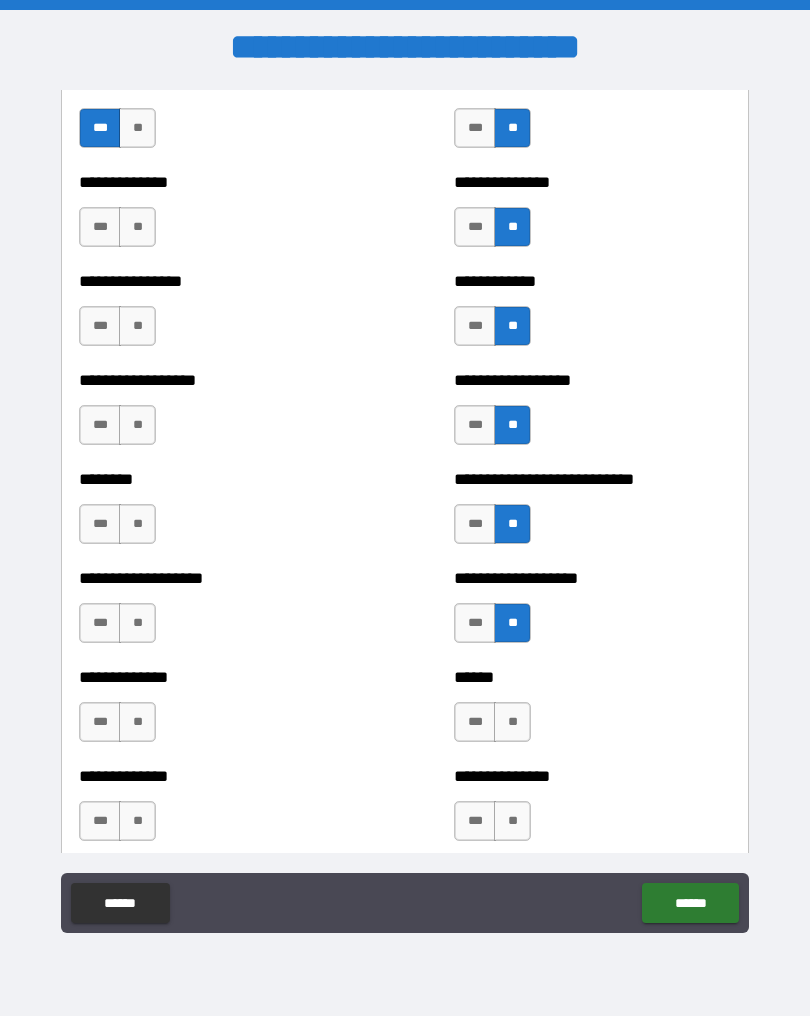 scroll, scrollTop: 4171, scrollLeft: 0, axis: vertical 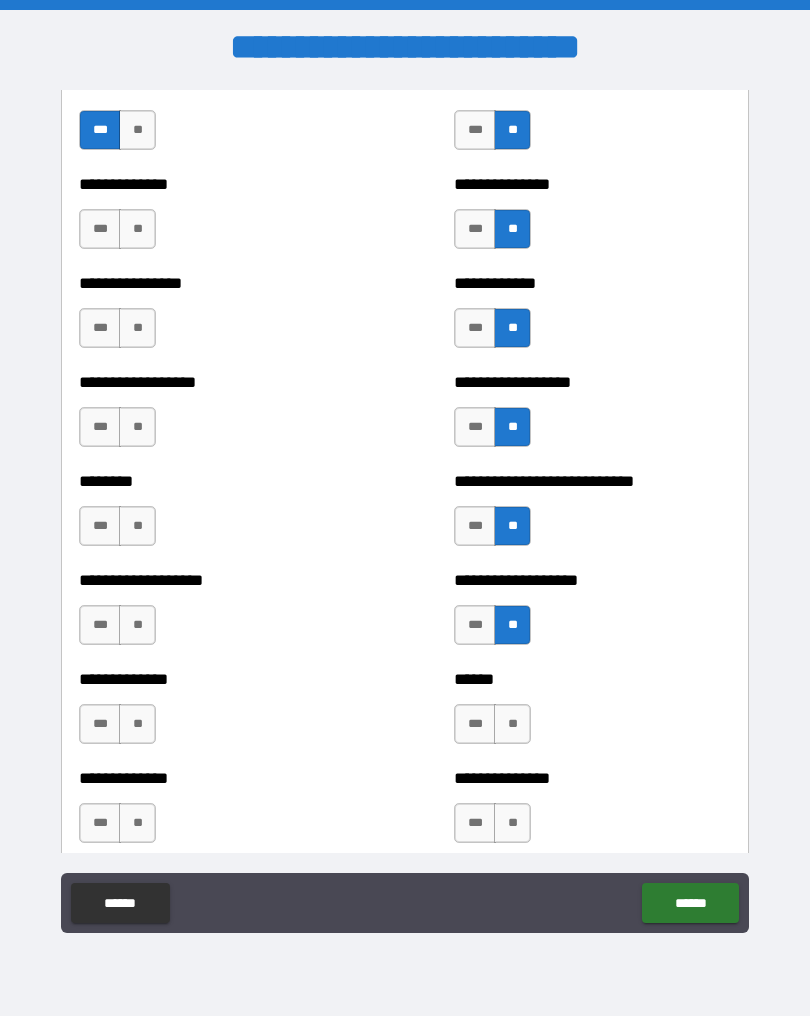 click on "**" at bounding box center (137, 229) 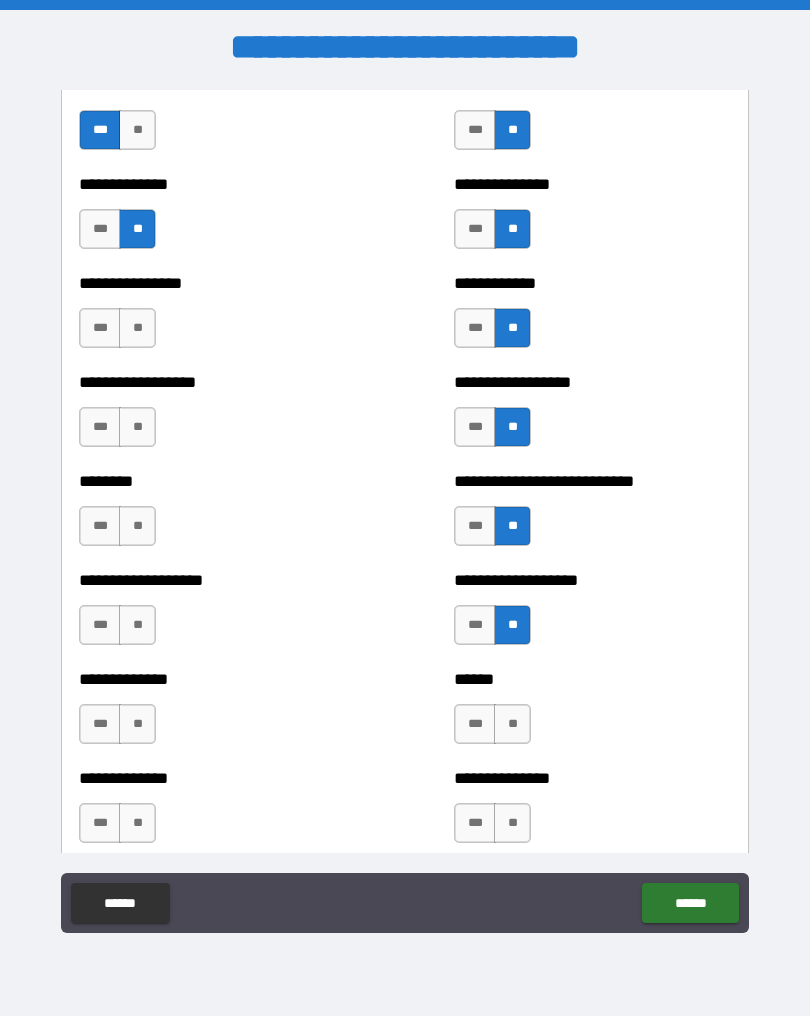 click on "**" at bounding box center [137, 328] 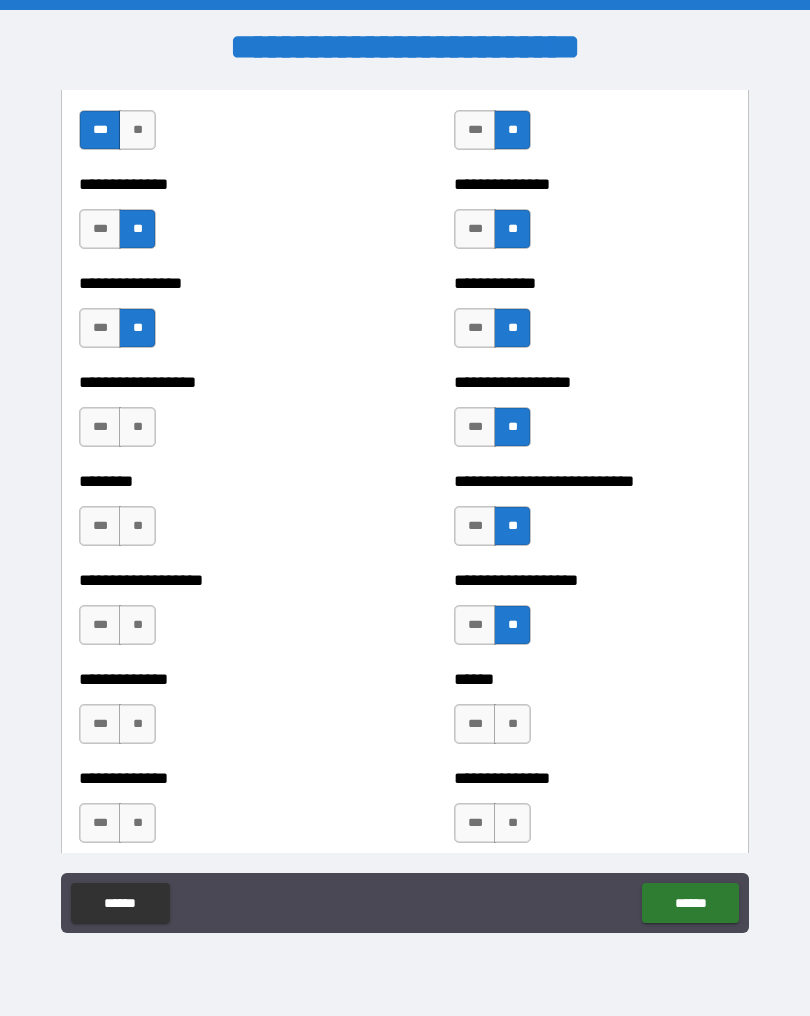 click on "**" at bounding box center [137, 427] 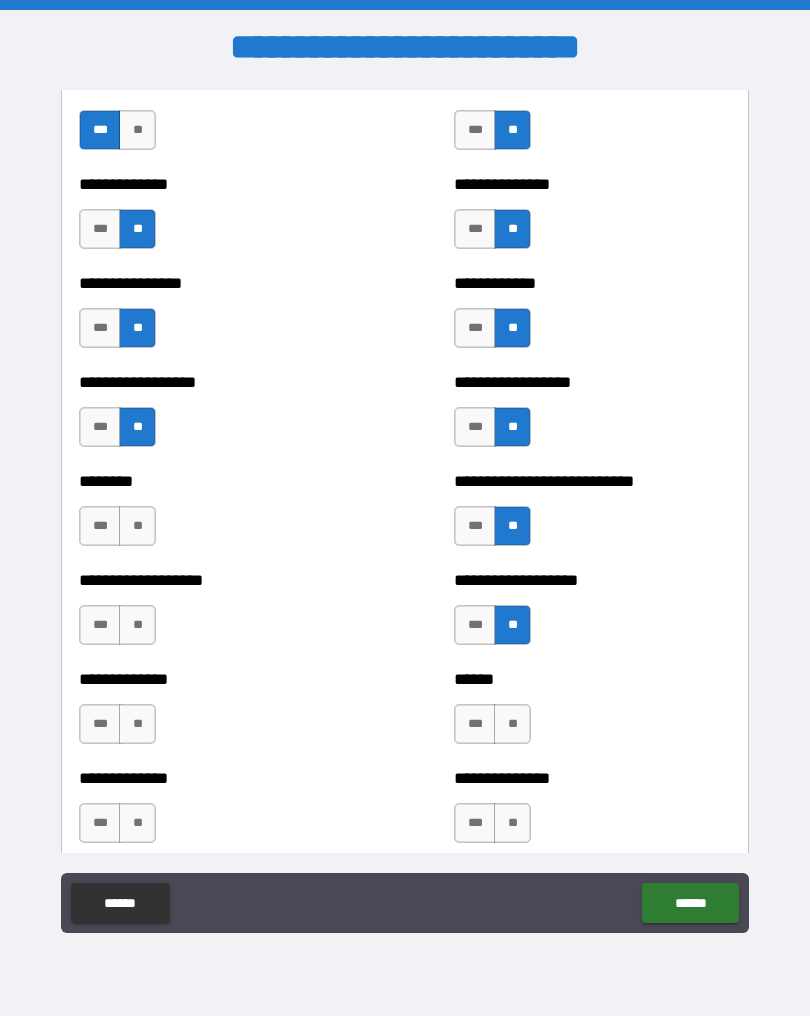 click on "**" at bounding box center (137, 526) 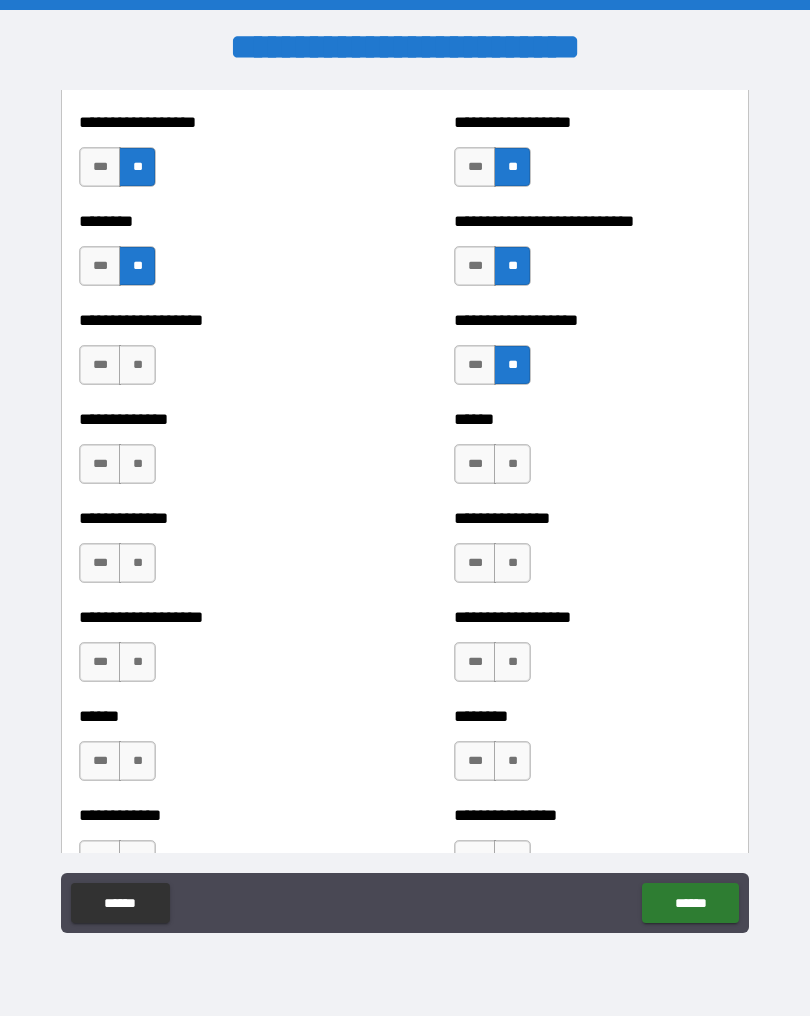 scroll, scrollTop: 4451, scrollLeft: 0, axis: vertical 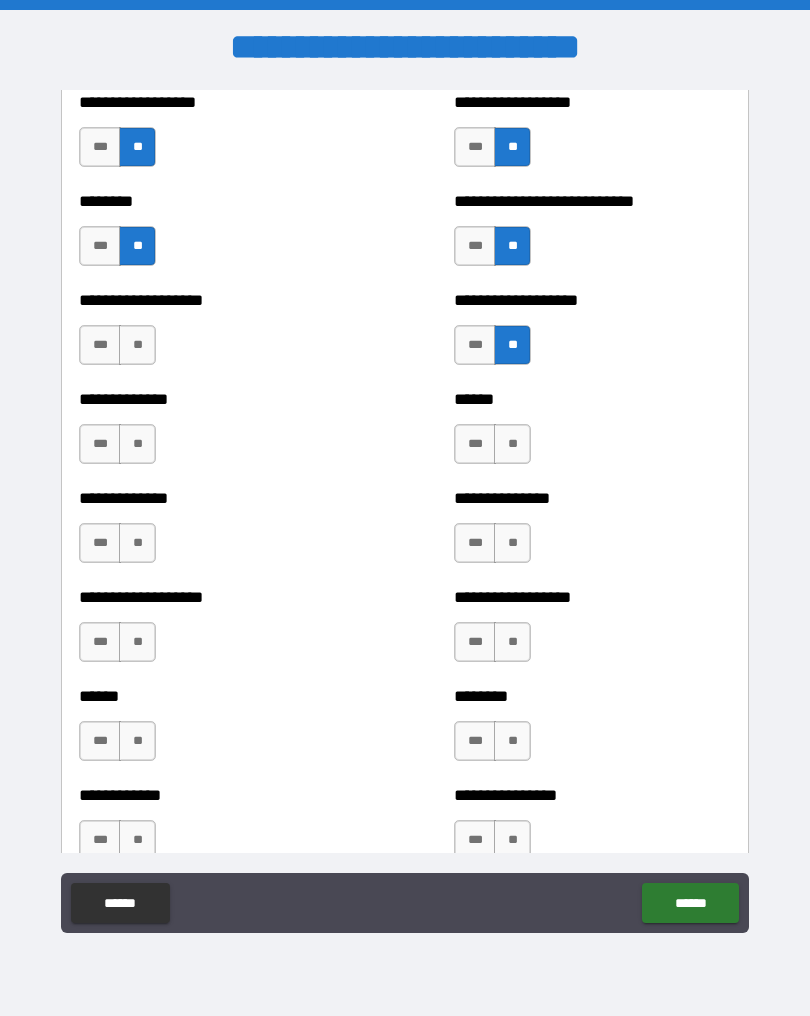 click on "**" at bounding box center (137, 345) 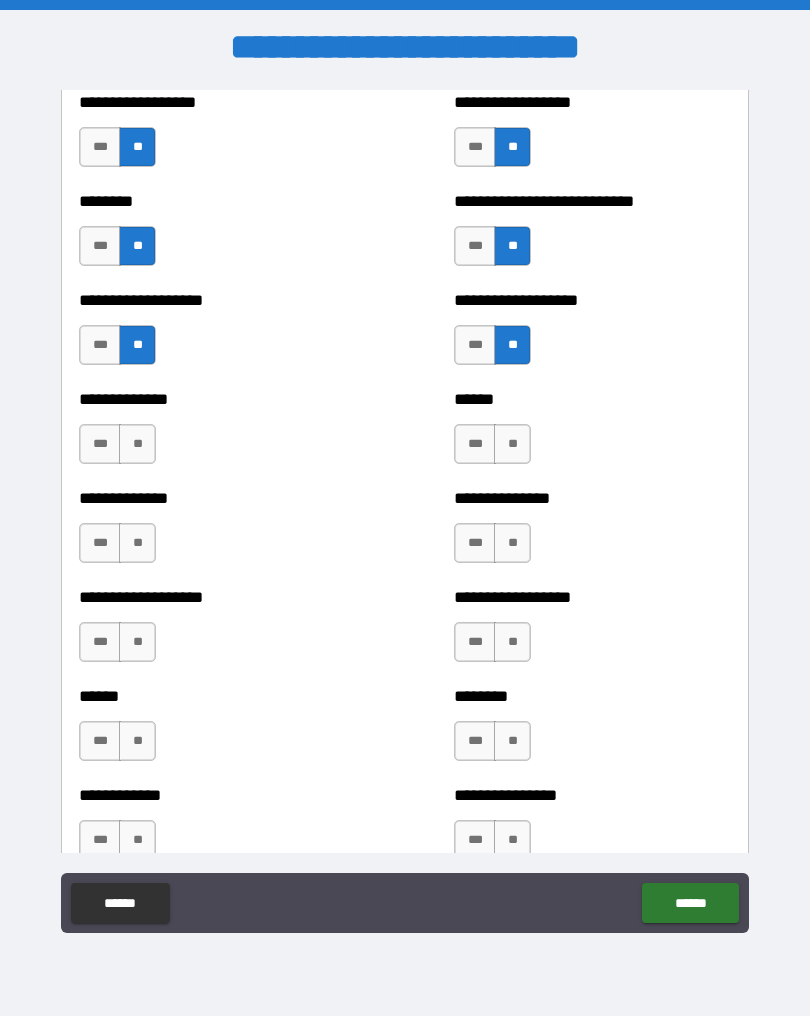 click on "**" at bounding box center [137, 444] 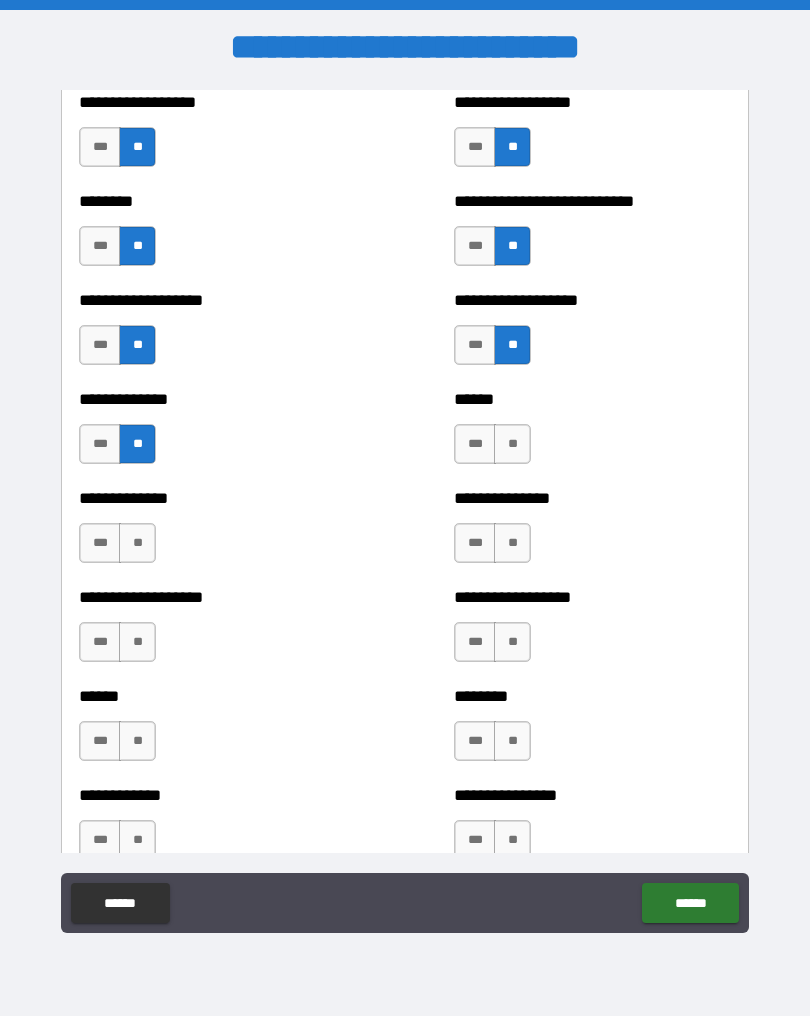 click on "**" at bounding box center [137, 543] 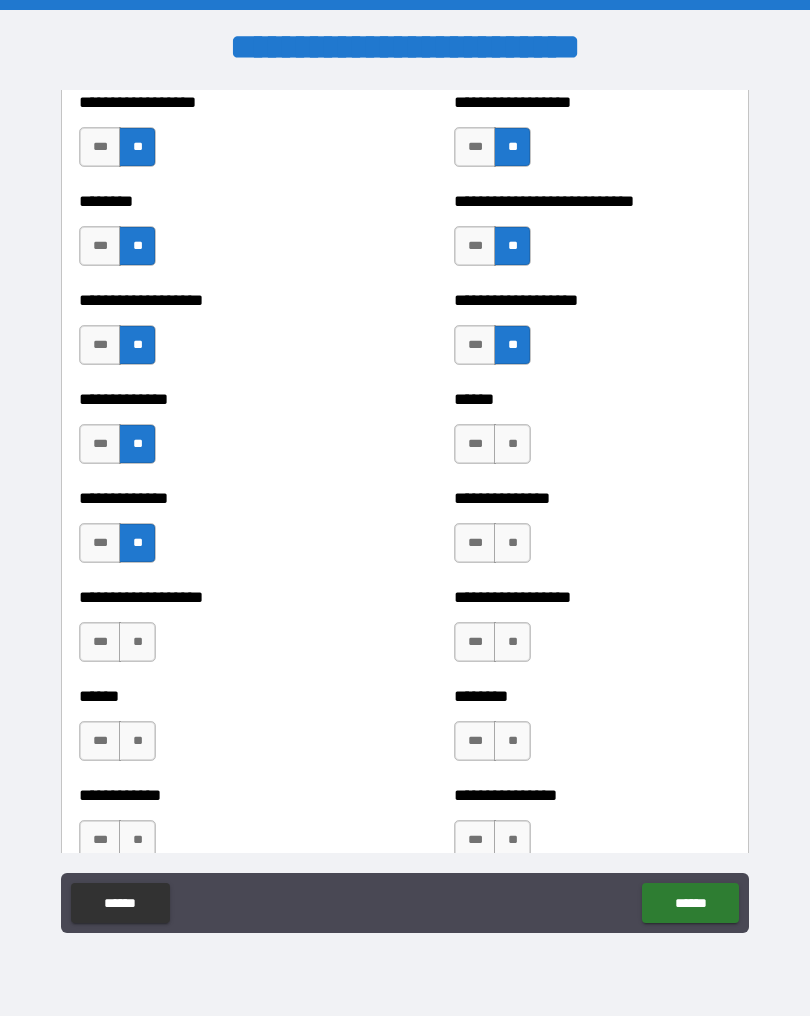 click on "**" at bounding box center (137, 642) 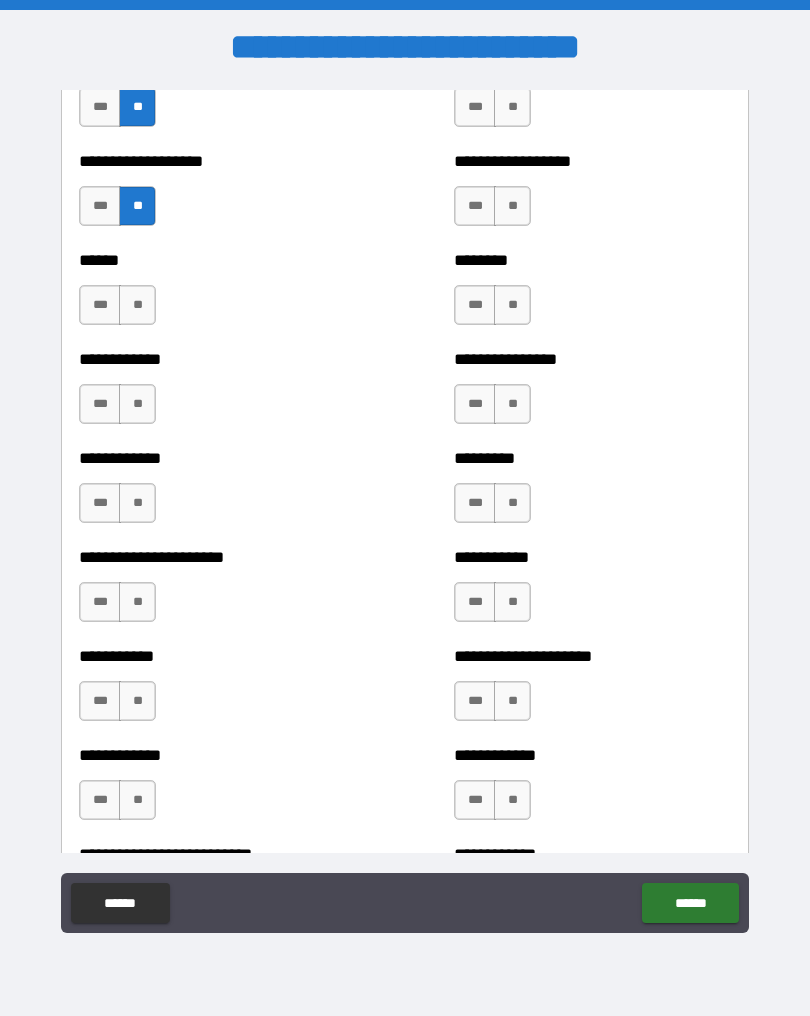 scroll, scrollTop: 4886, scrollLeft: 0, axis: vertical 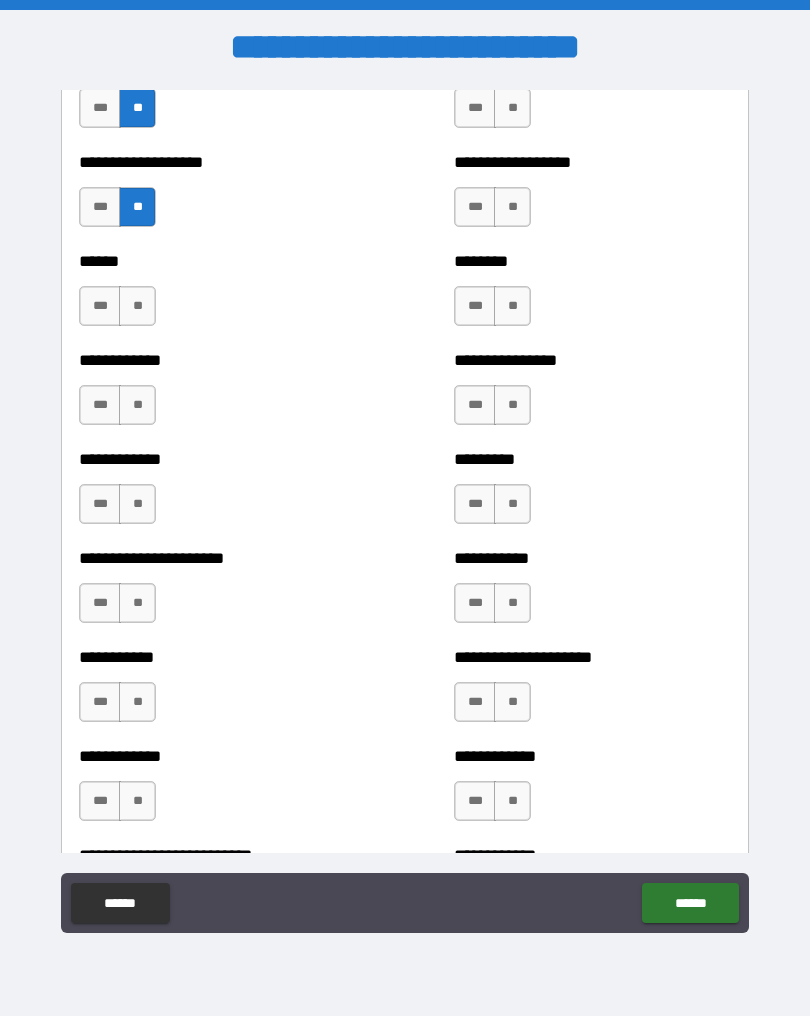 click on "**" at bounding box center (137, 306) 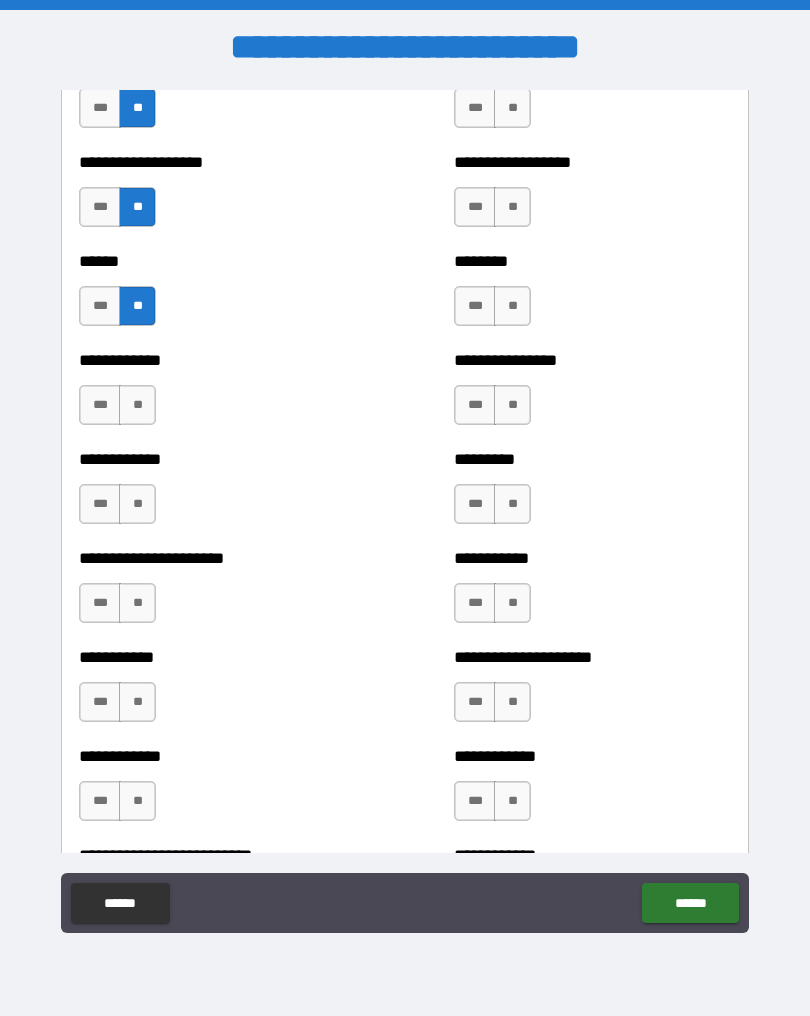click on "**" at bounding box center (137, 405) 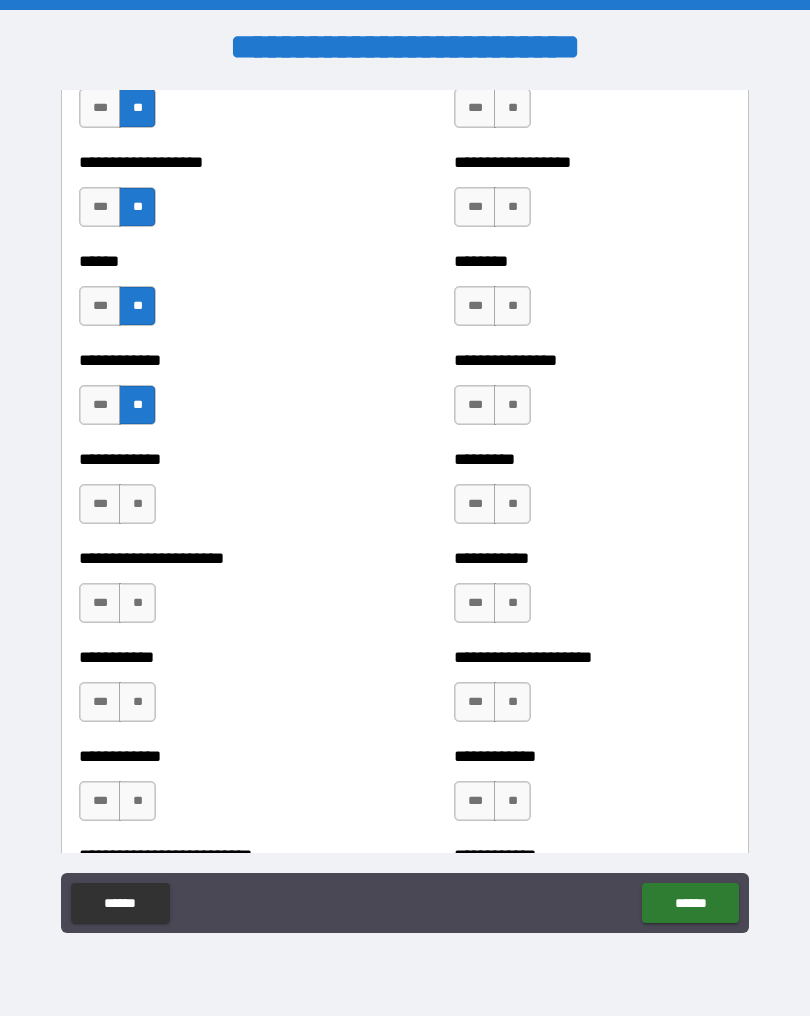 click on "**" at bounding box center (137, 504) 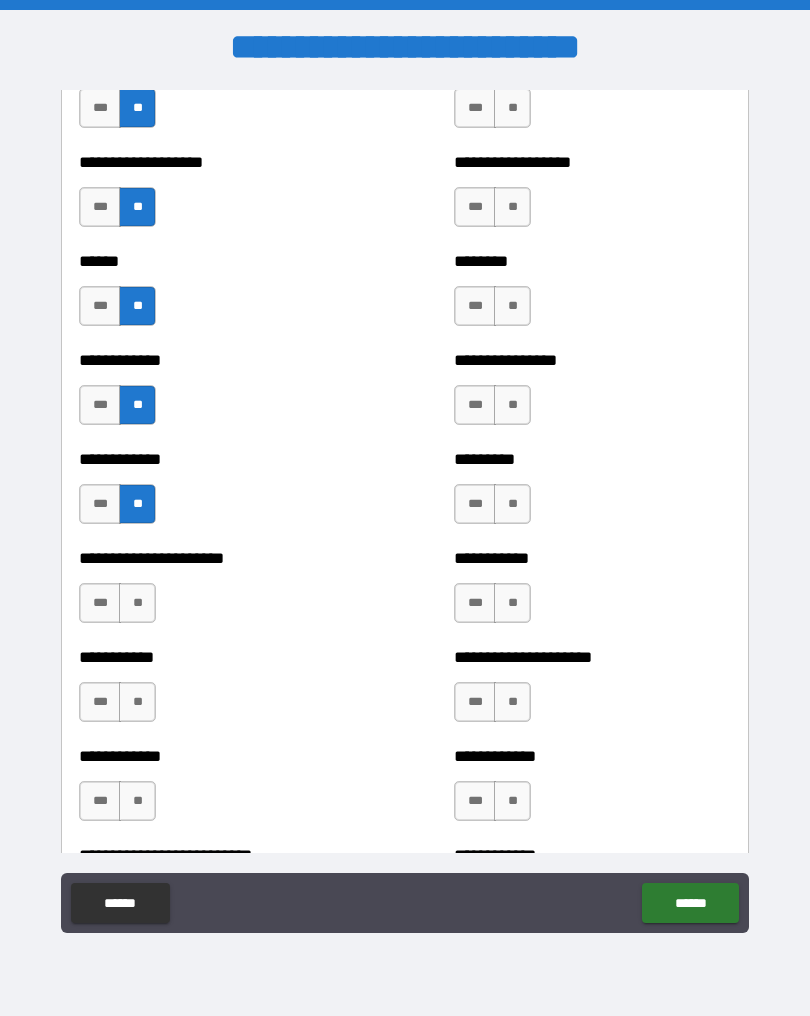 click on "**" at bounding box center [137, 603] 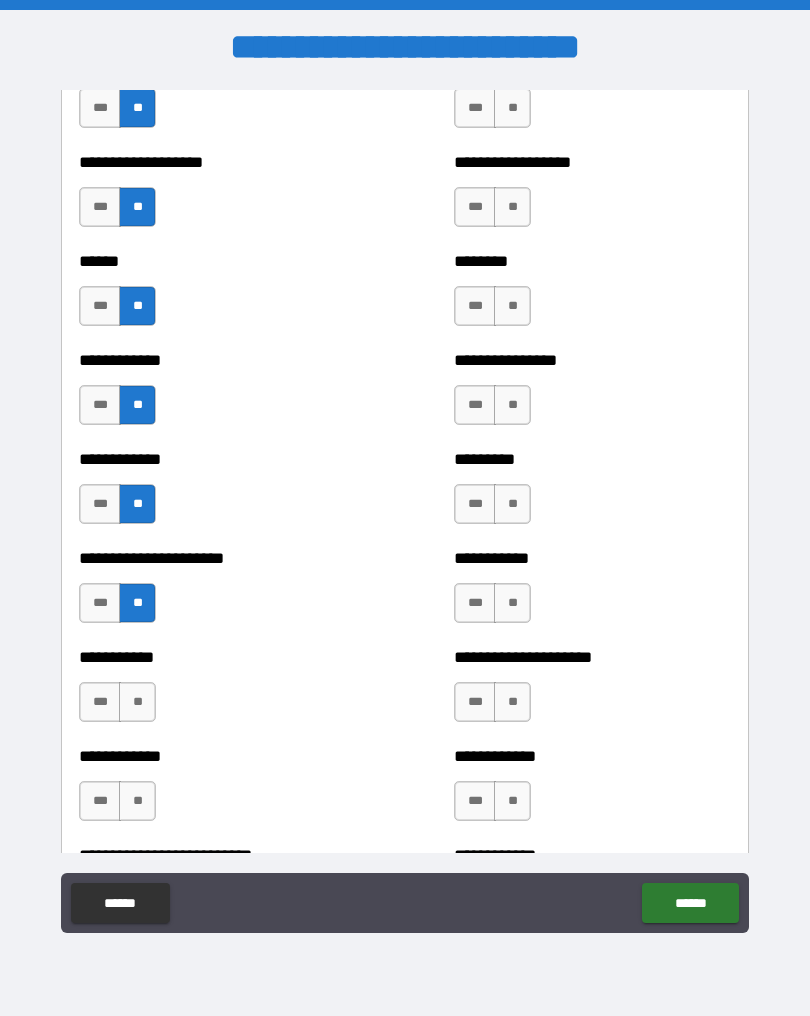 click on "**" at bounding box center (137, 702) 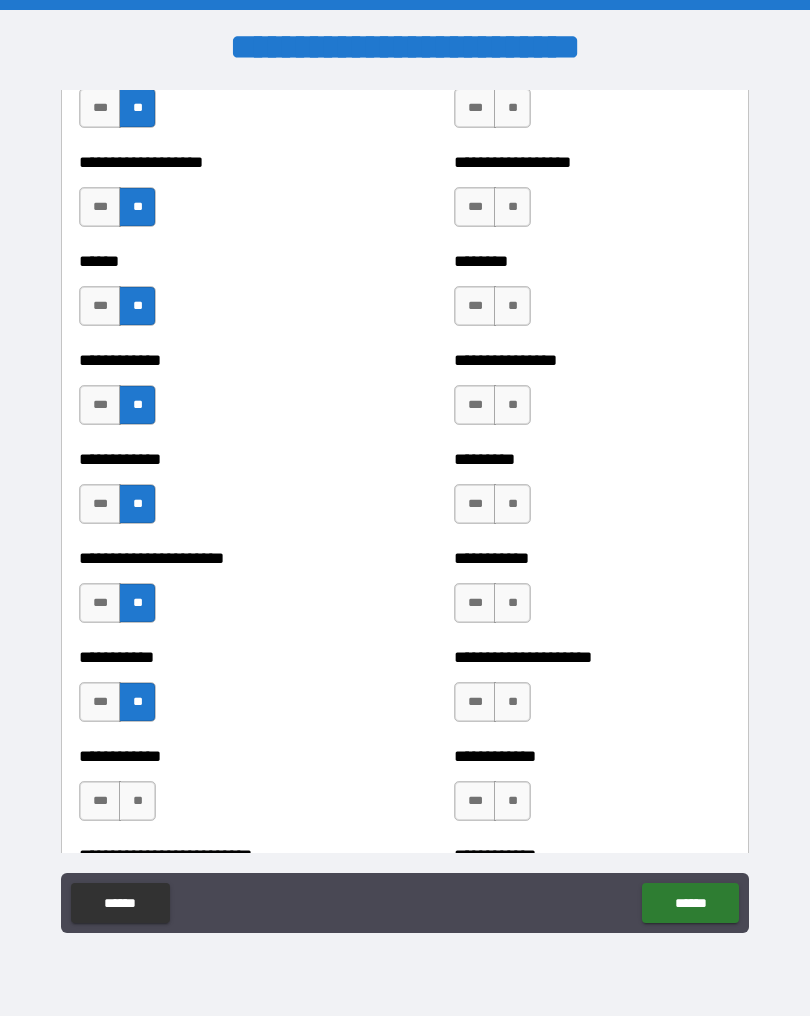 click on "**" at bounding box center (137, 801) 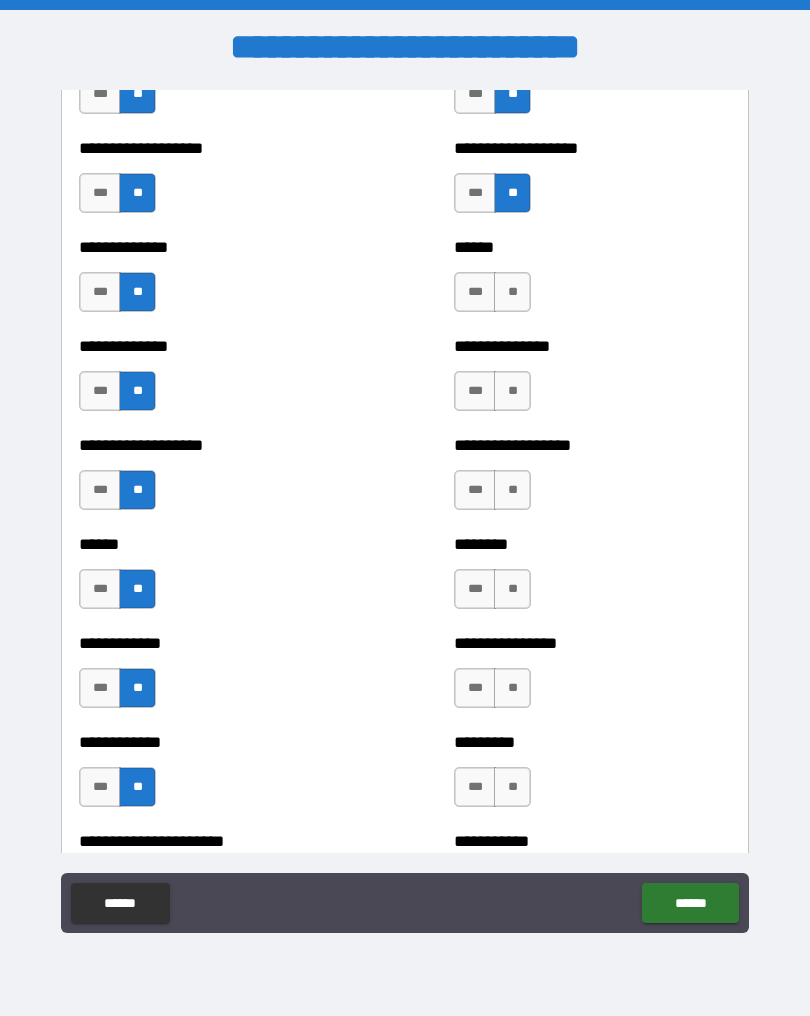 scroll, scrollTop: 4605, scrollLeft: 0, axis: vertical 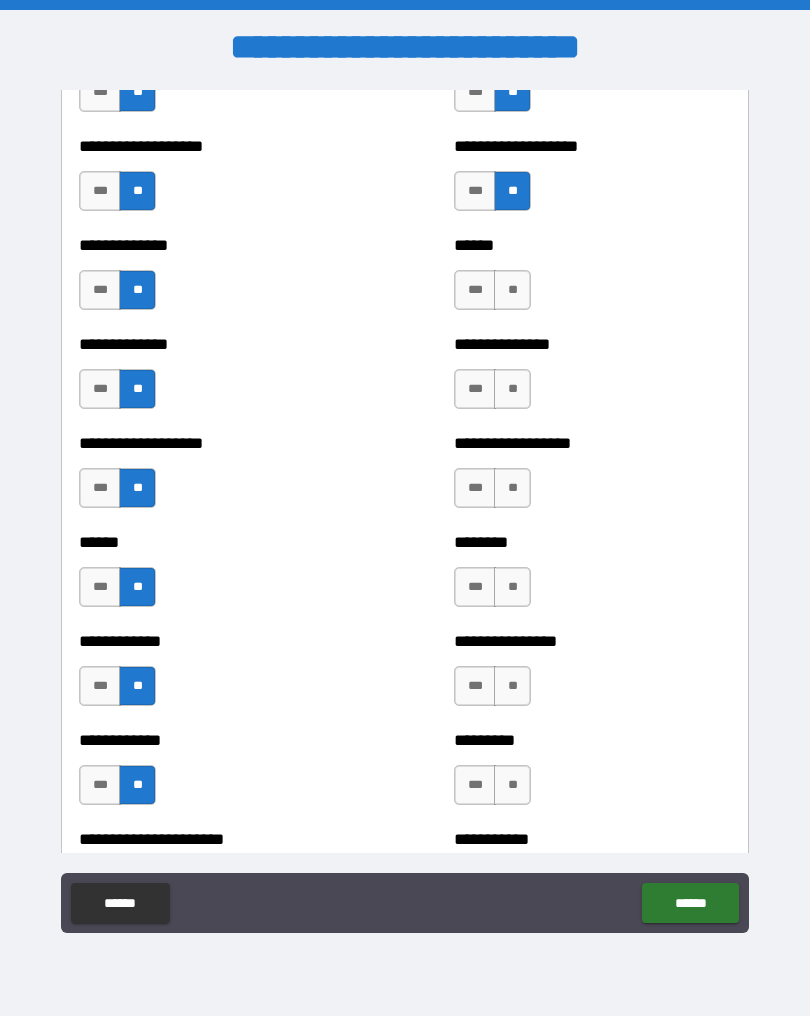 click on "**" at bounding box center (512, 290) 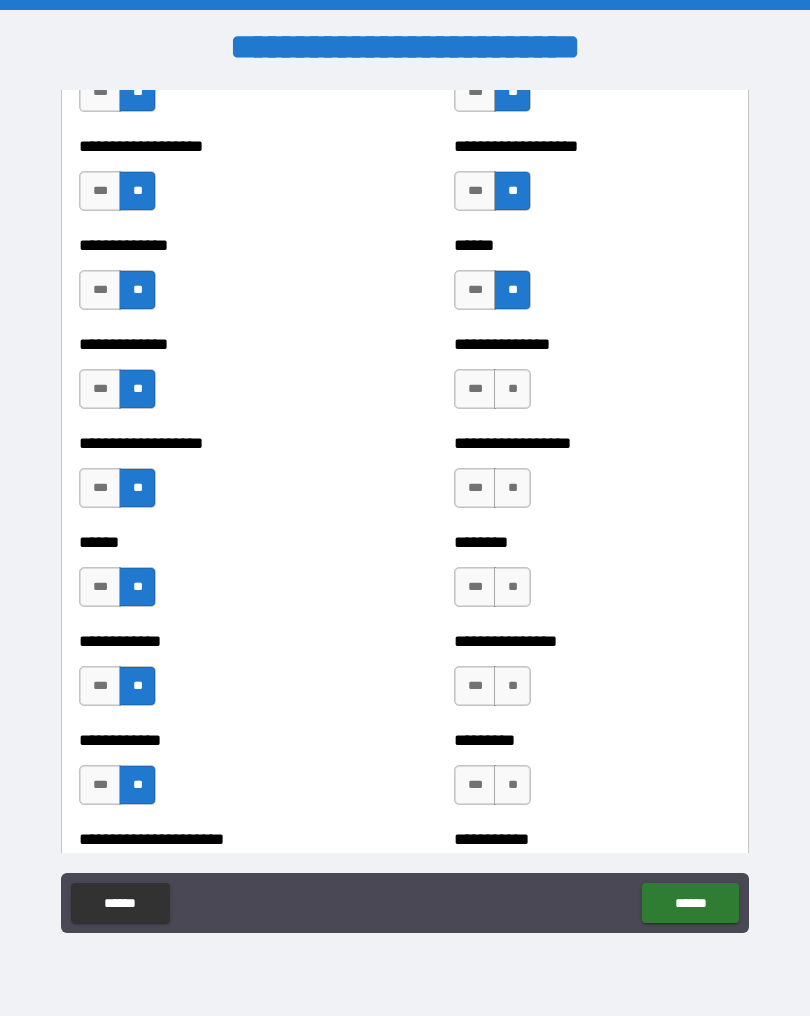click on "**" at bounding box center [512, 389] 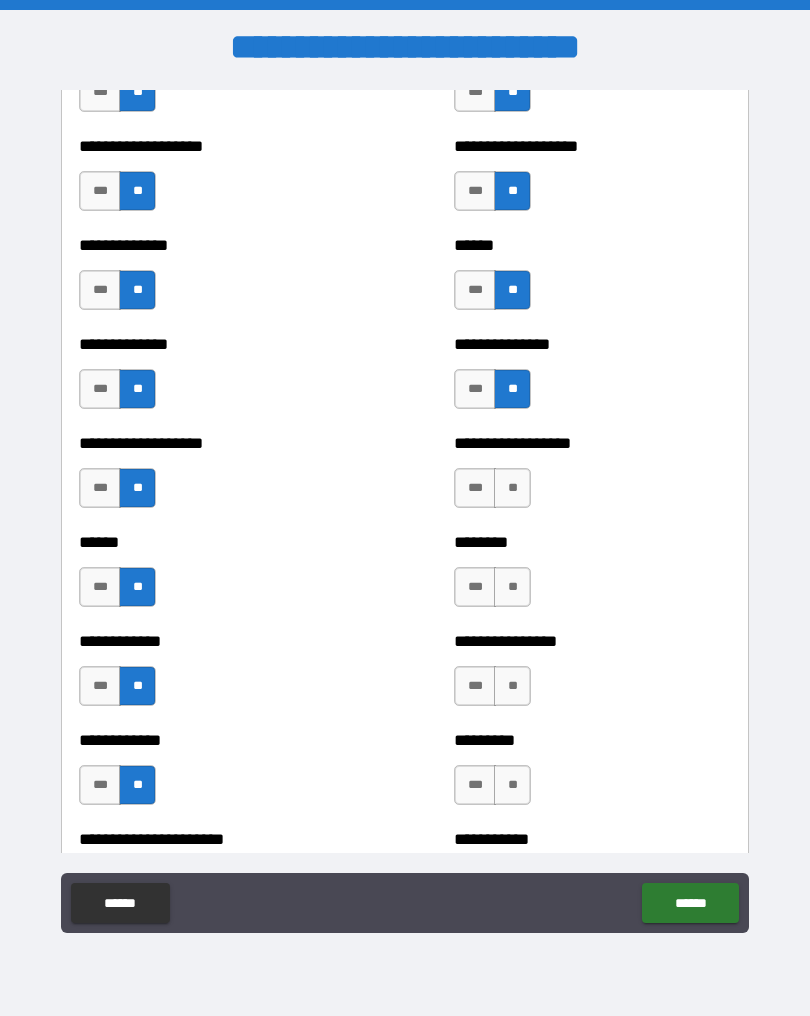 click on "**" at bounding box center (512, 488) 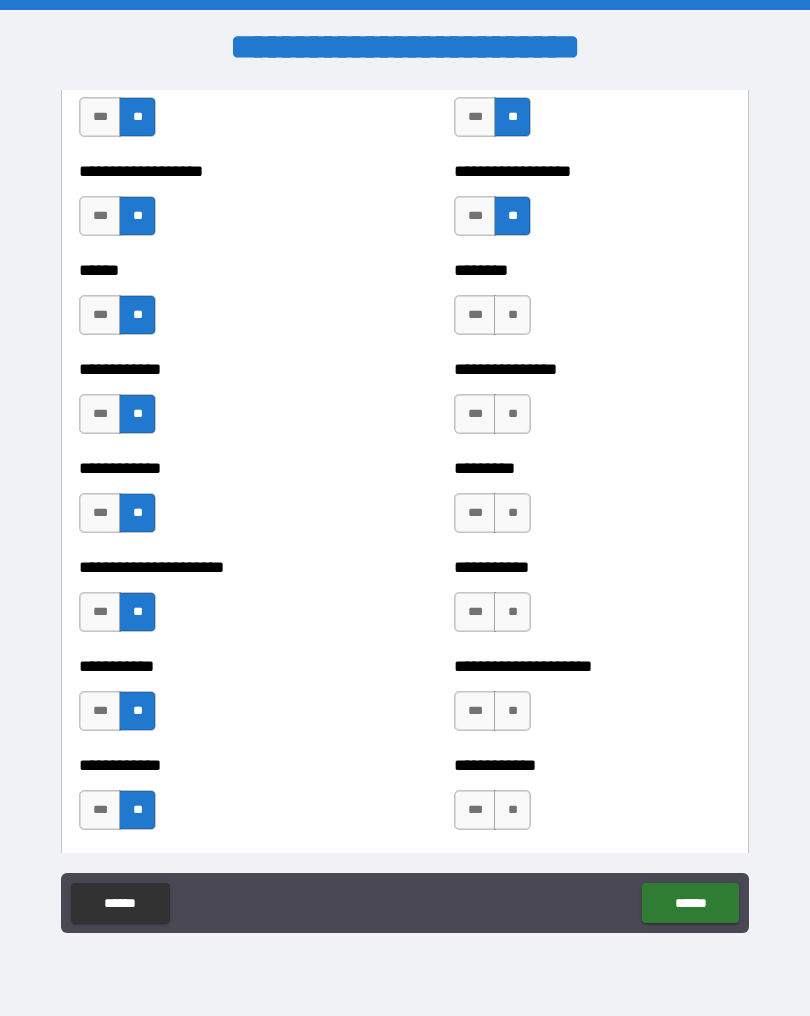 scroll, scrollTop: 4901, scrollLeft: 0, axis: vertical 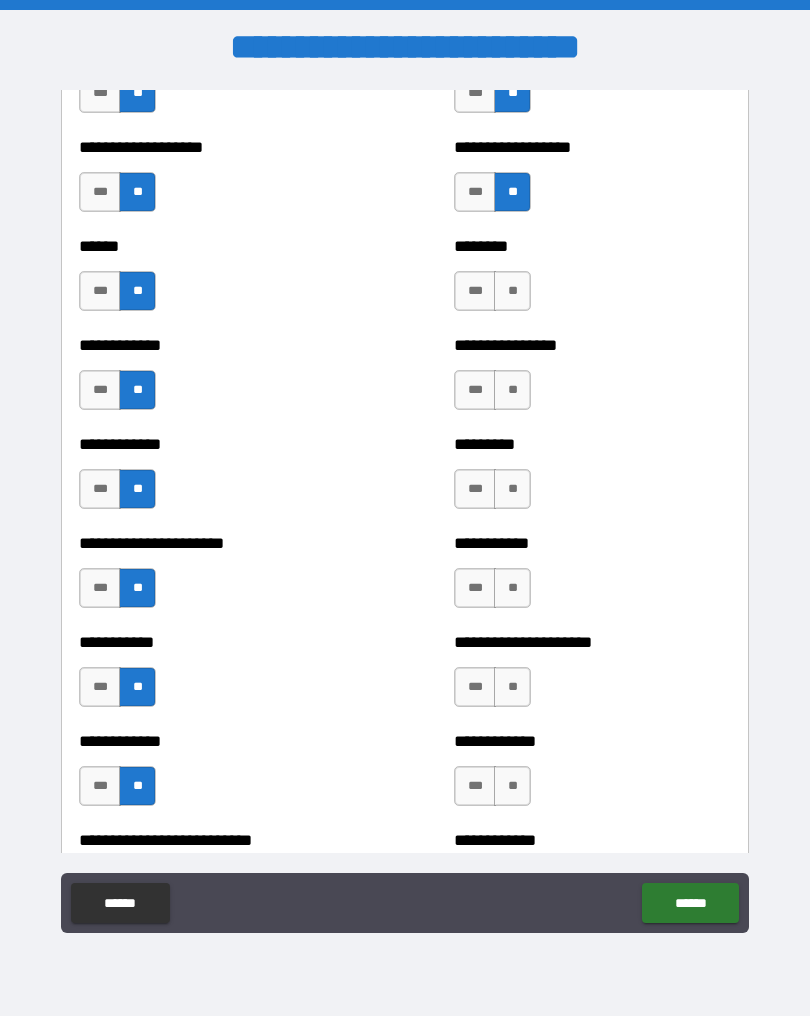 click on "**" at bounding box center (512, 291) 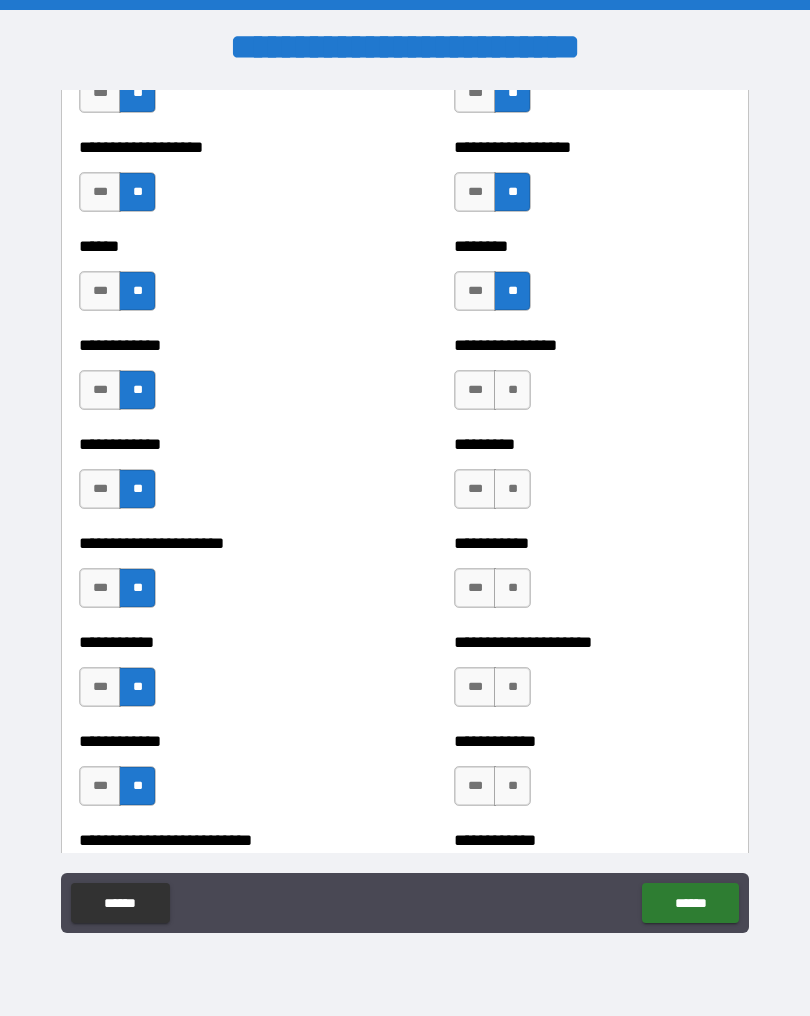 click on "**" at bounding box center [512, 390] 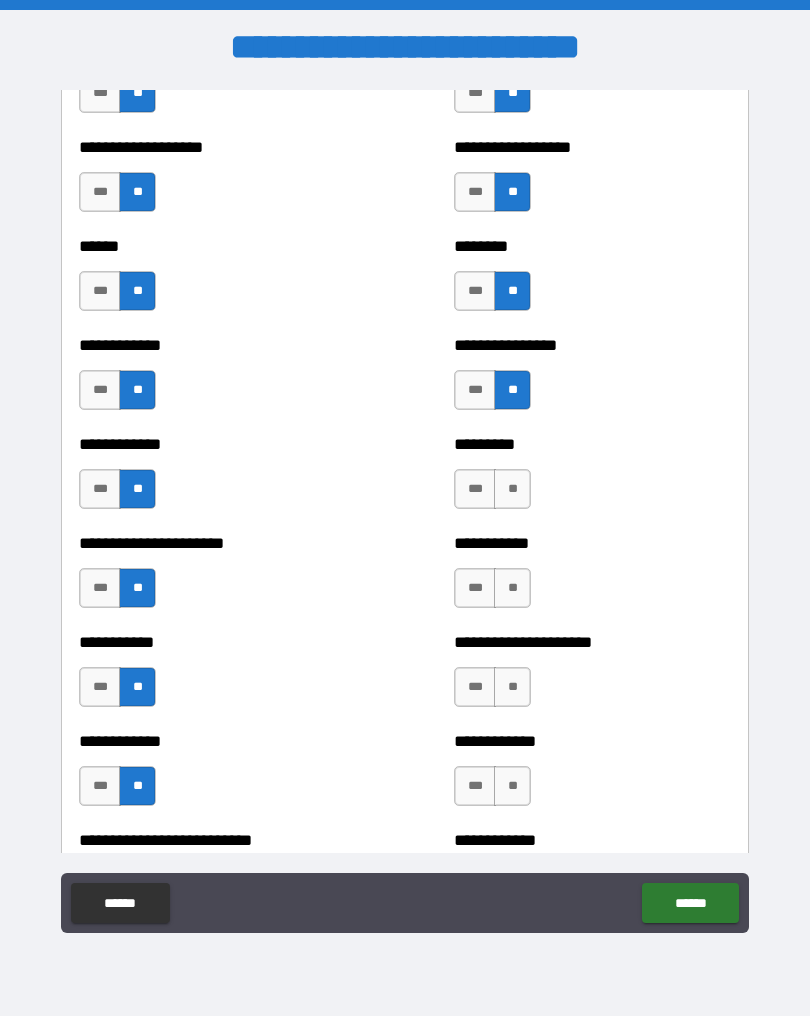 click on "**" at bounding box center [512, 489] 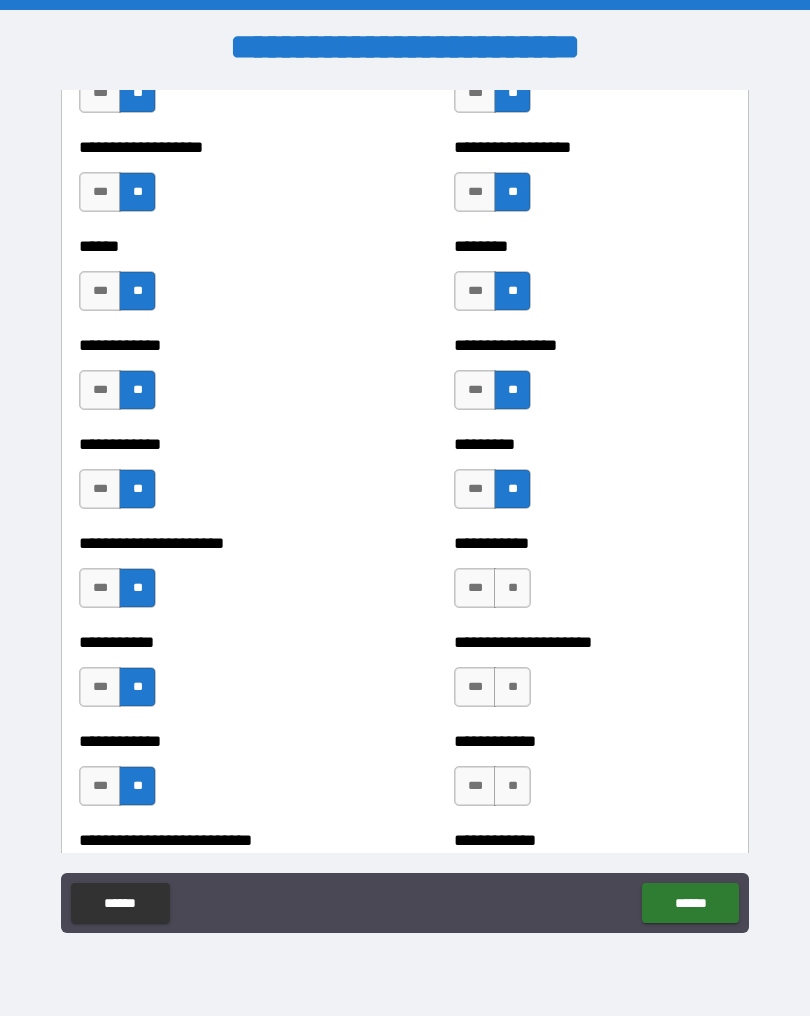 click on "**" at bounding box center [512, 588] 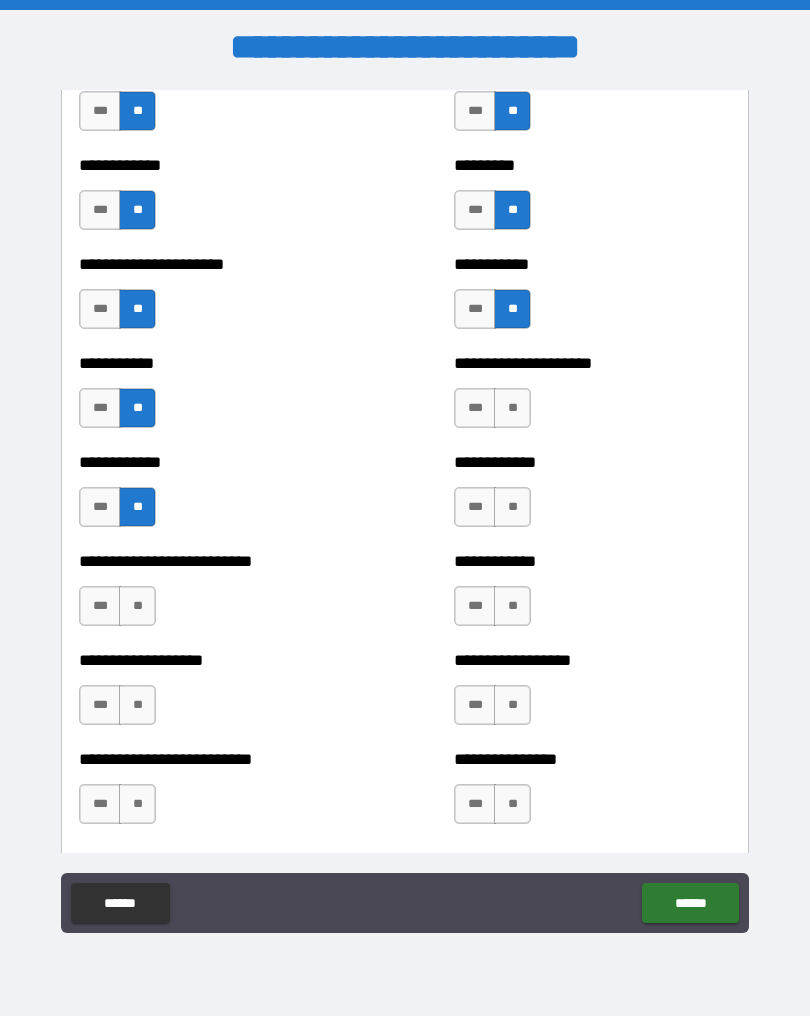 scroll, scrollTop: 5177, scrollLeft: 0, axis: vertical 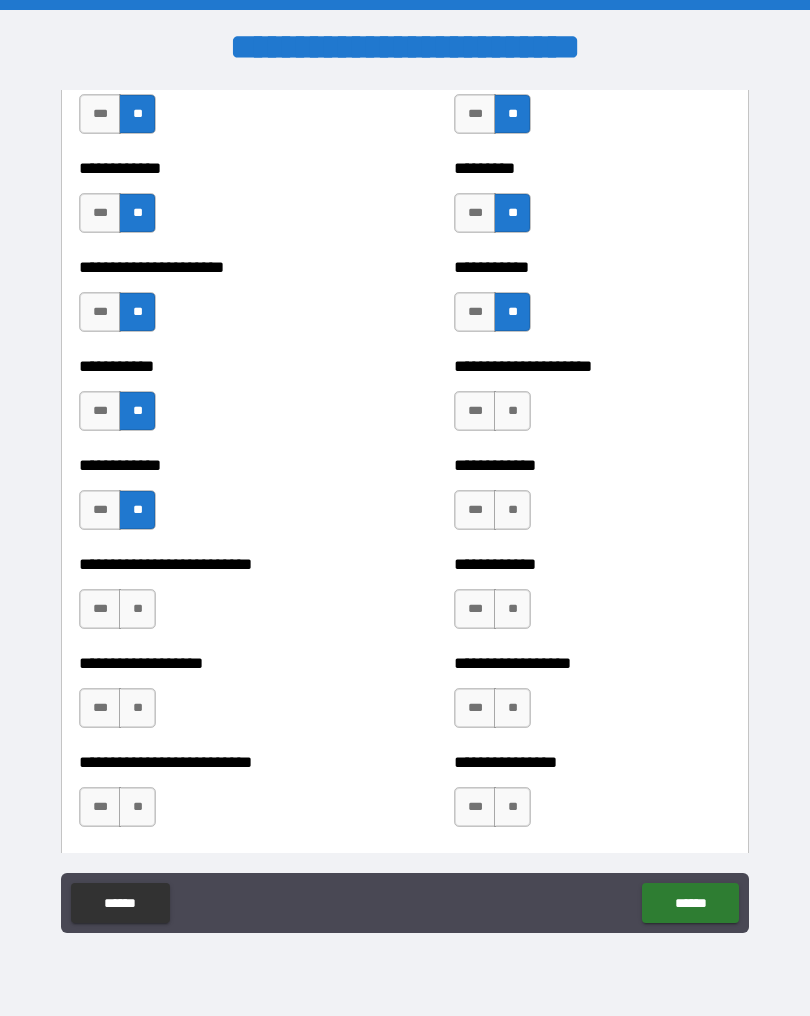 click on "**" at bounding box center [512, 411] 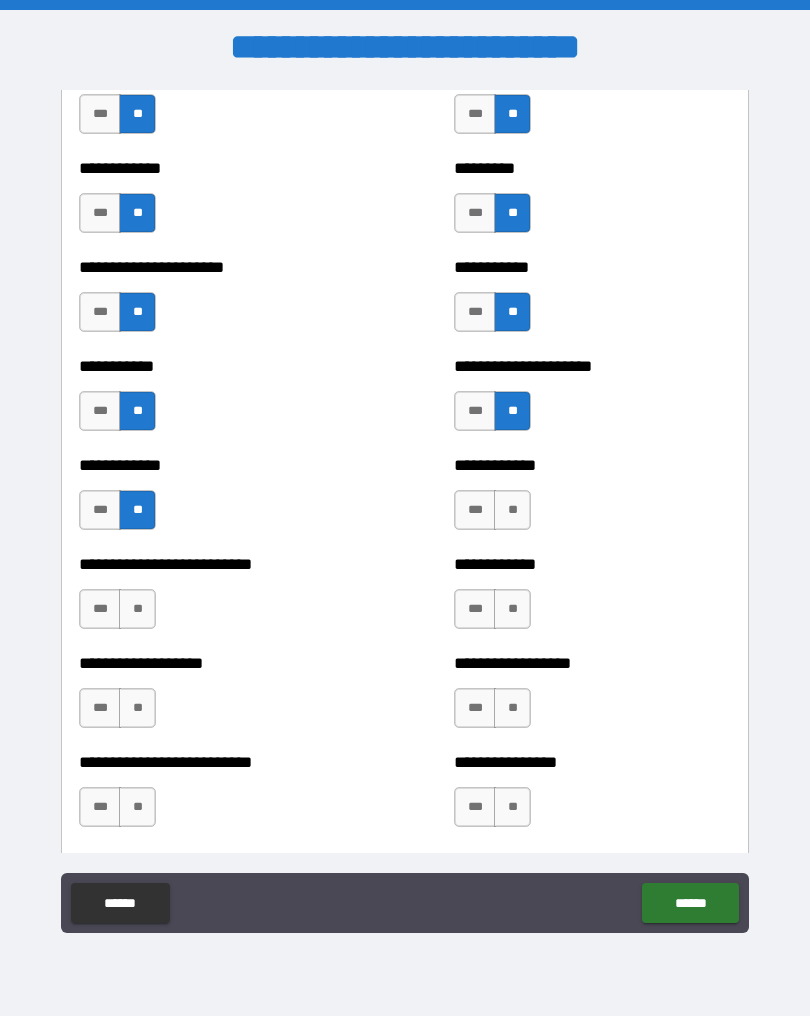 click on "**" at bounding box center [512, 510] 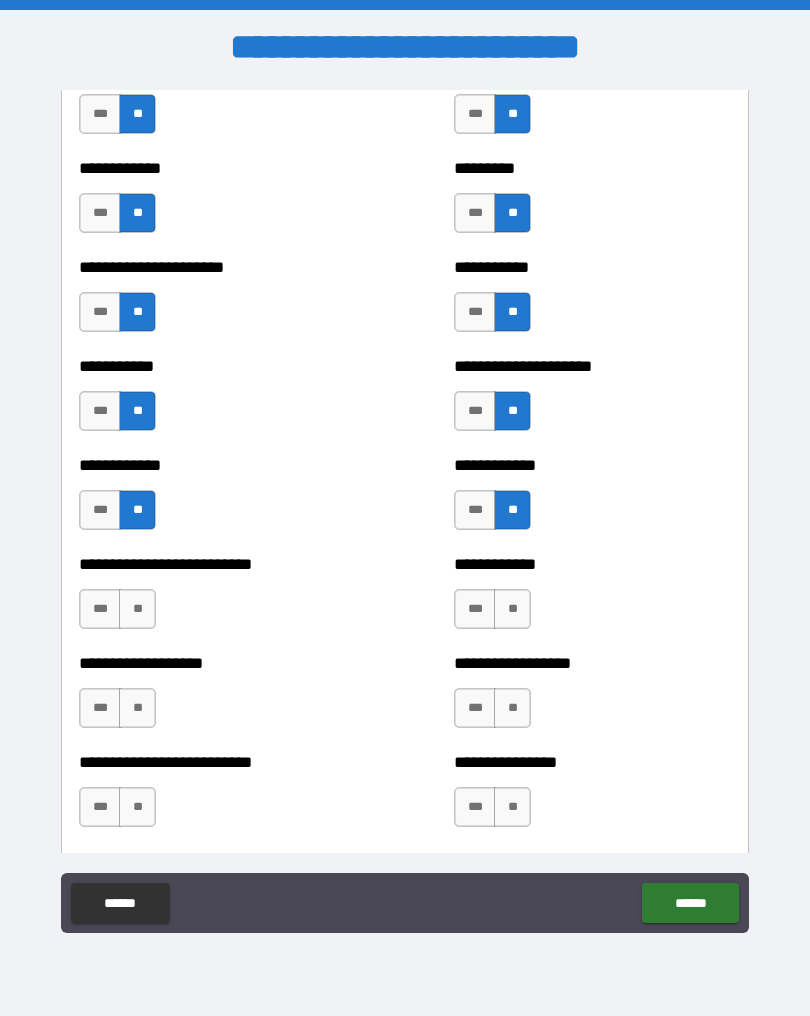 click on "**" at bounding box center (512, 609) 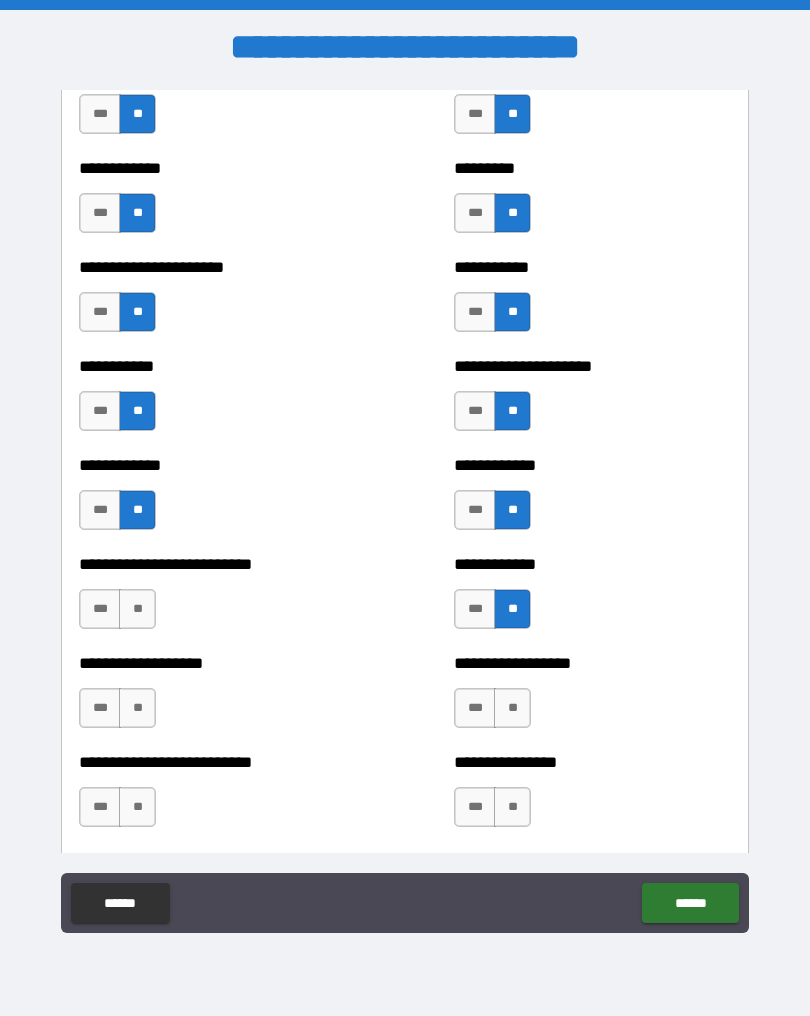 click on "**" at bounding box center (512, 708) 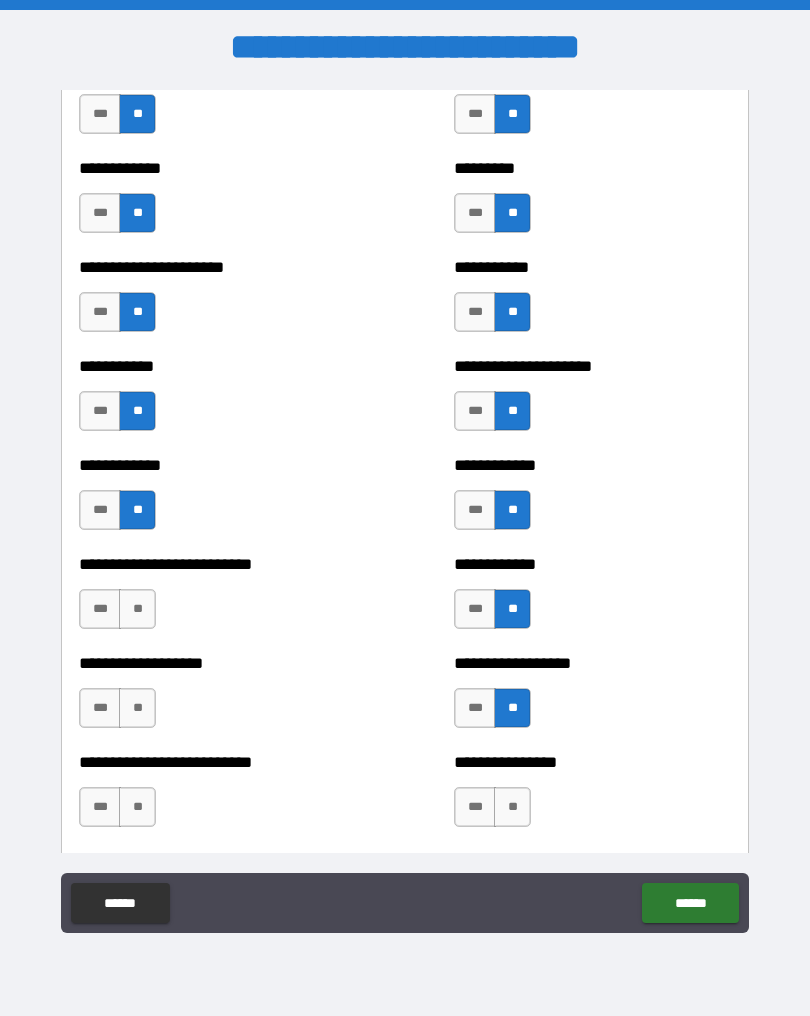 click on "**" at bounding box center [512, 807] 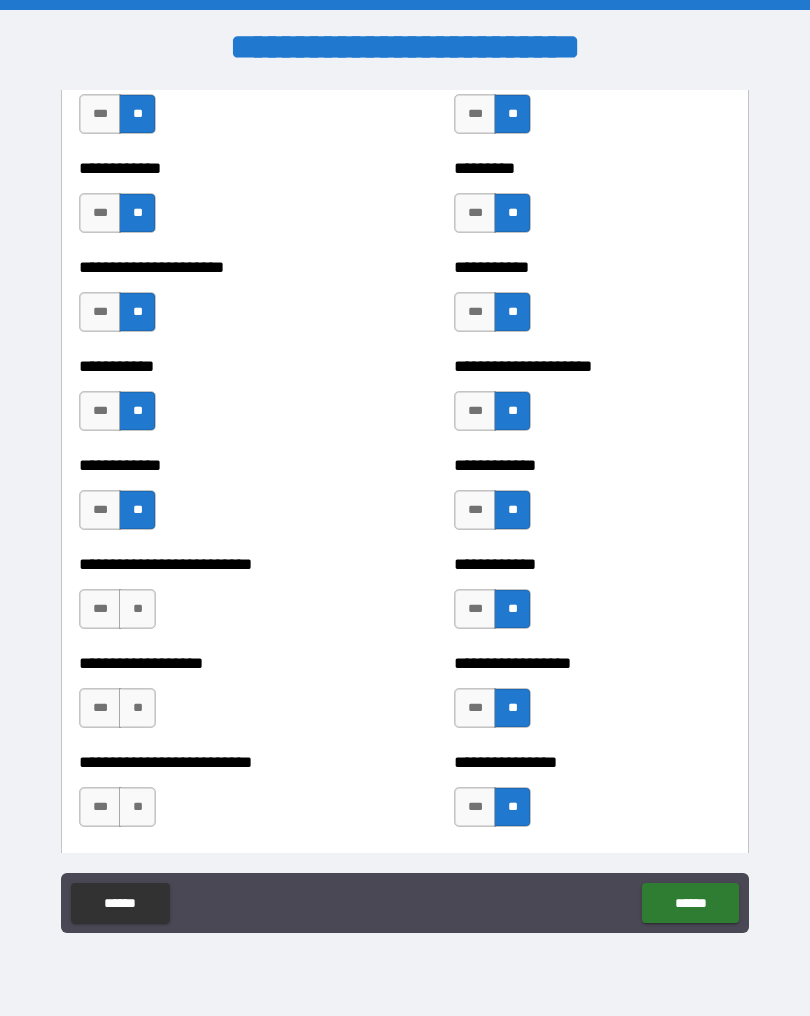 click on "**" at bounding box center [137, 609] 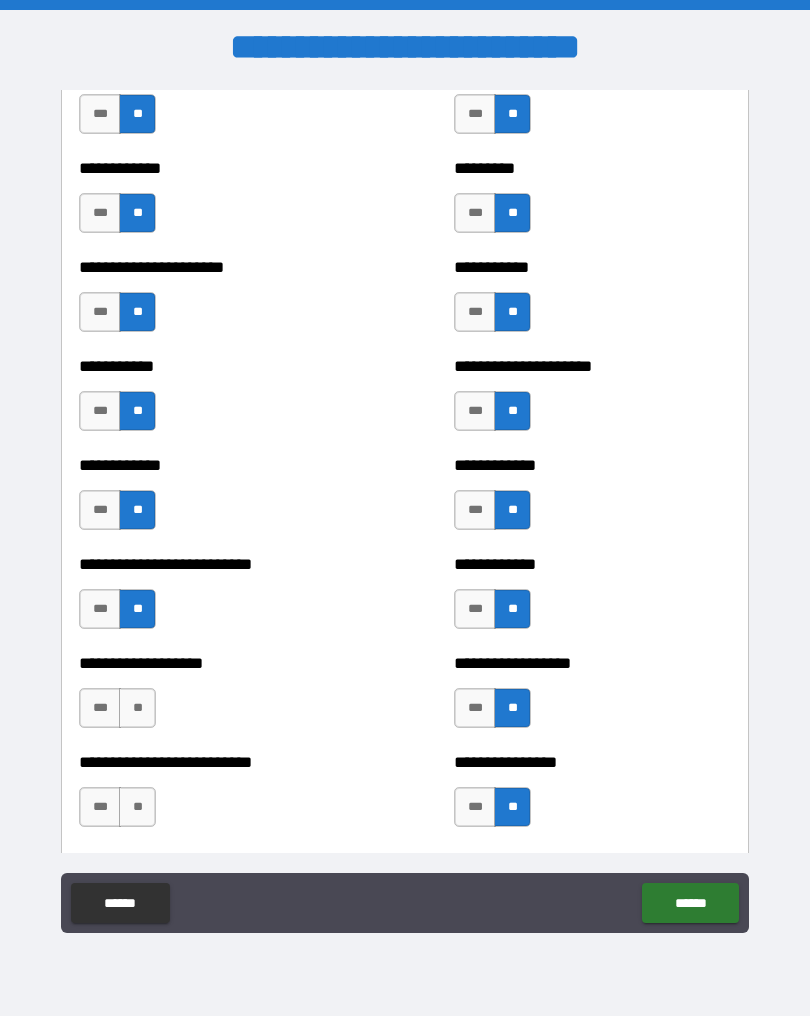 click on "**" at bounding box center (137, 708) 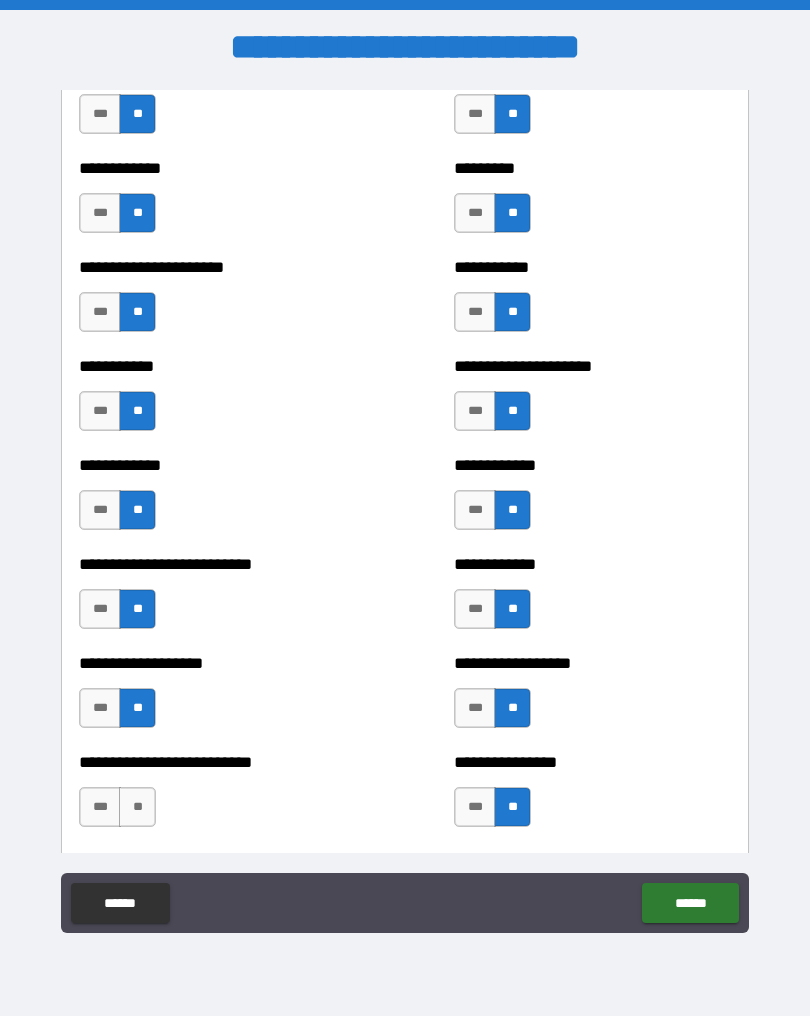click on "**" at bounding box center [137, 807] 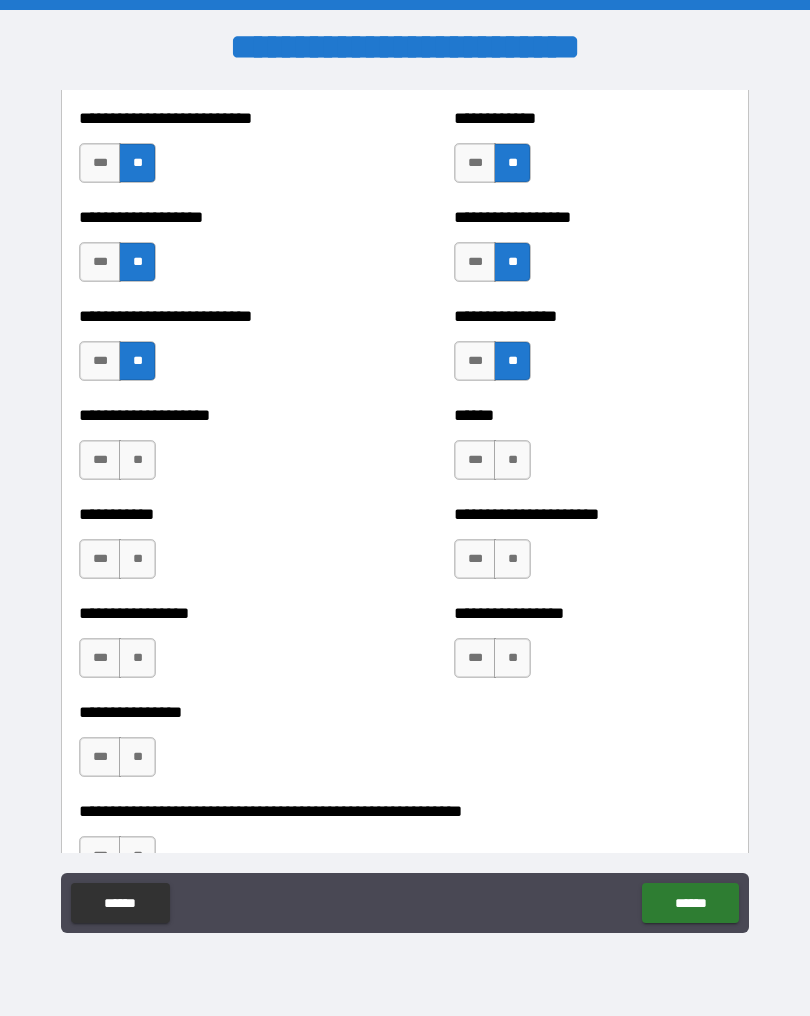 scroll, scrollTop: 5640, scrollLeft: 0, axis: vertical 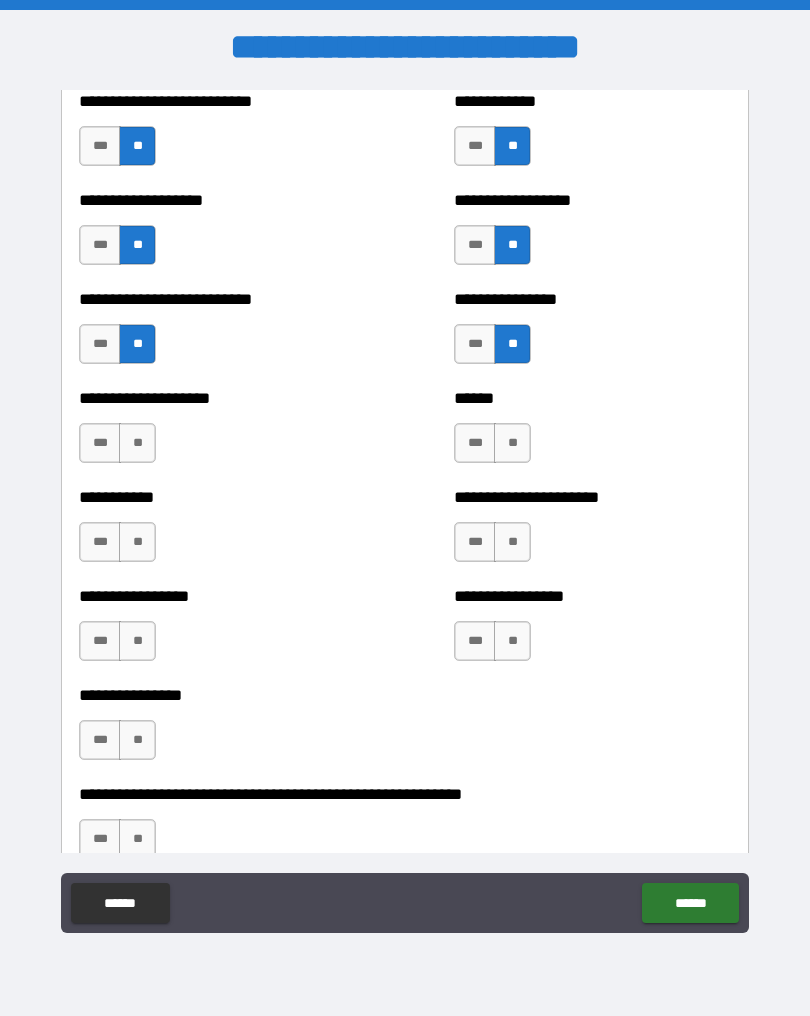 click on "**" at bounding box center (137, 443) 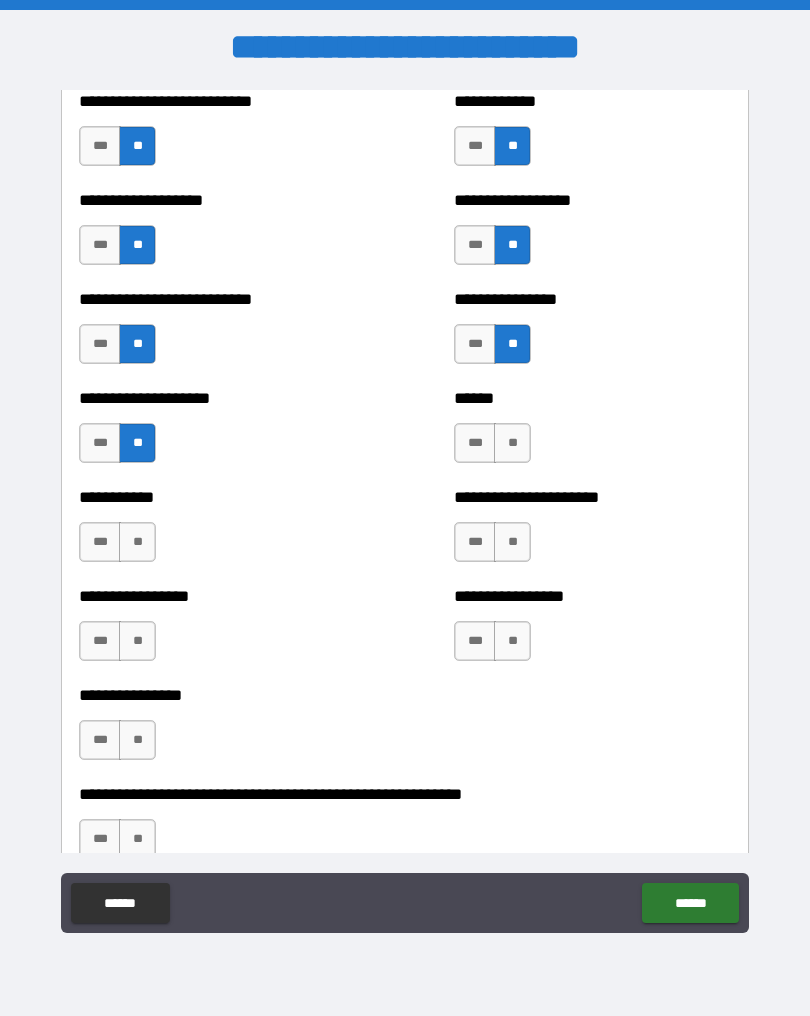 click on "**" at bounding box center [512, 443] 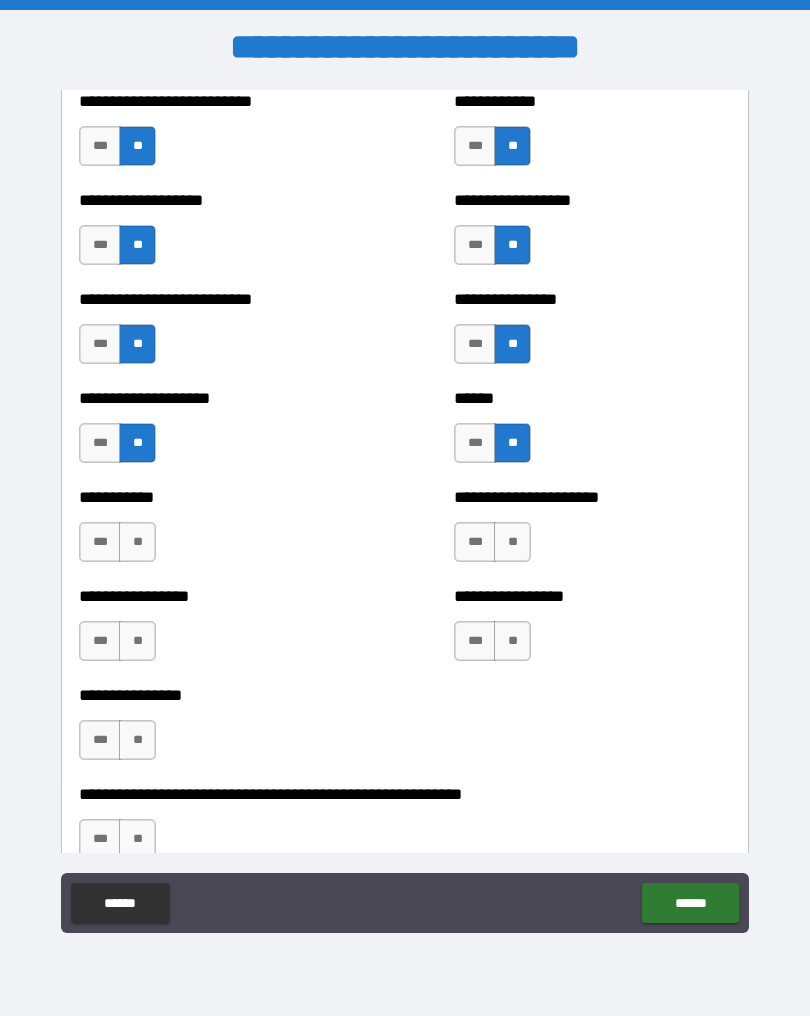 click on "***" at bounding box center (475, 542) 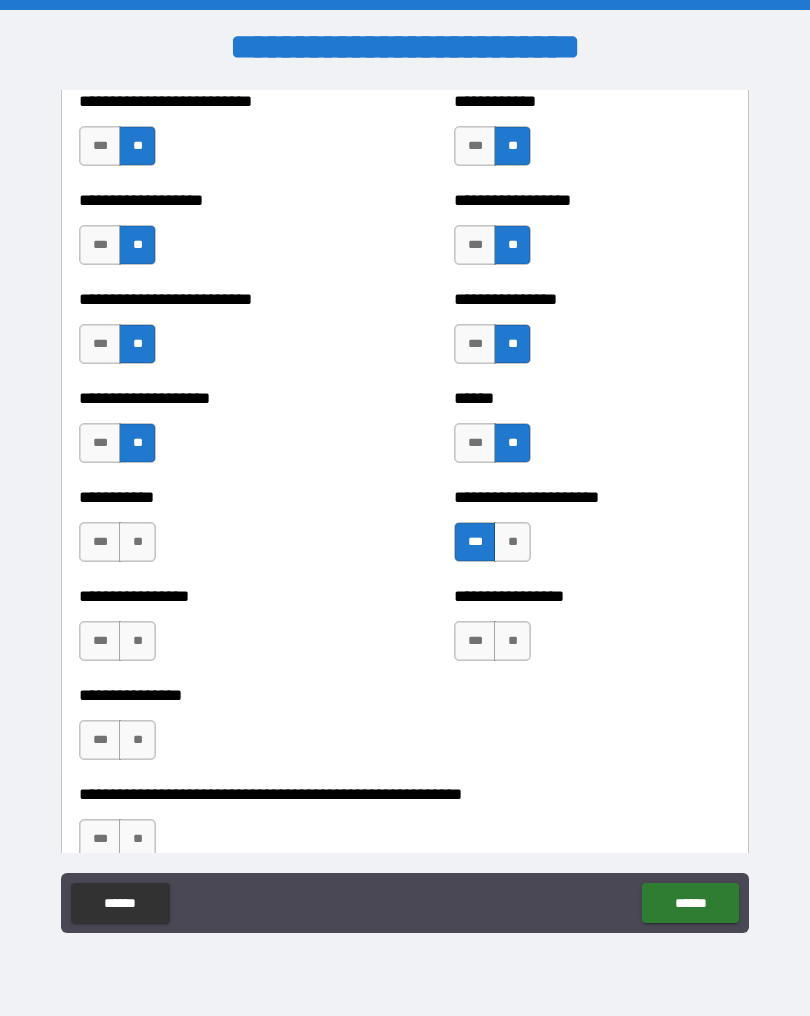 click on "**" at bounding box center [137, 542] 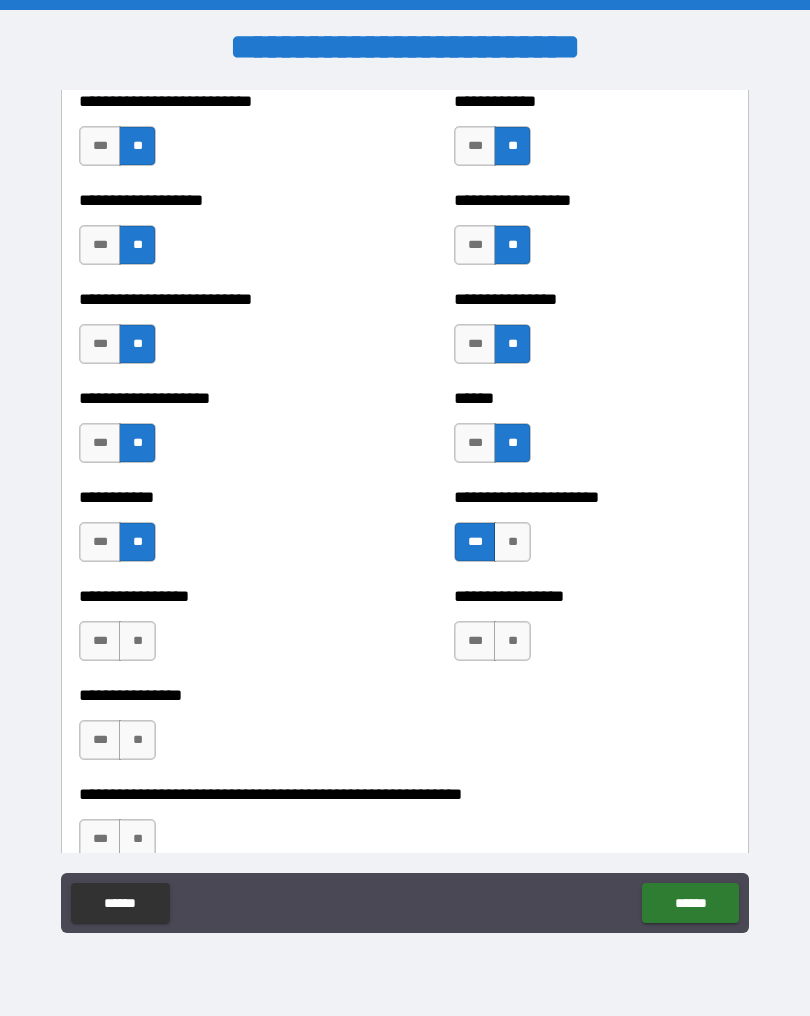 click on "**" at bounding box center [137, 641] 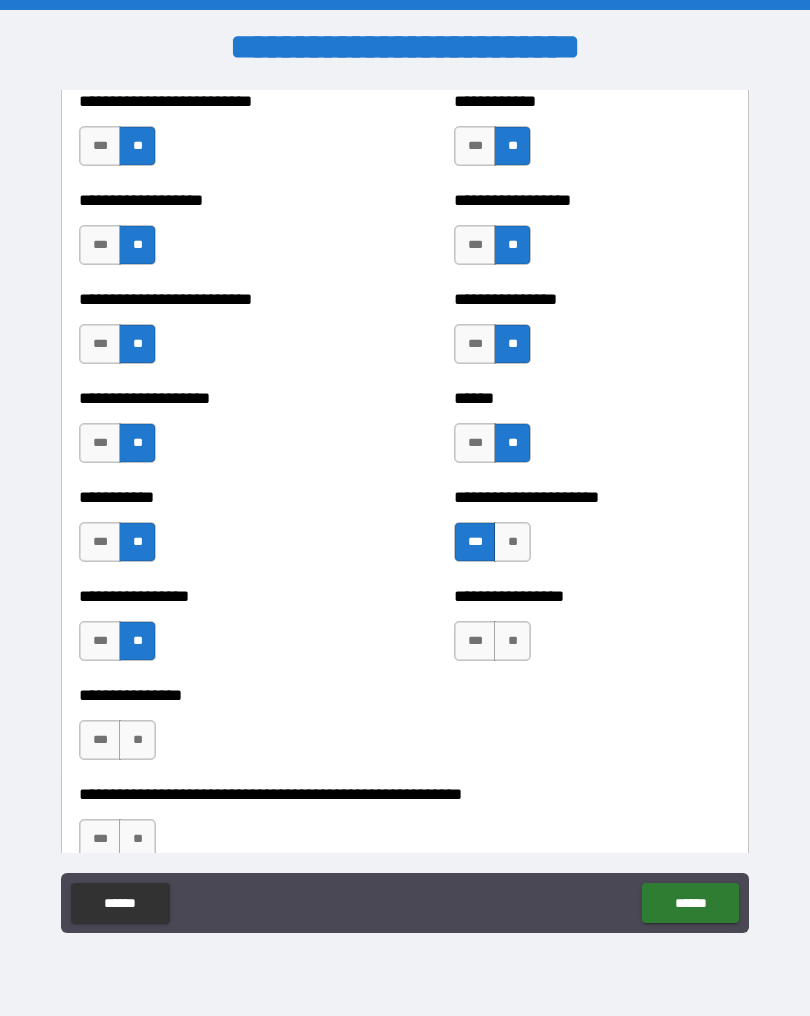 click on "**" at bounding box center [137, 740] 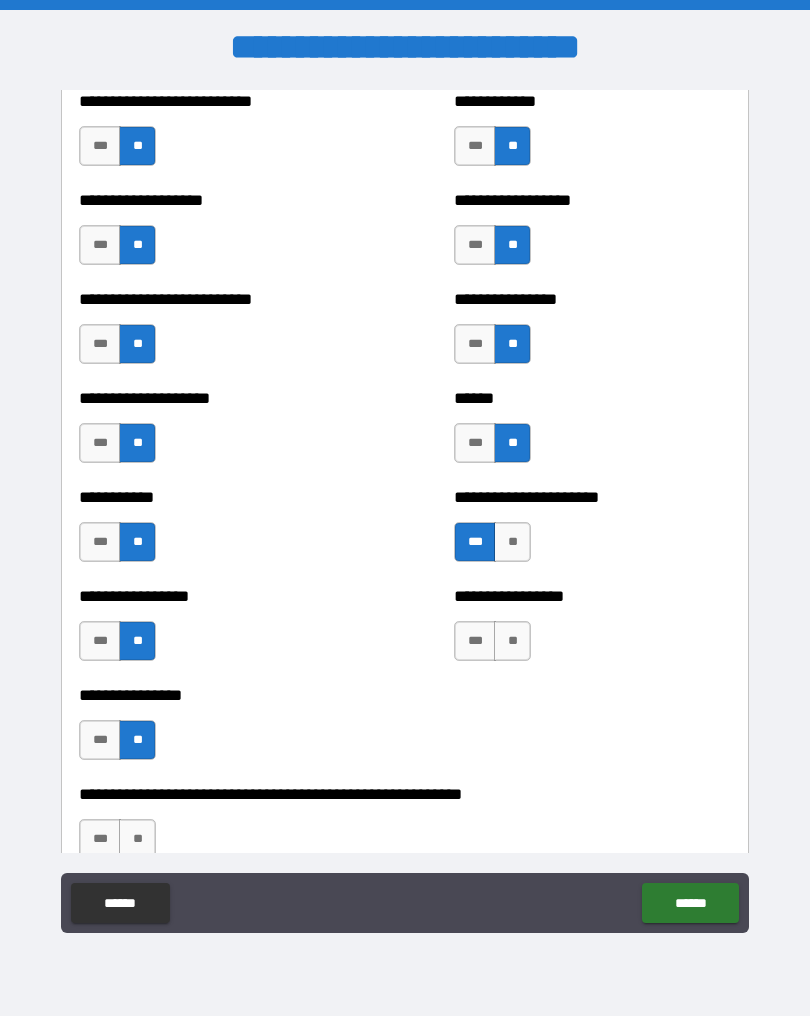 click on "**" at bounding box center (512, 641) 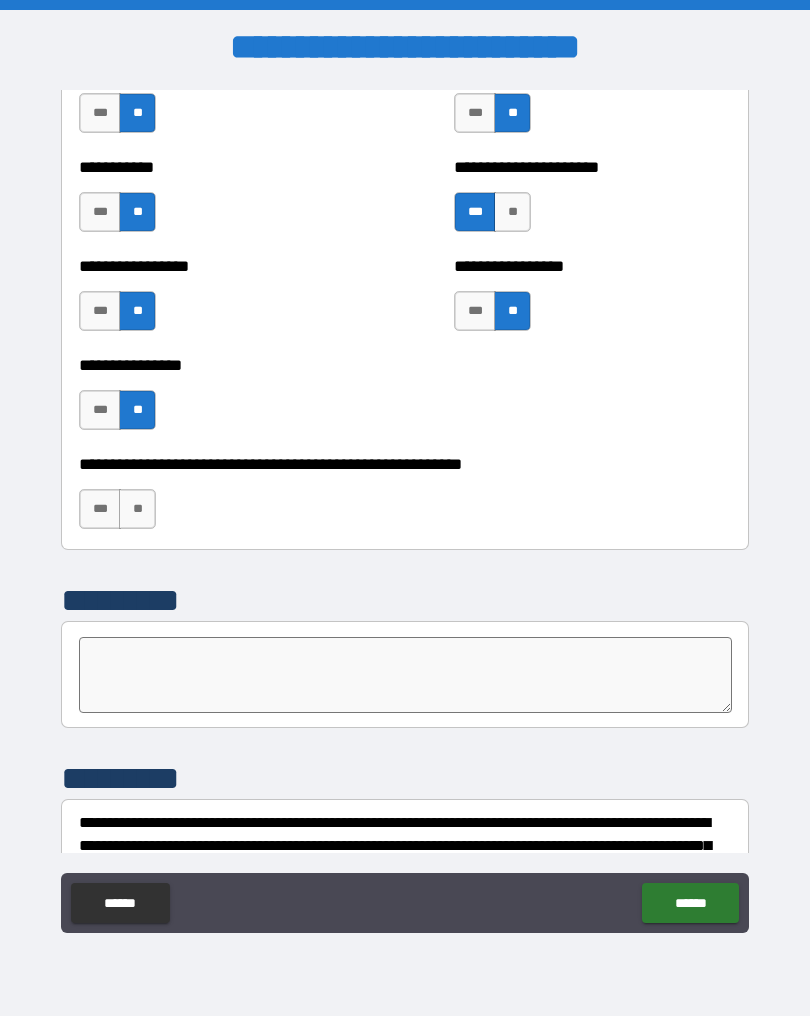 scroll, scrollTop: 5968, scrollLeft: 0, axis: vertical 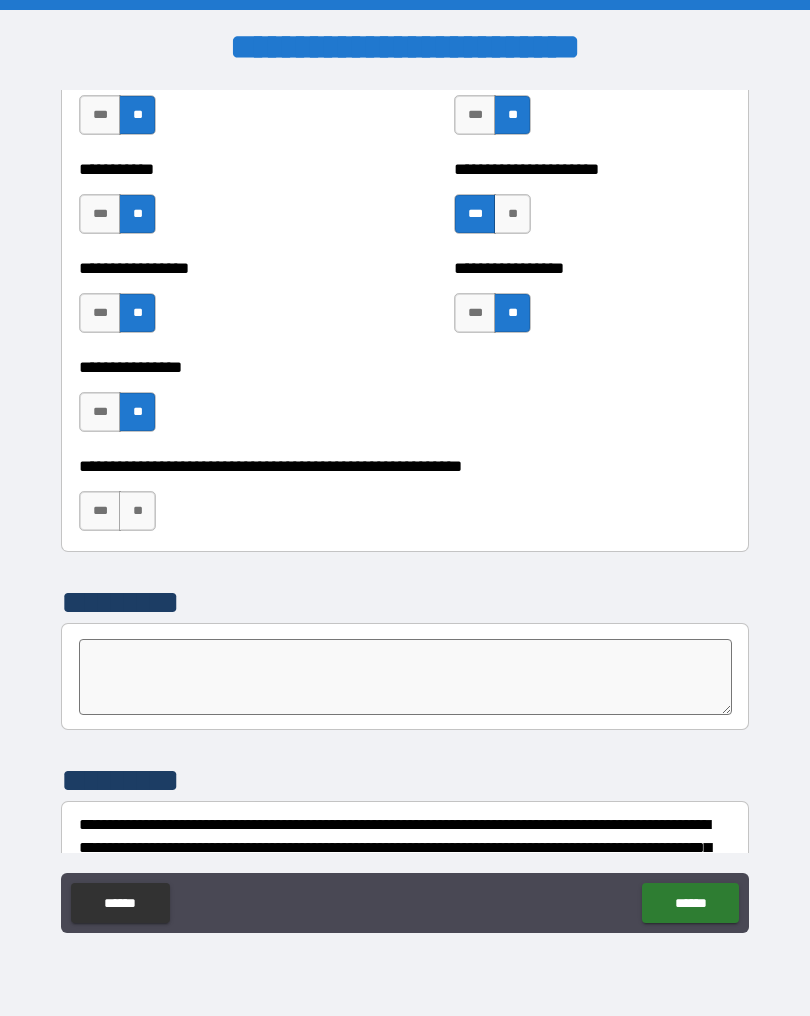 click on "**" at bounding box center (137, 511) 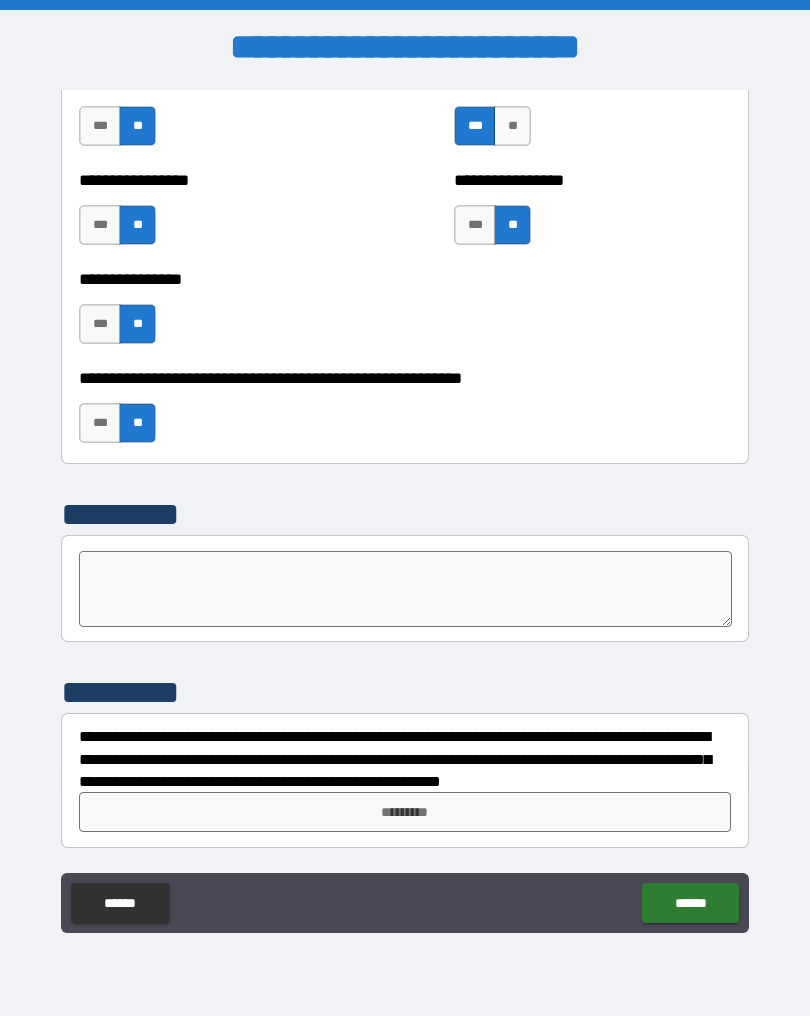 scroll, scrollTop: 6056, scrollLeft: 0, axis: vertical 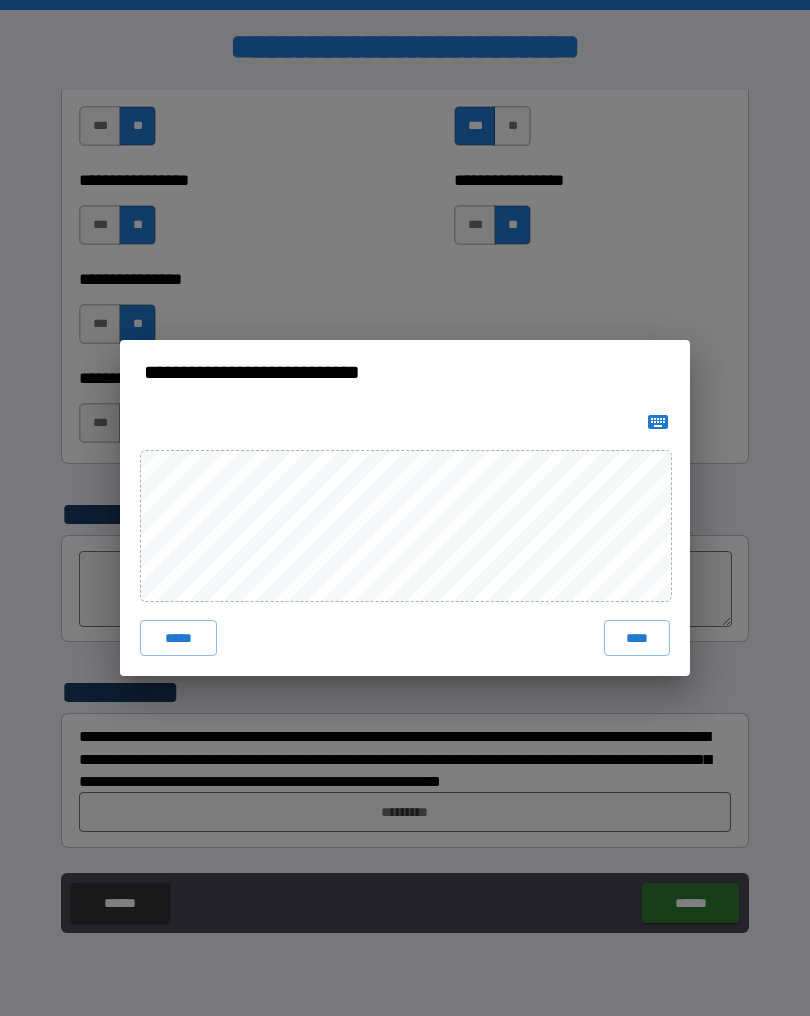 click on "**********" at bounding box center [405, 508] 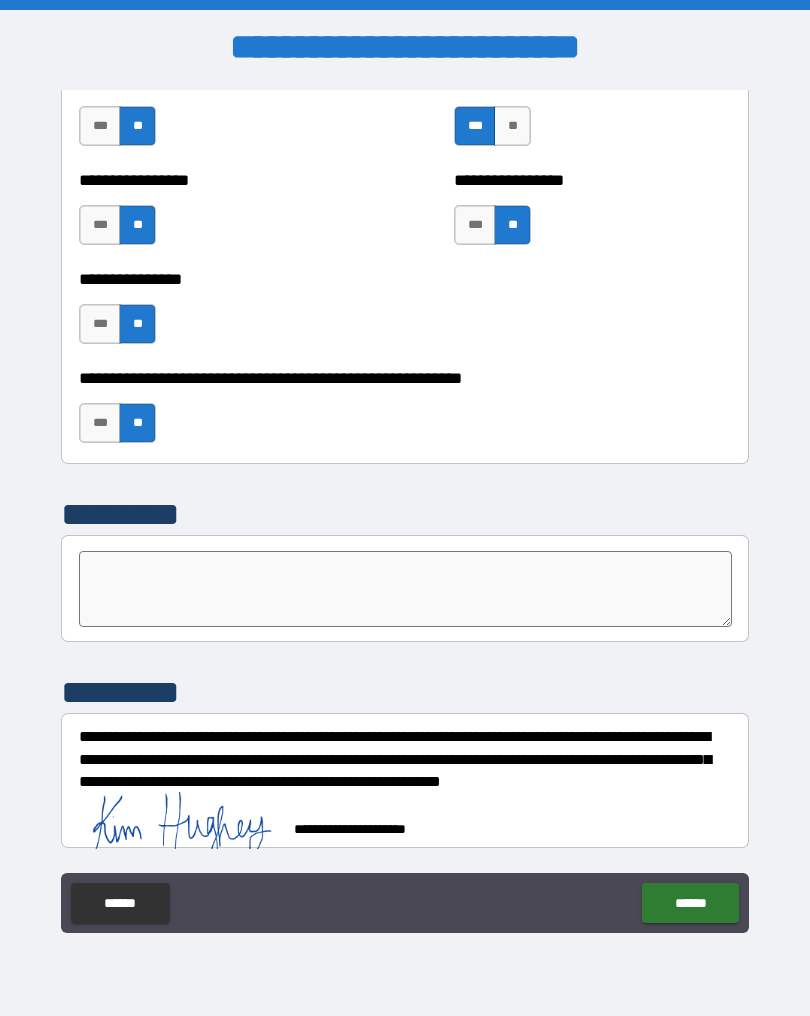 scroll, scrollTop: 6046, scrollLeft: 0, axis: vertical 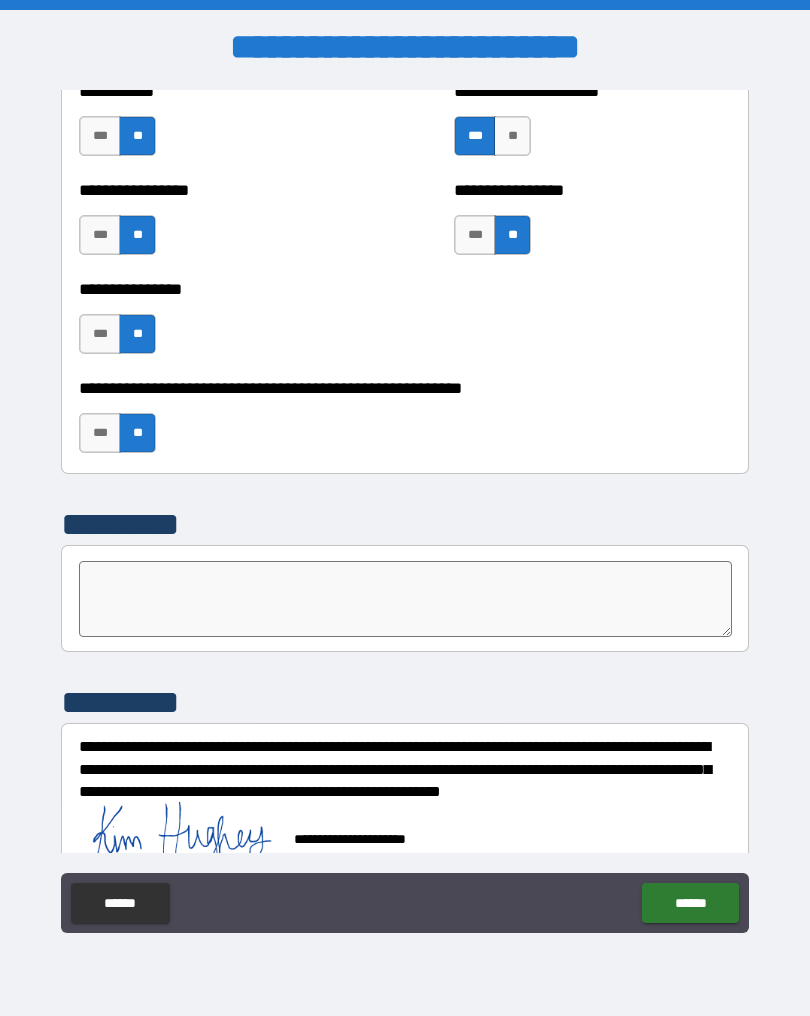 click at bounding box center (405, 599) 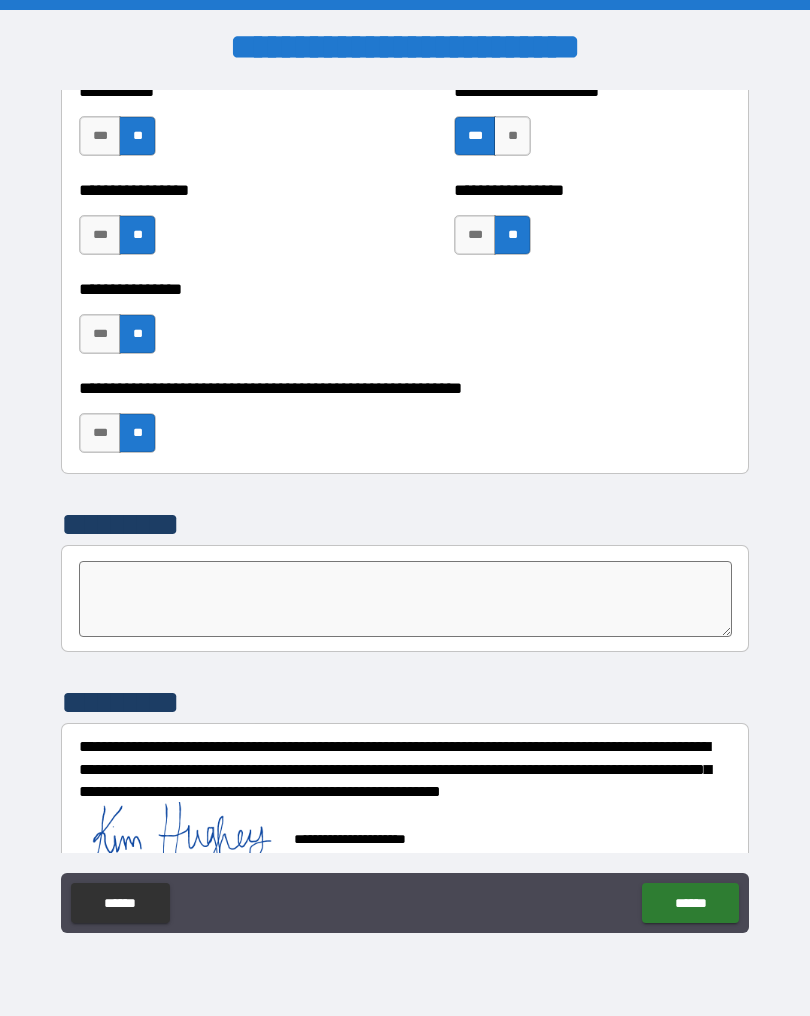 click on "**********" at bounding box center (405, 388) 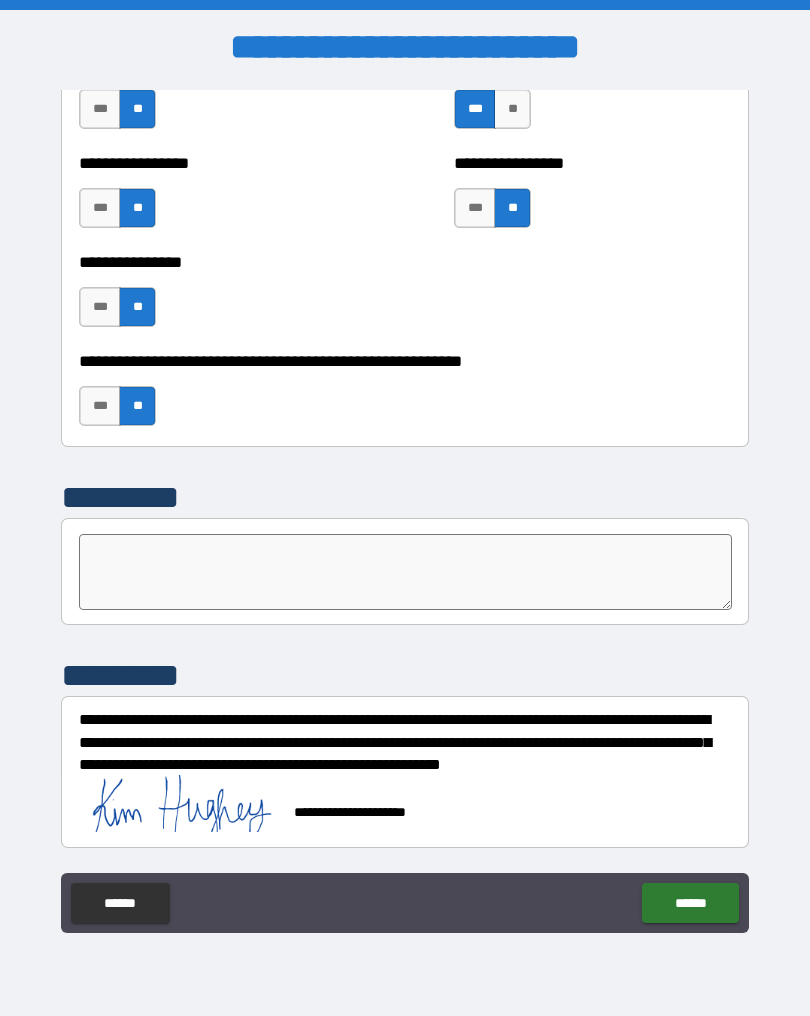 scroll, scrollTop: 6073, scrollLeft: 0, axis: vertical 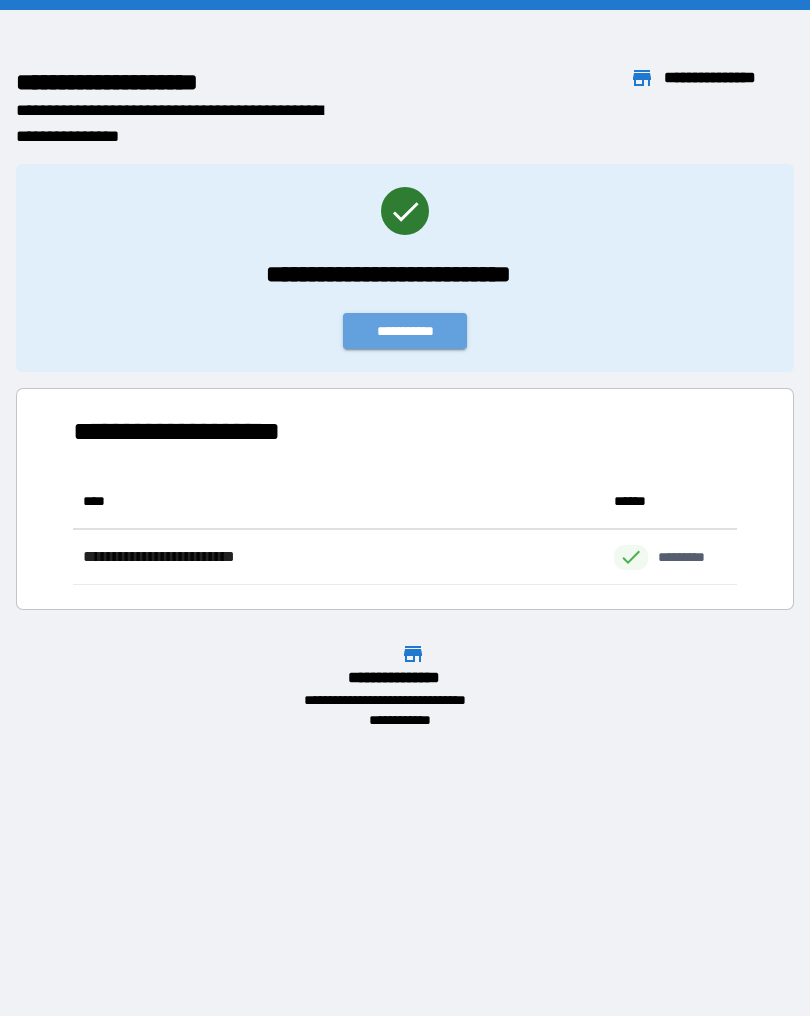 click on "**********" at bounding box center (405, 331) 